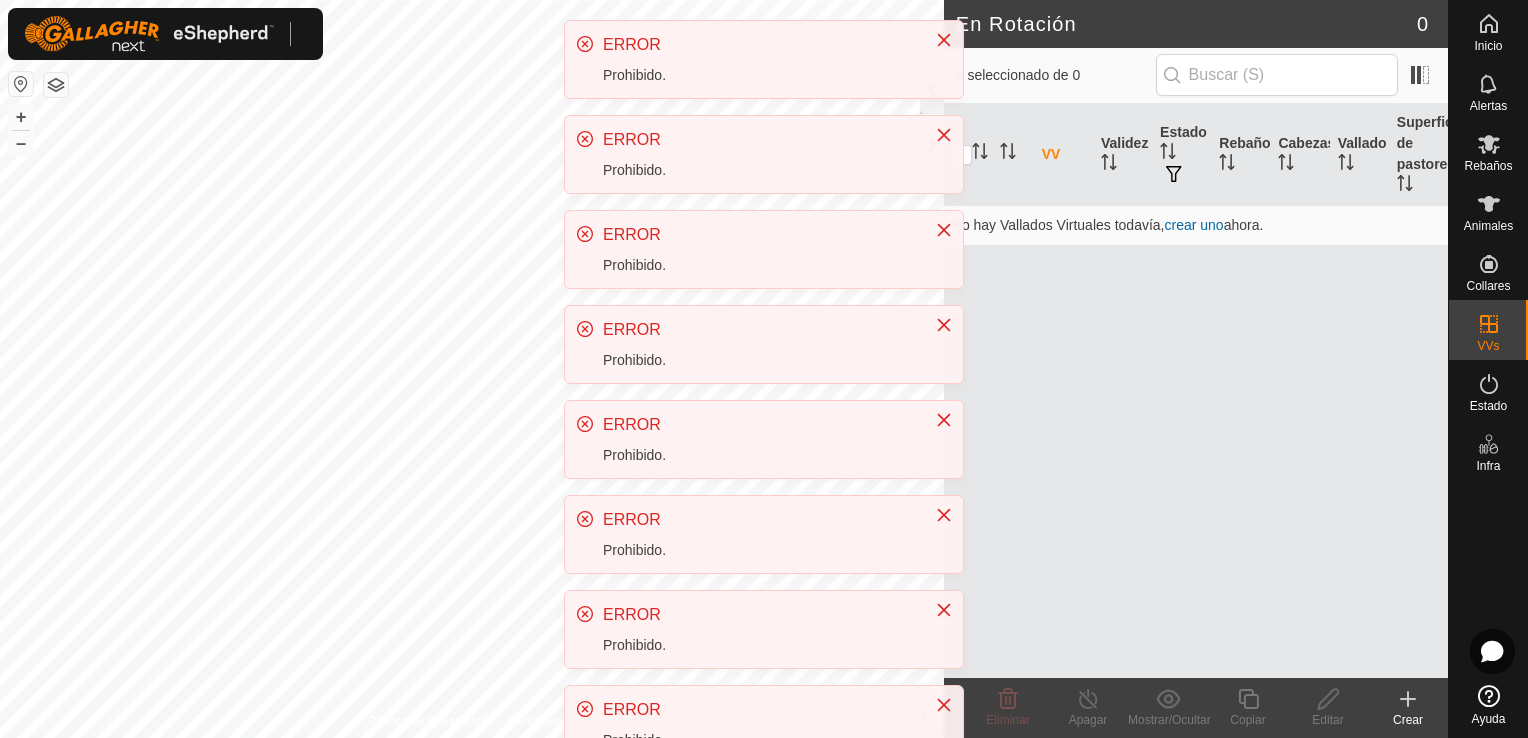 scroll, scrollTop: 0, scrollLeft: 0, axis: both 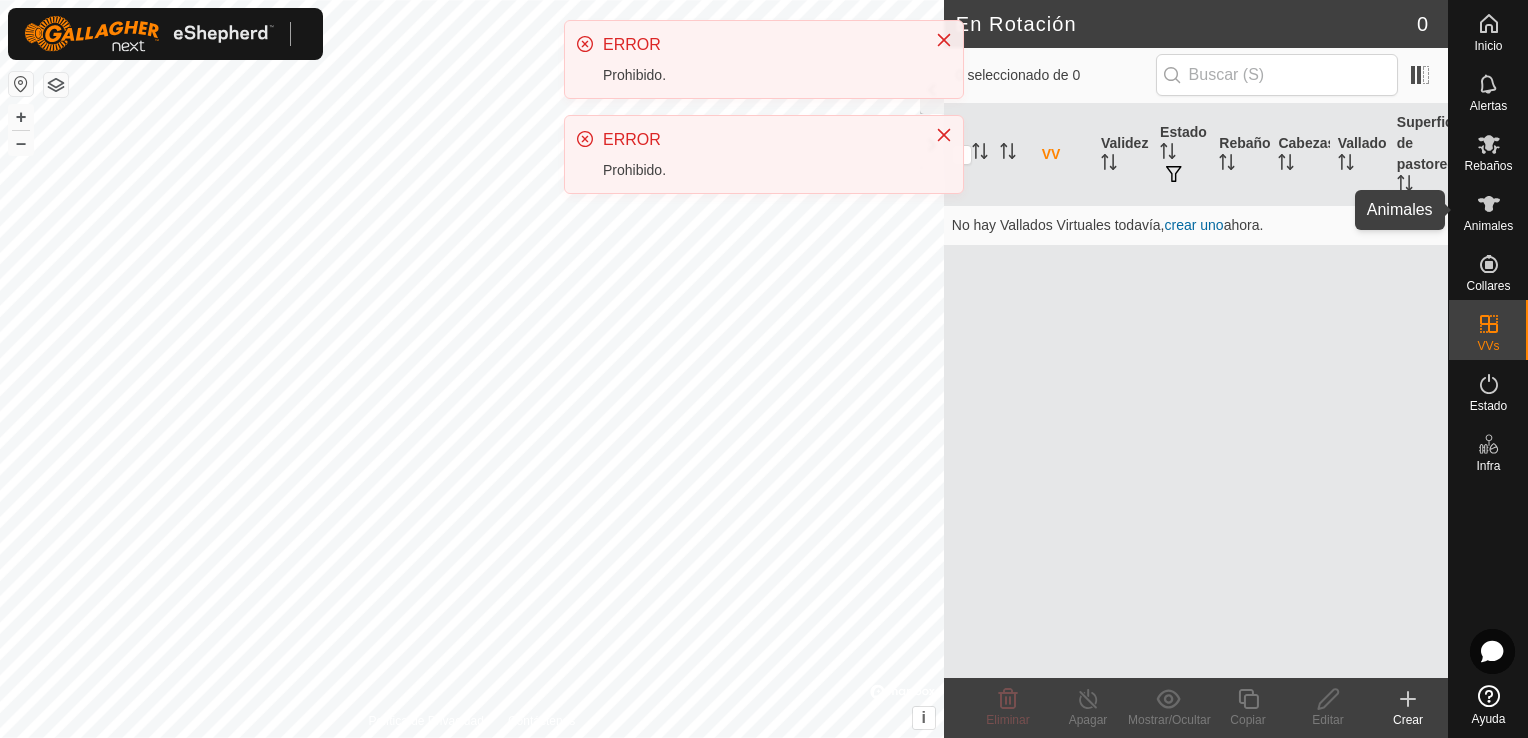 click 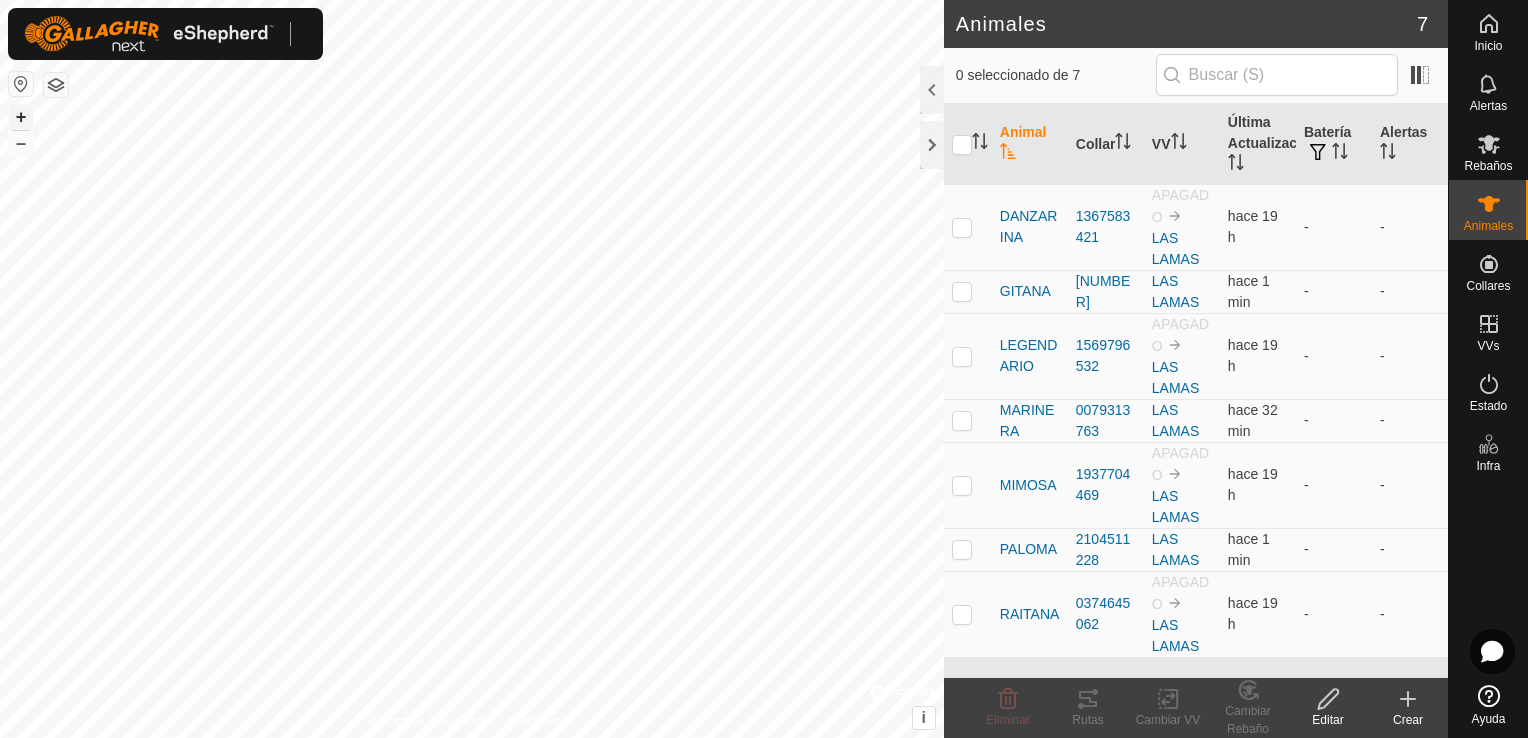 click on "+" at bounding box center [21, 117] 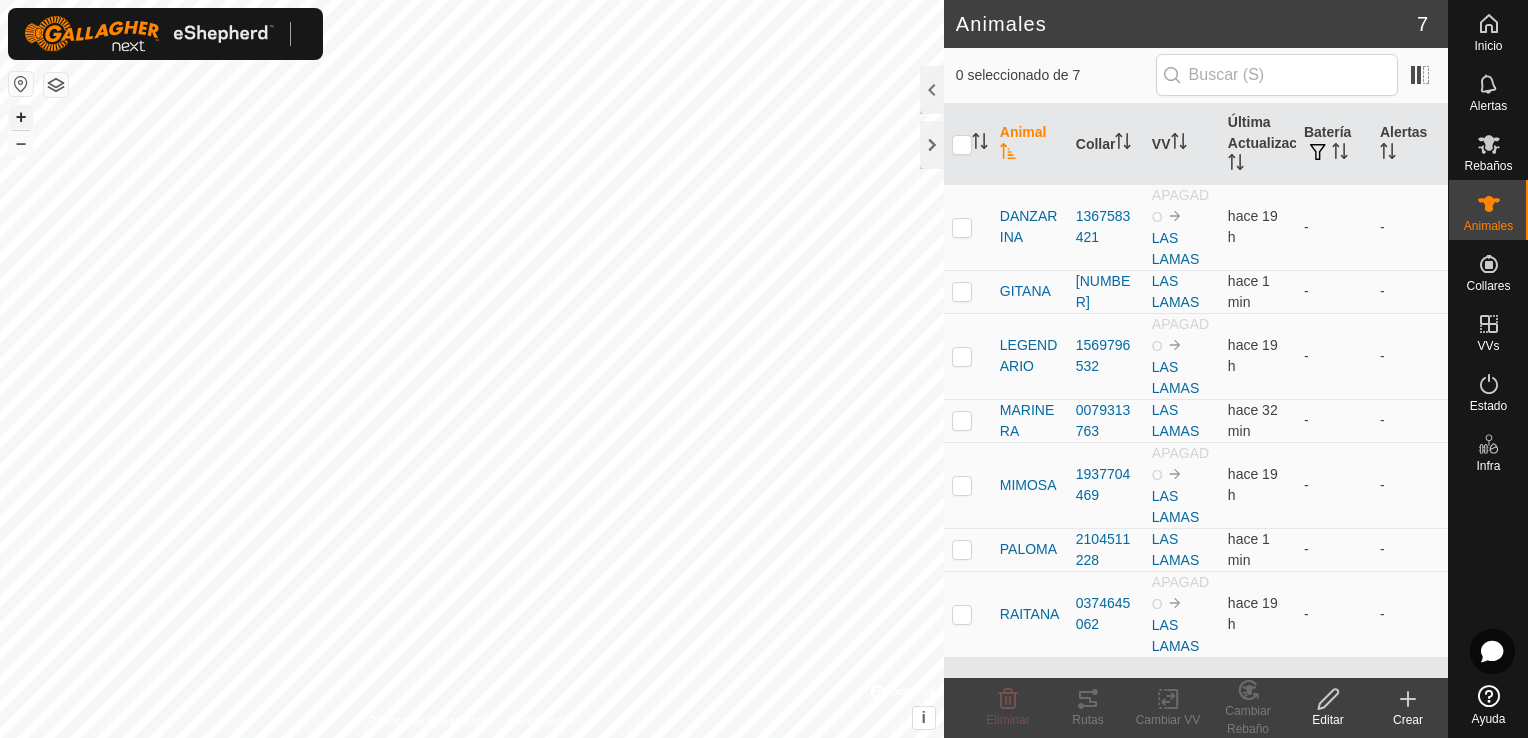 click on "+" at bounding box center (21, 117) 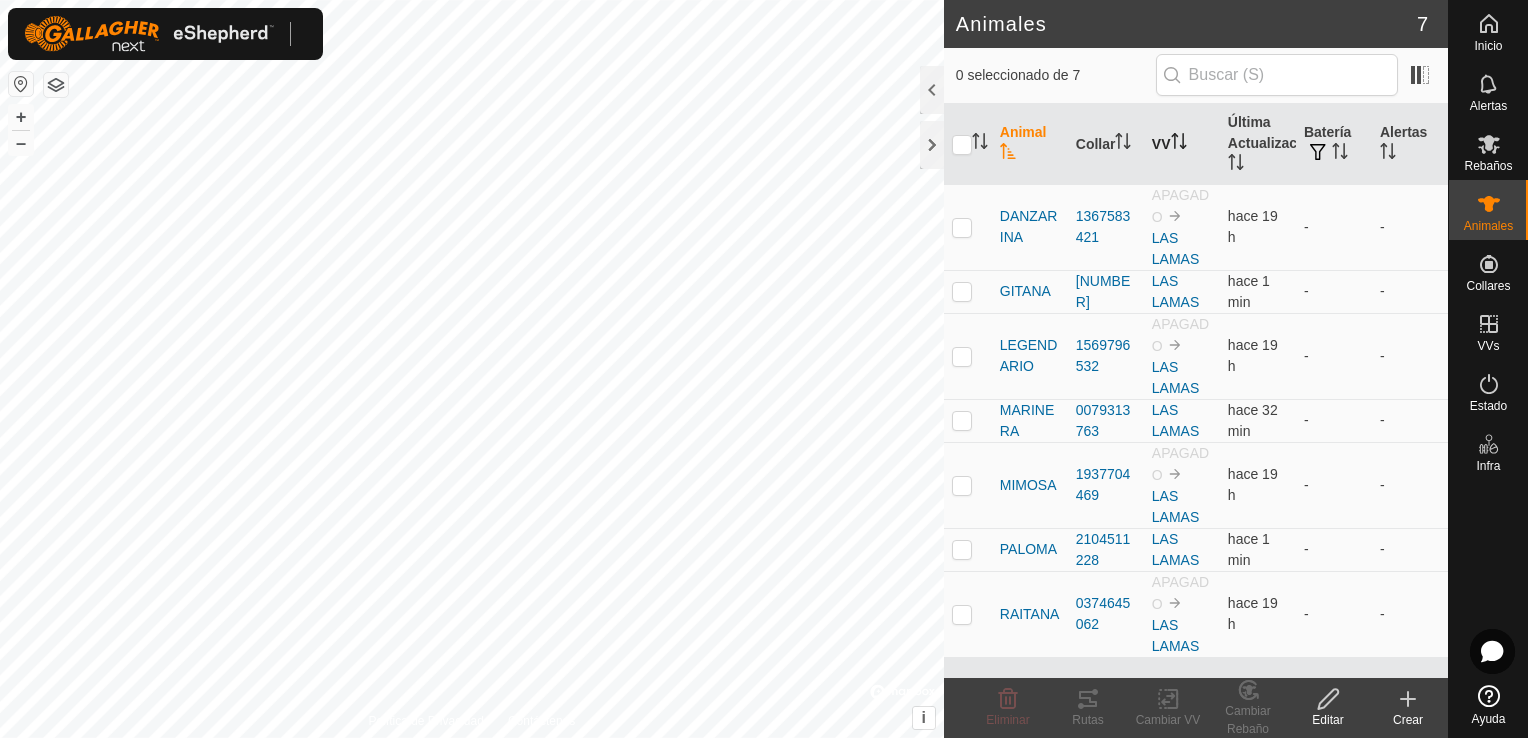 click on "Animales 7  0 seleccionado de 7   Animal   Collar   VV   Última Actualización   Batería   Alertas   DANZARINA   1367583421  APAGADO LAS LAMAS  hace 19 h -  -   GITANA   2182016586  LAS LAMAS  hace 1 min -  -   LEGENDARIO   1569796532  APAGADO LAS LAMAS  hace 19 h -  -   MARINERA   0079313763  LAS LAMAS  hace 32 min -  -   MIMOSA   1937704469  APAGADO LAS LAMAS  hace 19 h -  -   PALOMA   2104511228  LAS LAMAS  hace 1 min -  -   RAITANA   0374645062  APAGADO LAS LAMAS  hace 19 h -  -  Eliminar  Rutas   Cambiar VV   Cambiar Rebaño   Editar   Crear  Política de Privacidad Contáctenos
MARINERA
0079313763
LAS LAMAS
LAS LAMAS + – ⇧ i ©  Mapbox , ©  OpenStreetMap ,  Improve this map" 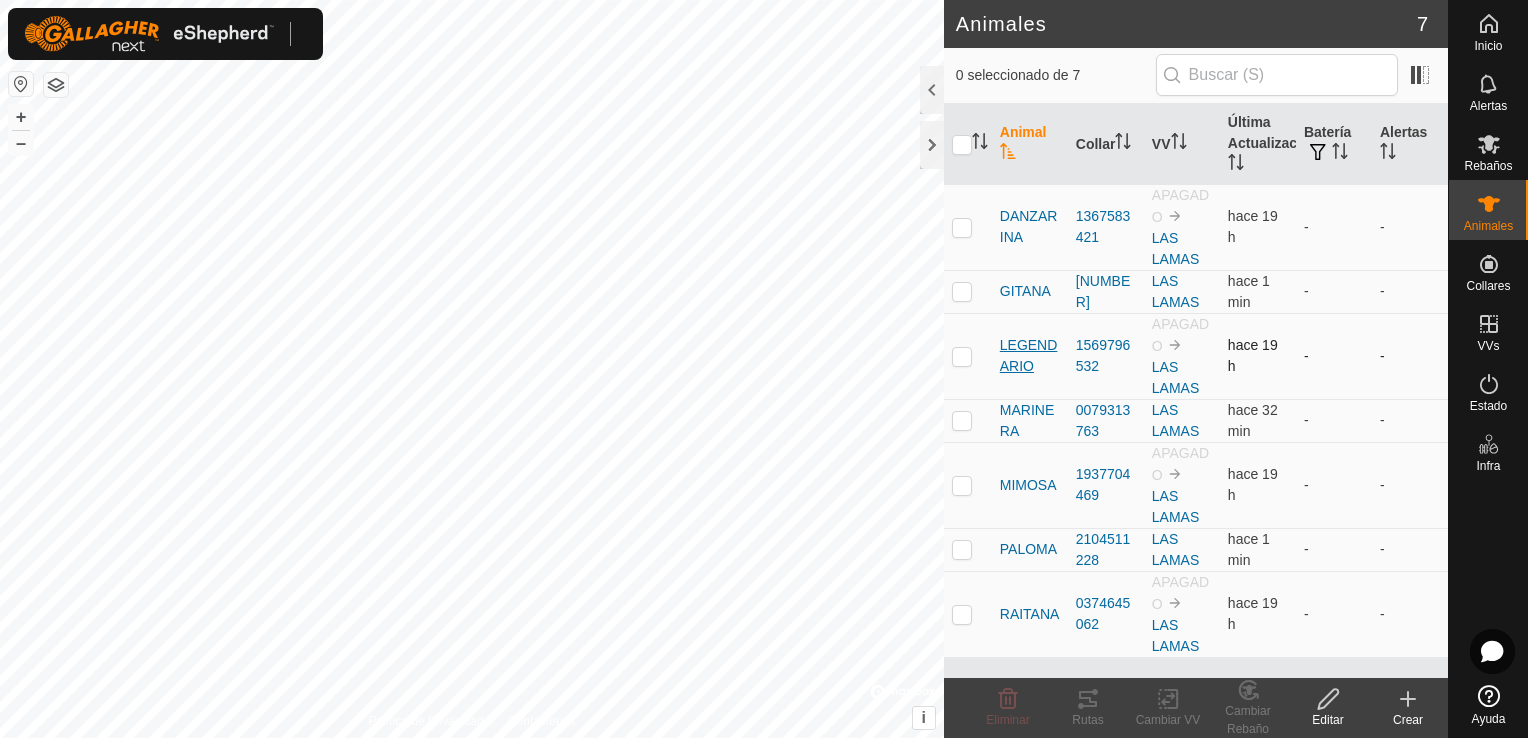click on "Animales 7  0 seleccionado de 7   Animal   Collar   VV   Última Actualización   Batería   Alertas   DANZARINA   1367583421  APAGADO LAS LAMAS  hace 19 h -  -   GITANA   2182016586  LAS LAMAS  hace 1 min -  -   LEGENDARIO   1569796532  APAGADO LAS LAMAS  hace 19 h -  -   MARINERA   0079313763  LAS LAMAS  hace 32 min -  -   MIMOSA   1937704469  APAGADO LAS LAMAS  hace 19 h -  -   PALOMA   2104511228  LAS LAMAS  hace 1 min -  -   RAITANA   0374645062  APAGADO LAS LAMAS  hace 19 h -  -  Eliminar  Rutas   Cambiar VV   Cambiar Rebaño   Editar   Crear  Política de Privacidad Contáctenos
MARINERA
0079313763
LAS LAMAS
LAS LAMAS + – ⇧ i ©  Mapbox , ©  OpenStreetMap ,  Improve this map" 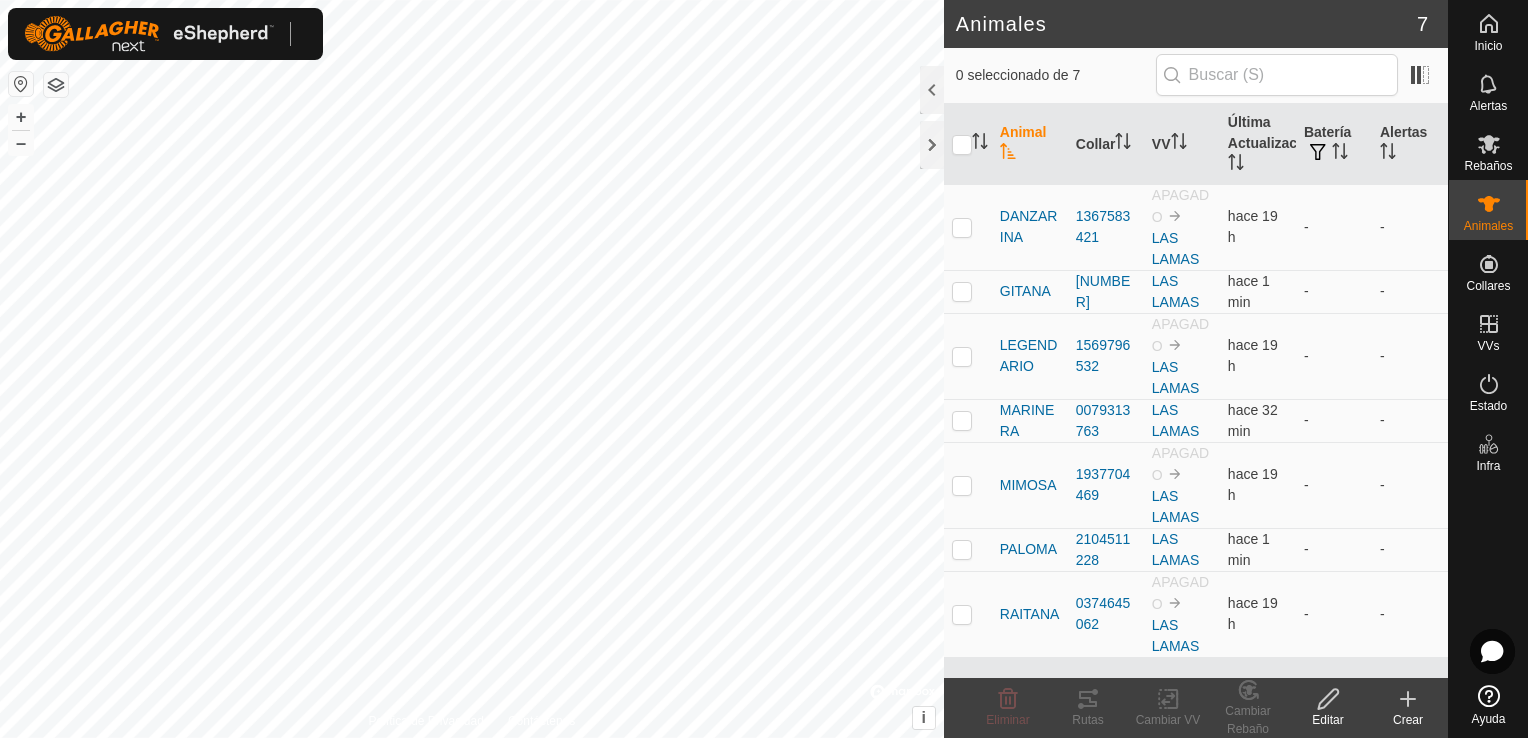 click on "Inicio Alertas Rebaños Animales Collares VVs Estado Infra Ayuda Animales 7  0 seleccionado de 7   Animal   Collar   VV   Última Actualización   Batería   Alertas   DANZARINA   1367583421  APAGADO LAS LAMAS  hace 19 h -  -   GITANA   2182016586  LAS LAMAS  hace 1 min -  -   LEGENDARIO   1569796532  APAGADO LAS LAMAS  hace 19 h -  -   MARINERA   0079313763  LAS LAMAS  hace 32 min -  -   MIMOSA   1937704469  APAGADO LAS LAMAS  hace 19 h -  -   PALOMA   2104511228  LAS LAMAS  hace 1 min -  -   RAITANA   0374645062  APAGADO LAS LAMAS  hace 19 h -  -  Eliminar  Rutas   Cambiar VV   Cambiar Rebaño   Editar   Crear  Política de Privacidad Contáctenos
MARINERA
0079313763
LAS LAMAS
LAS LAMAS + – ⇧ i ©  Mapbox , ©  OpenStreetMap ,  Improve this map" at bounding box center [764, 369] 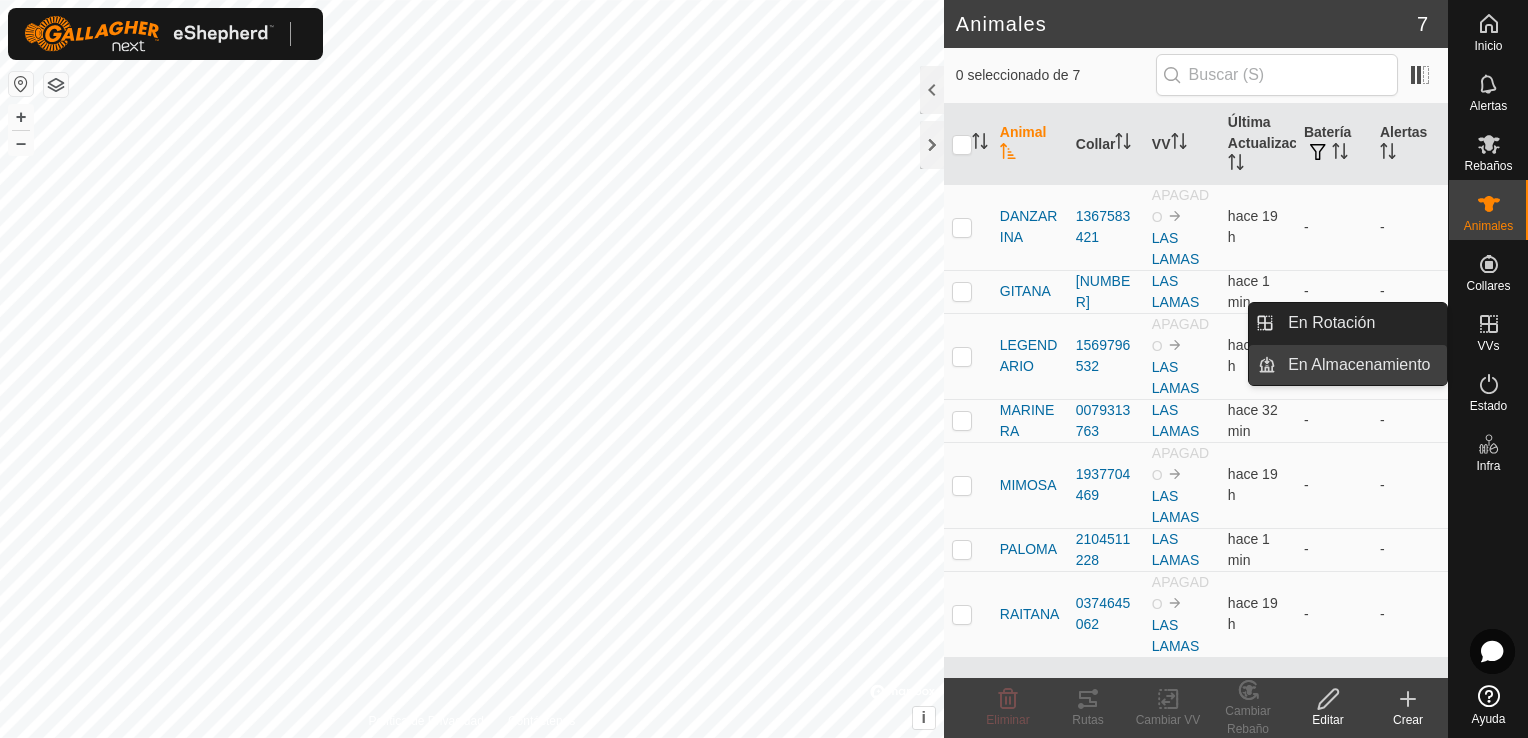 click on "En Almacenamiento" at bounding box center (1361, 365) 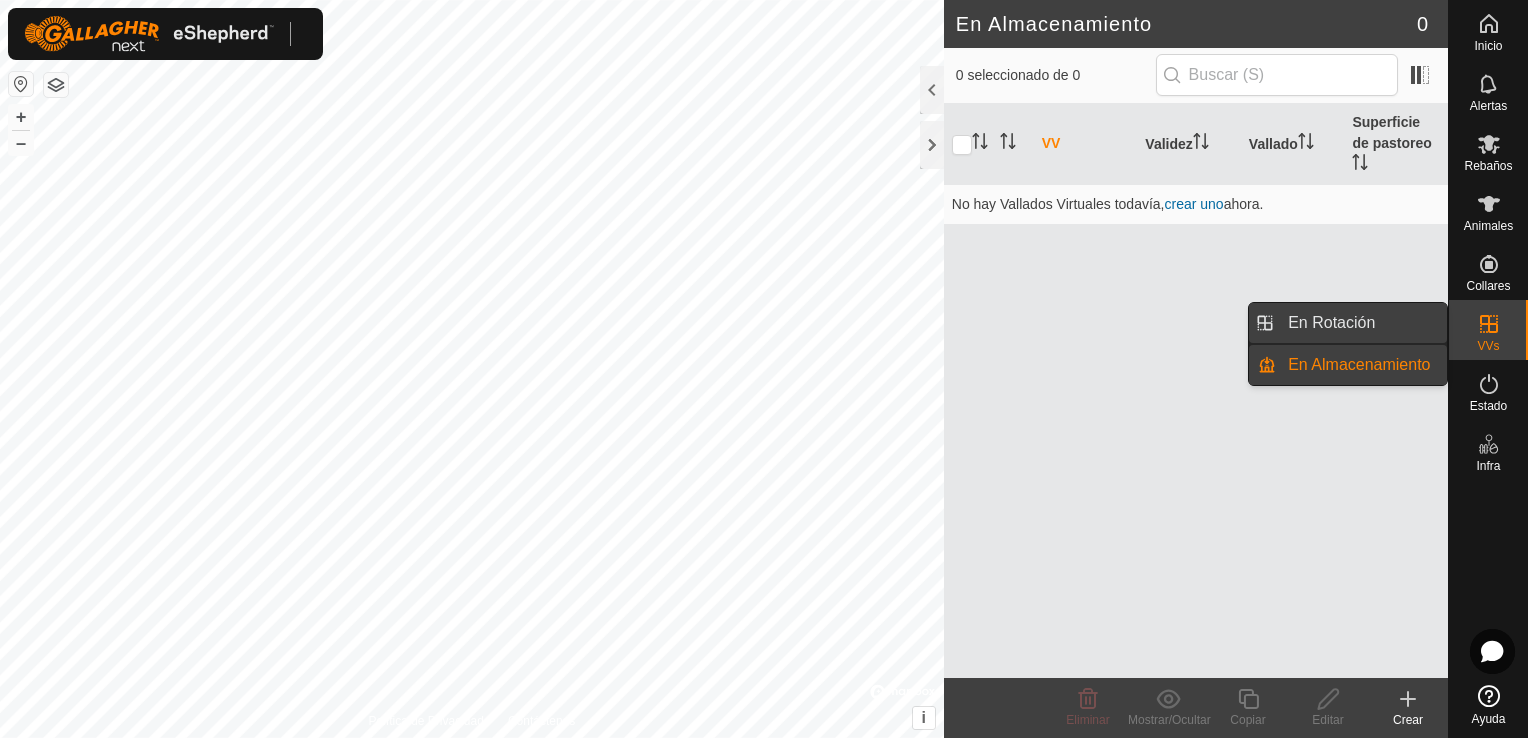 click on "En Rotación" at bounding box center (1361, 323) 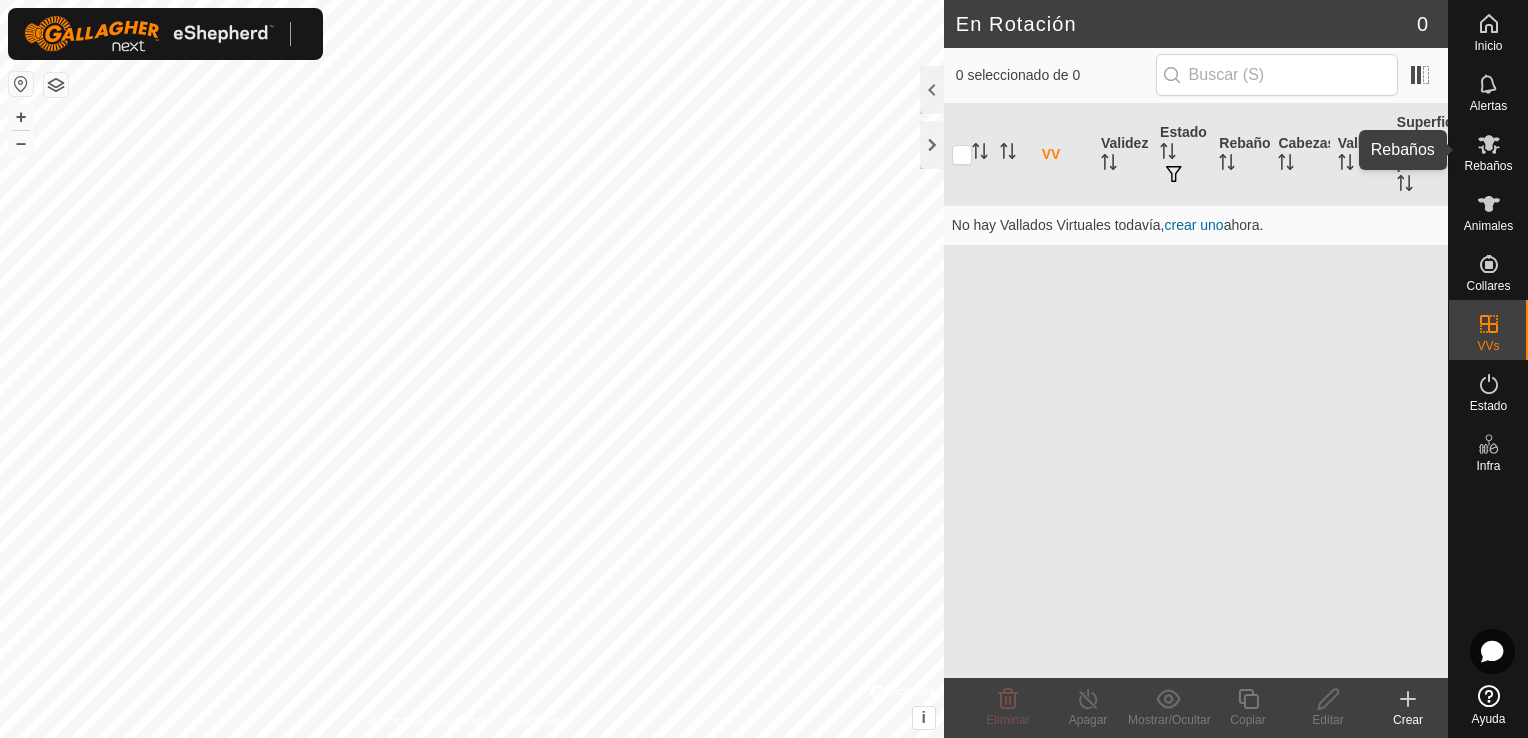 click 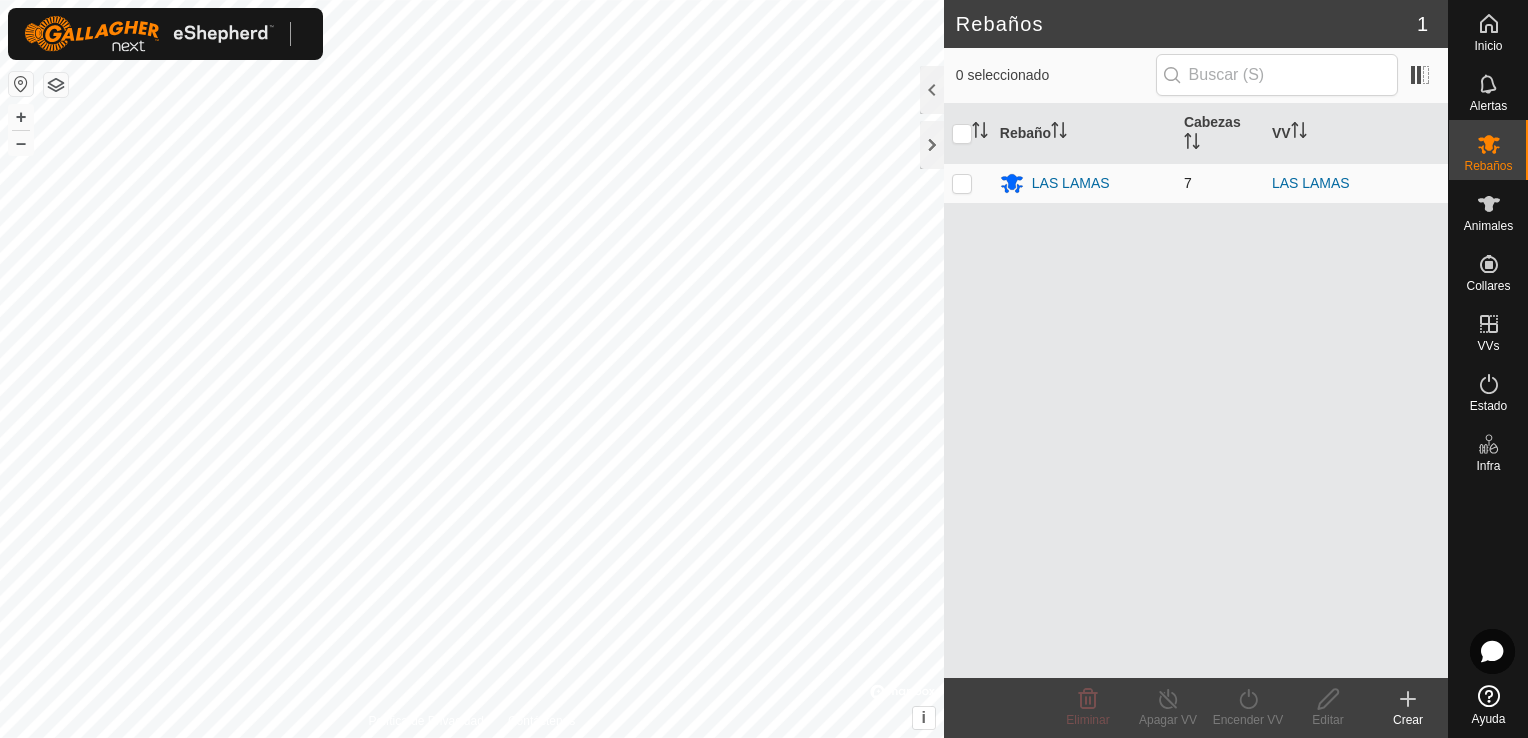 click at bounding box center (962, 183) 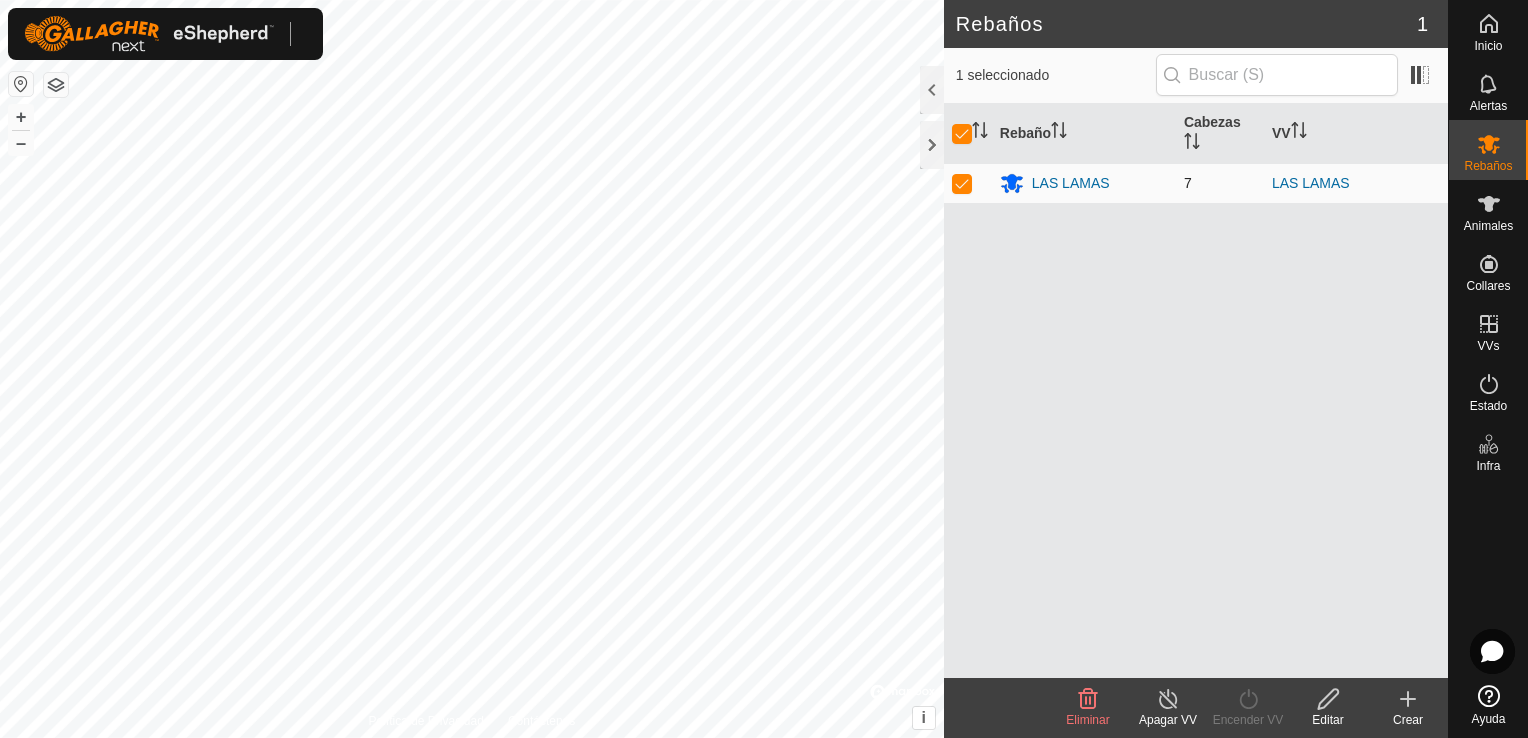 click at bounding box center (962, 183) 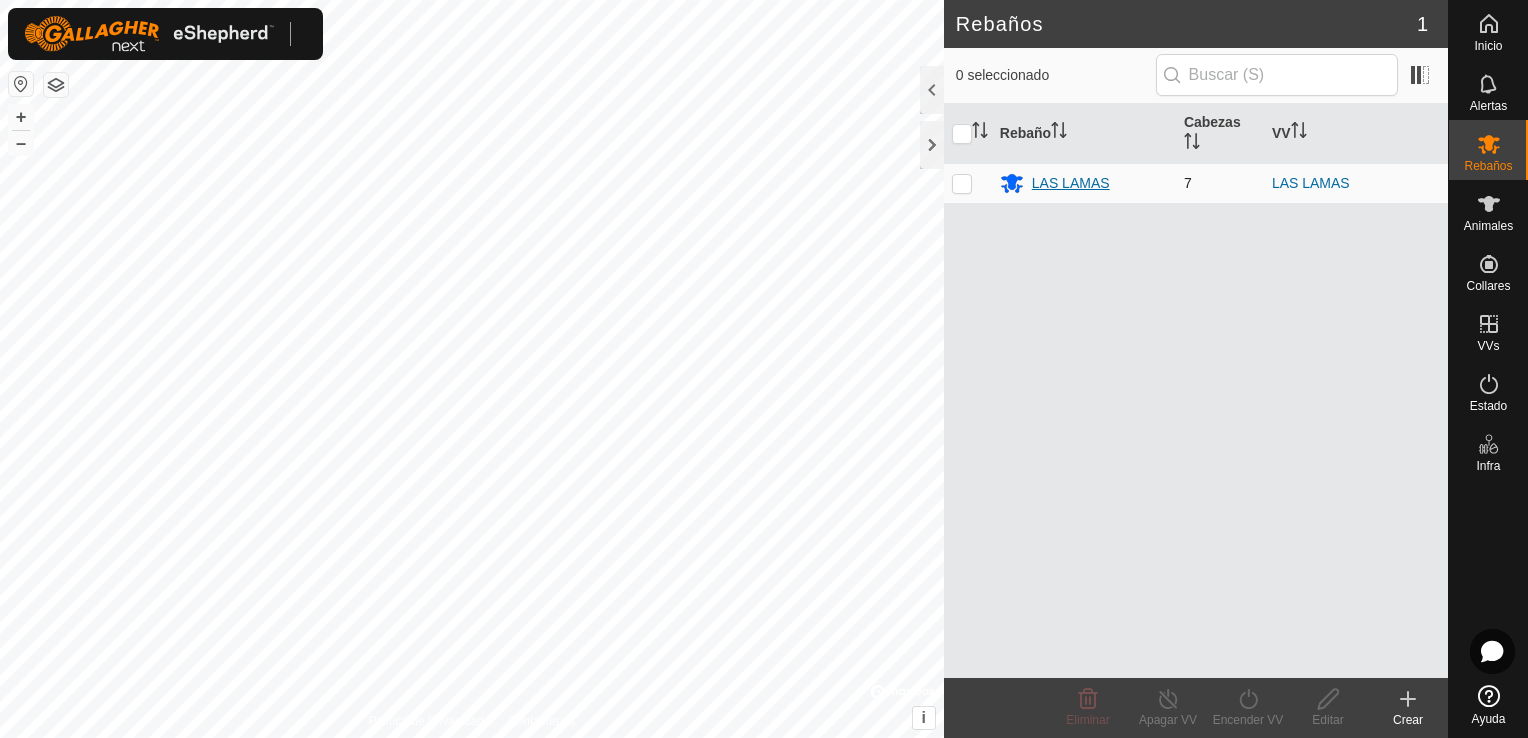 click on "LAS LAMAS" at bounding box center [1071, 183] 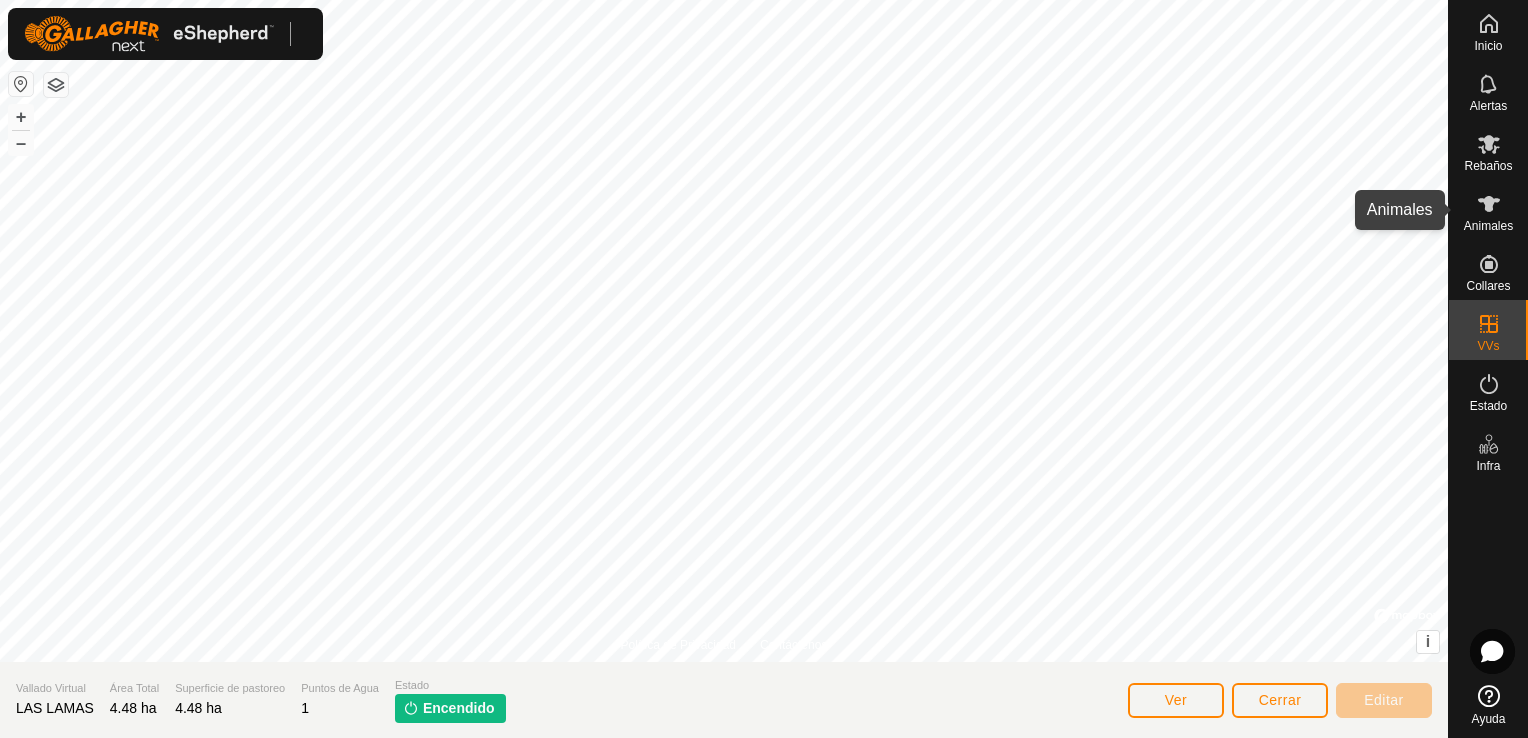 click 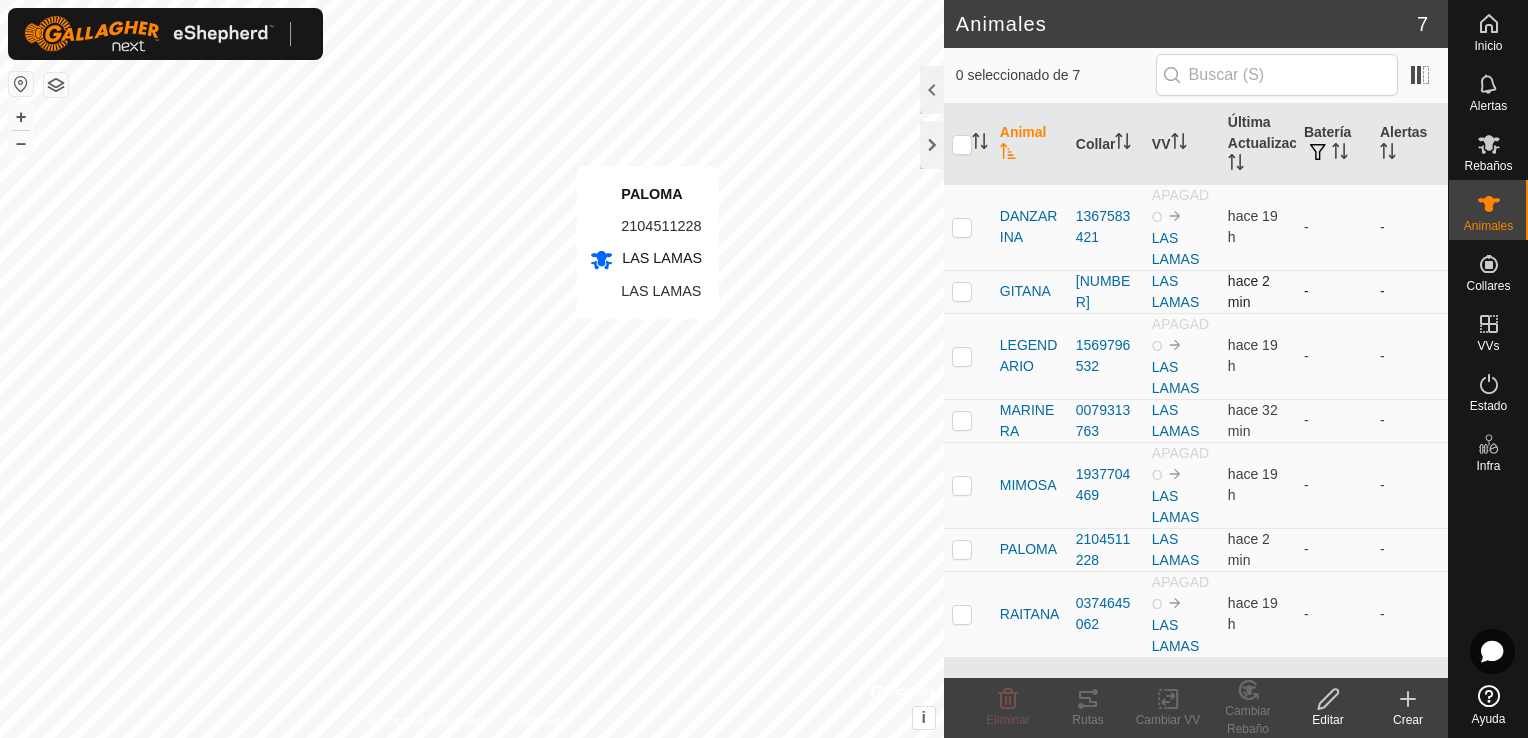checkbox on "true" 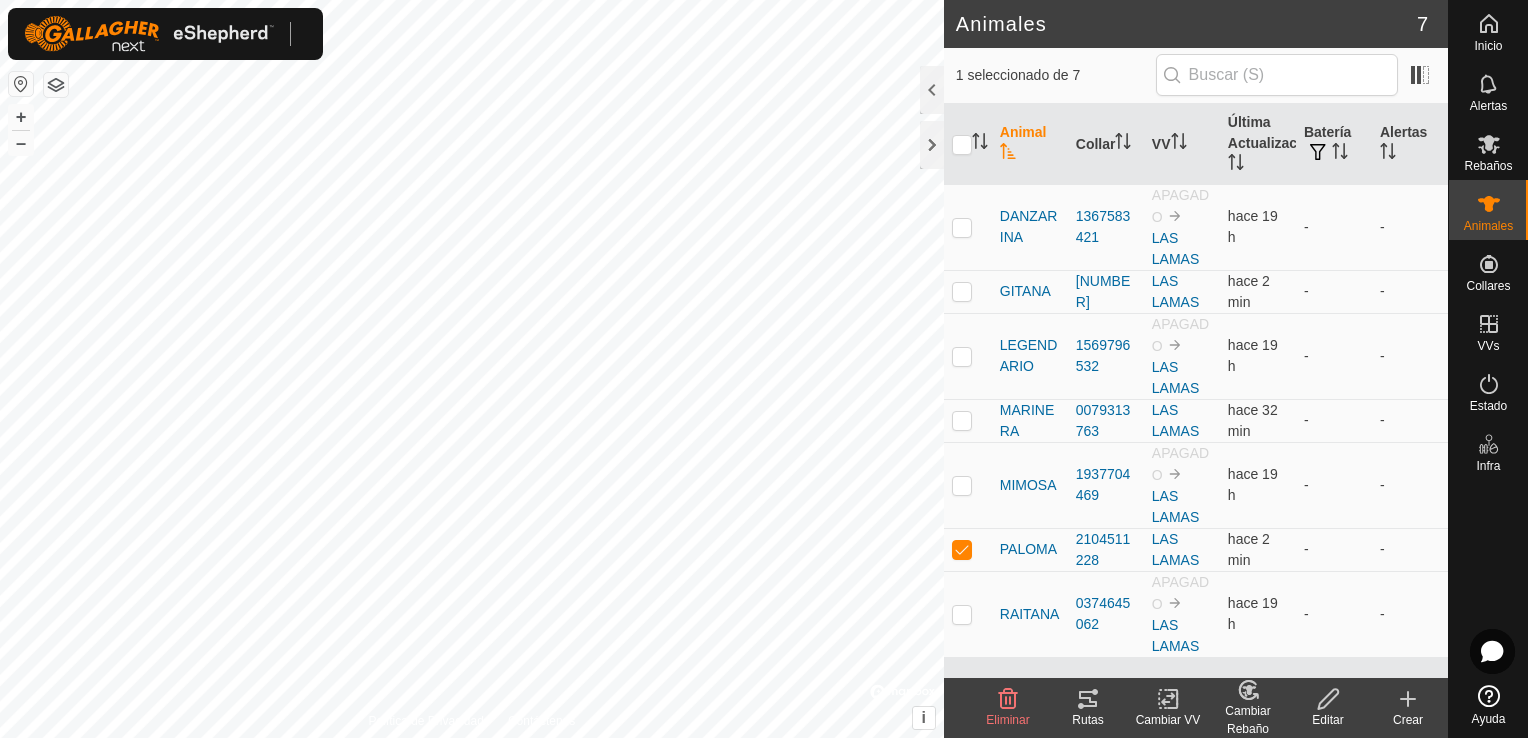 click 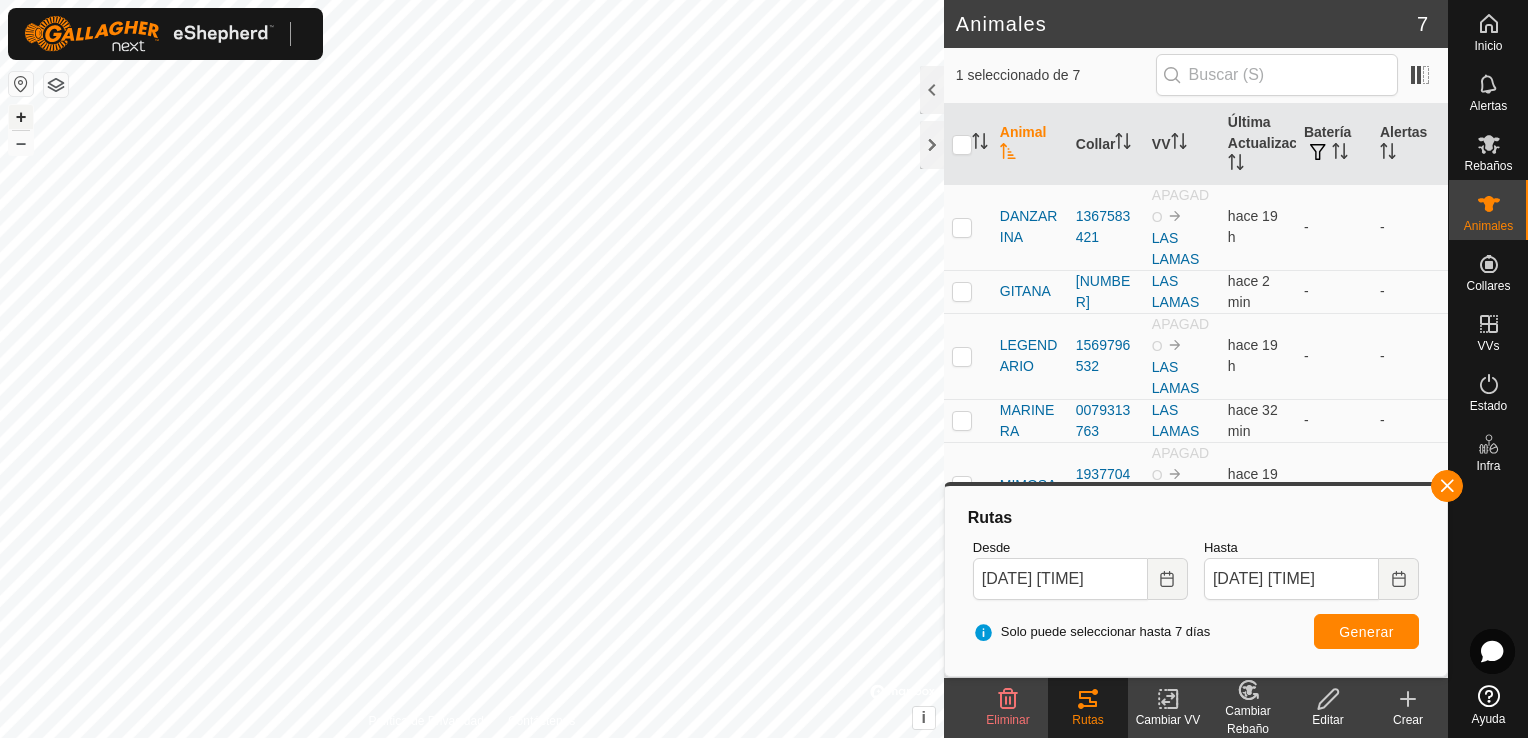 click on "+" at bounding box center (21, 117) 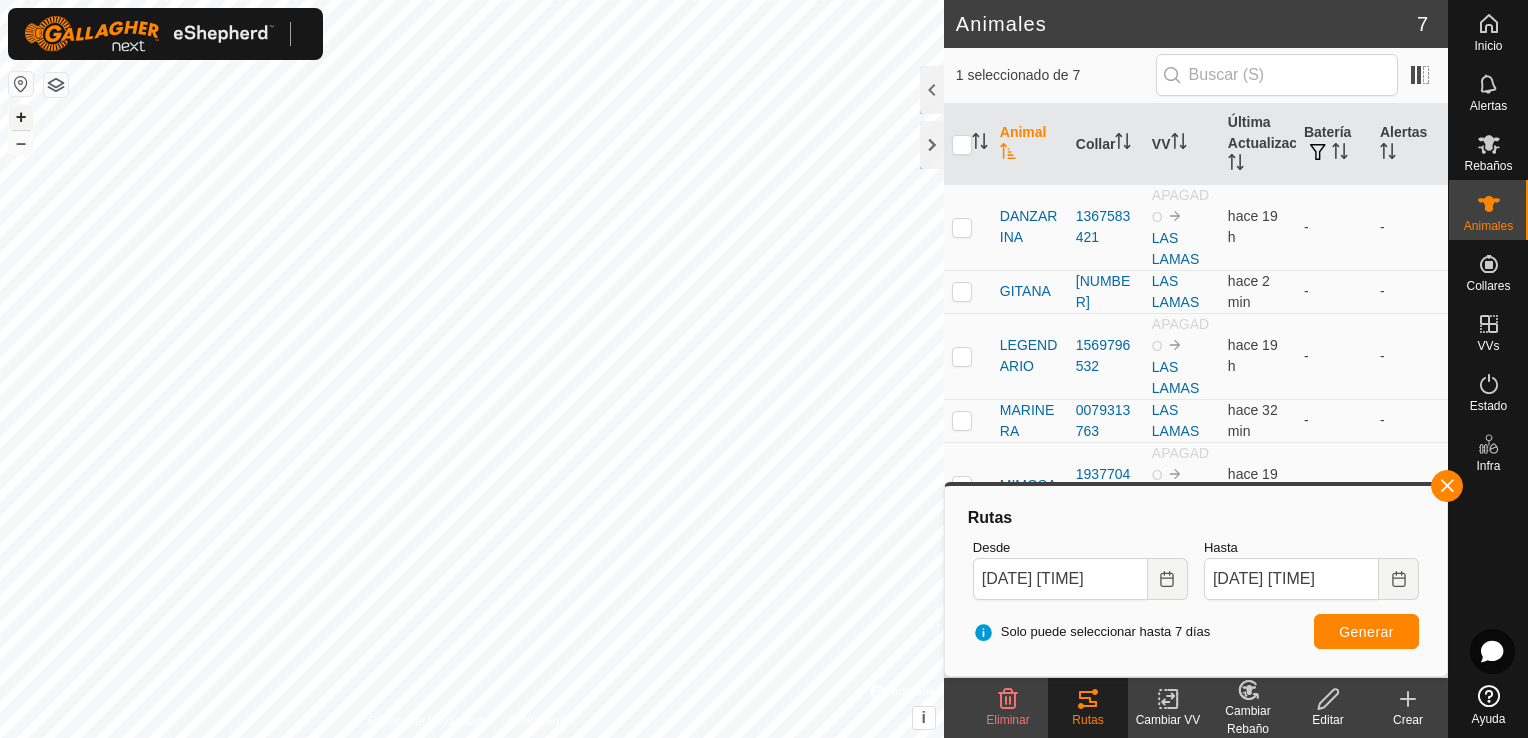 click on "+" at bounding box center (21, 117) 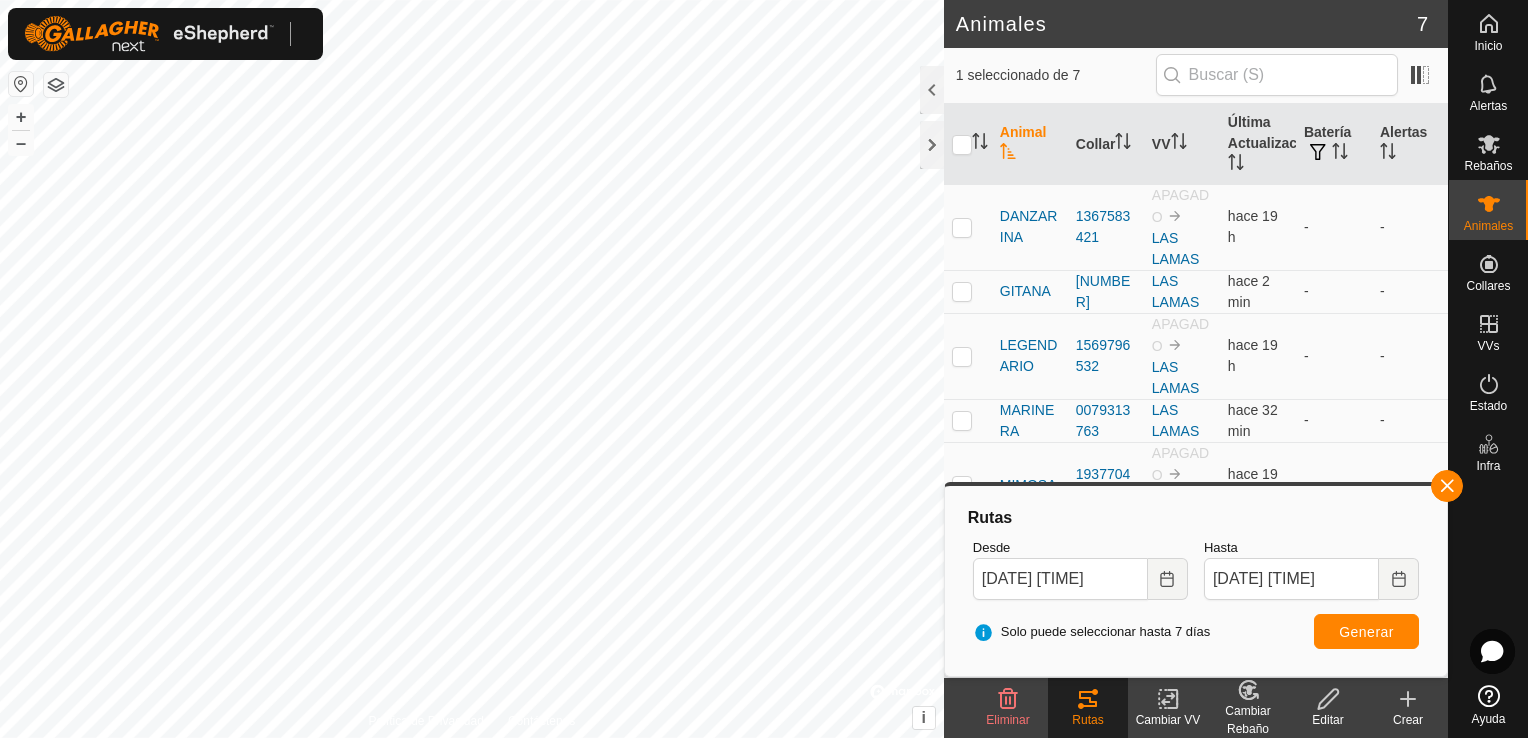 click on "Inicio Alertas Rebaños Animales Collares VVs Estado Infra Ayuda Animales 7  1 seleccionado de 7   Animal   Collar   VV   Última Actualización   Batería   Alertas   DANZARINA   1367583421  APAGADO LAS LAMAS  hace 19 h -  -   GITANA   2182016586  LAS LAMAS  hace 2 min -  -   LEGENDARIO   1569796532  APAGADO LAS LAMAS  hace 19 h -  -   MARINERA   0079313763  LAS LAMAS  hace 32 min -  -   MIMOSA   1937704469  APAGADO LAS LAMAS  hace 19 h -  -   PALOMA   2104511228  LAS LAMAS  hace 2 min -  -   RAITANA   0374645062  APAGADO LAS LAMAS  hace 19 h -  -  Eliminar  Rutas   Cambiar VV   Cambiar Rebaño   Editar   Crear  Política de Privacidad Contáctenos
PALOMA
2104511228
LAS LAMAS
LAS LAMAS + – ⇧ i ©  Mapbox , ©  OpenStreetMap ,  Improve this map
Rutas Desde 01 Aug, 2025 08:40 Hasta 02 Aug, 2025 08:40 Solo puede seleccionar hasta 7 días Generar" at bounding box center [764, 369] 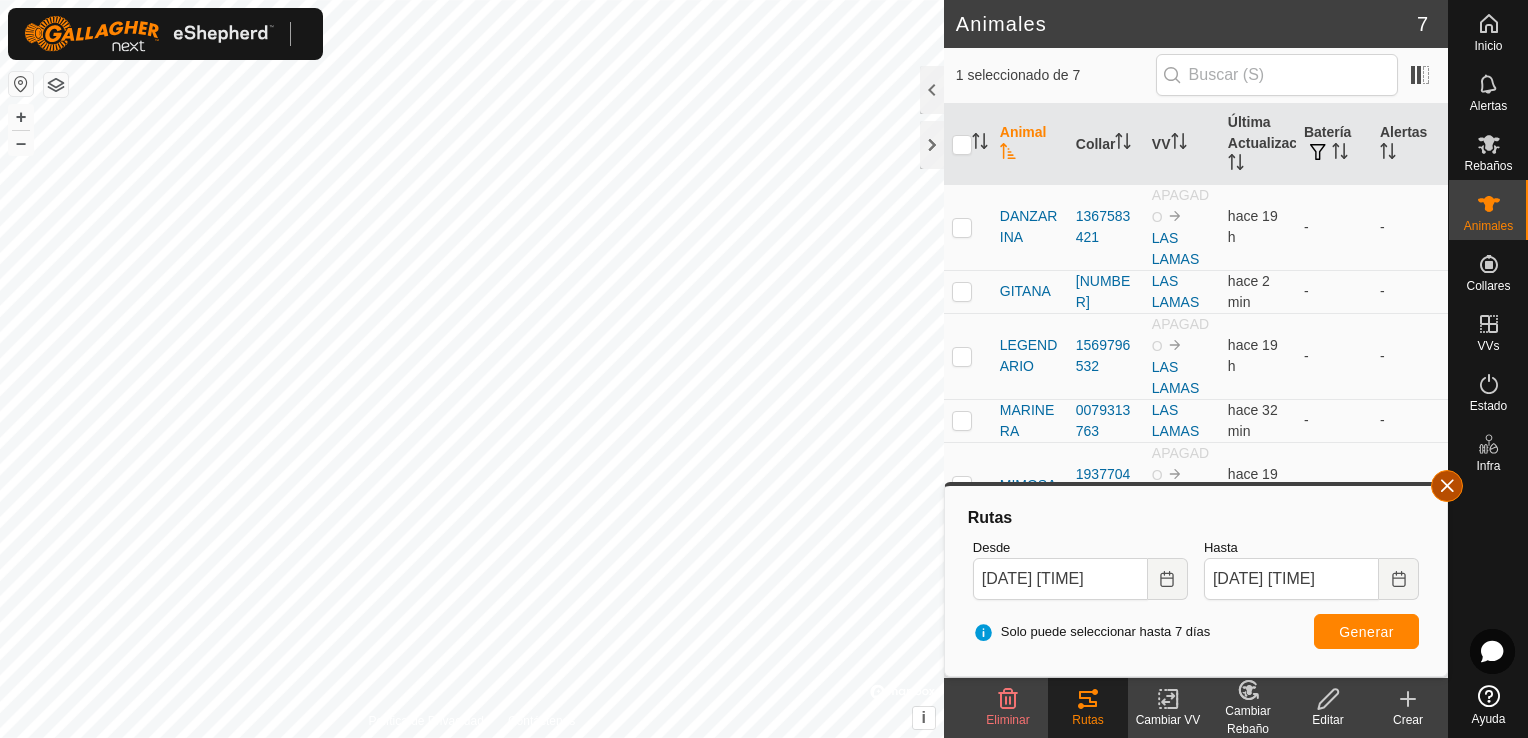 click at bounding box center (1447, 486) 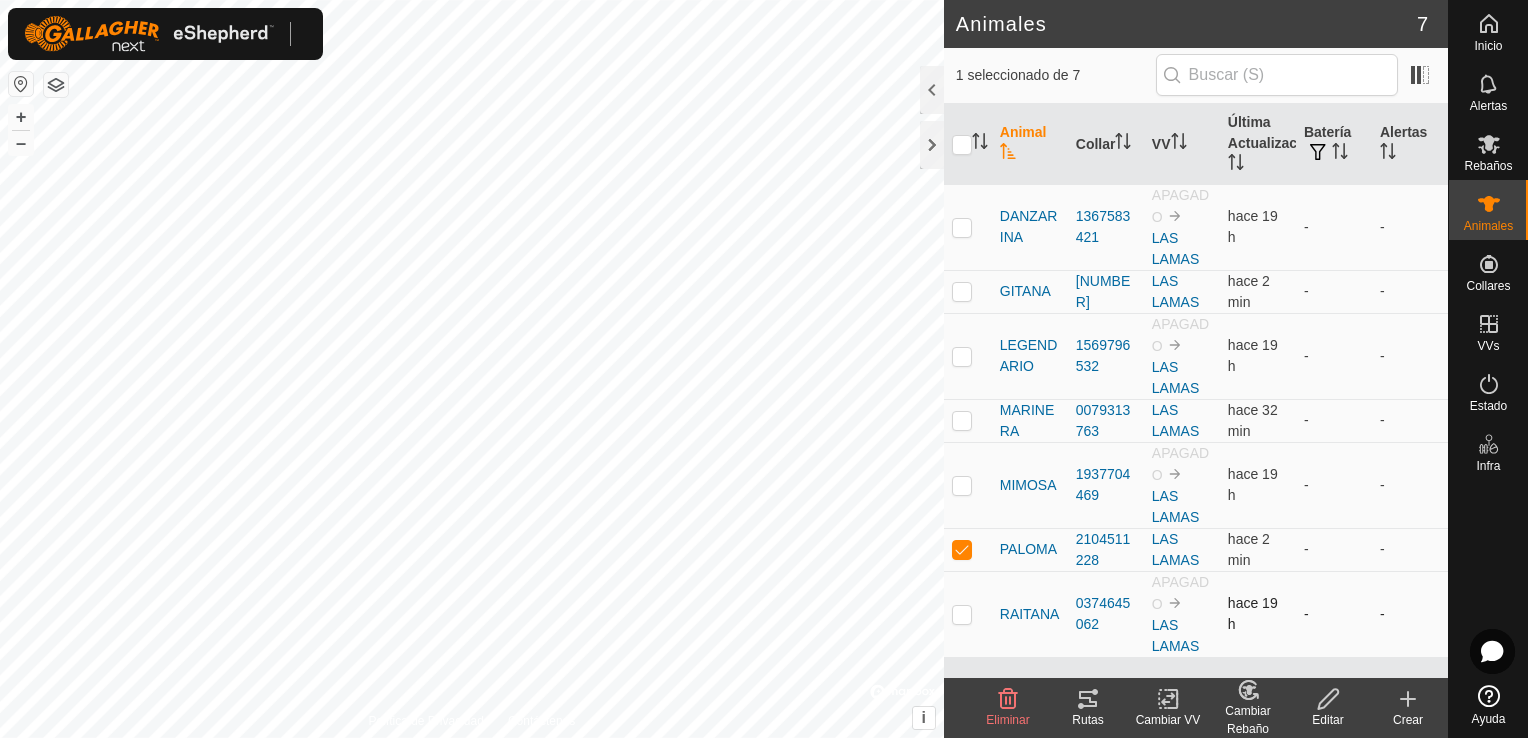 click at bounding box center [962, 614] 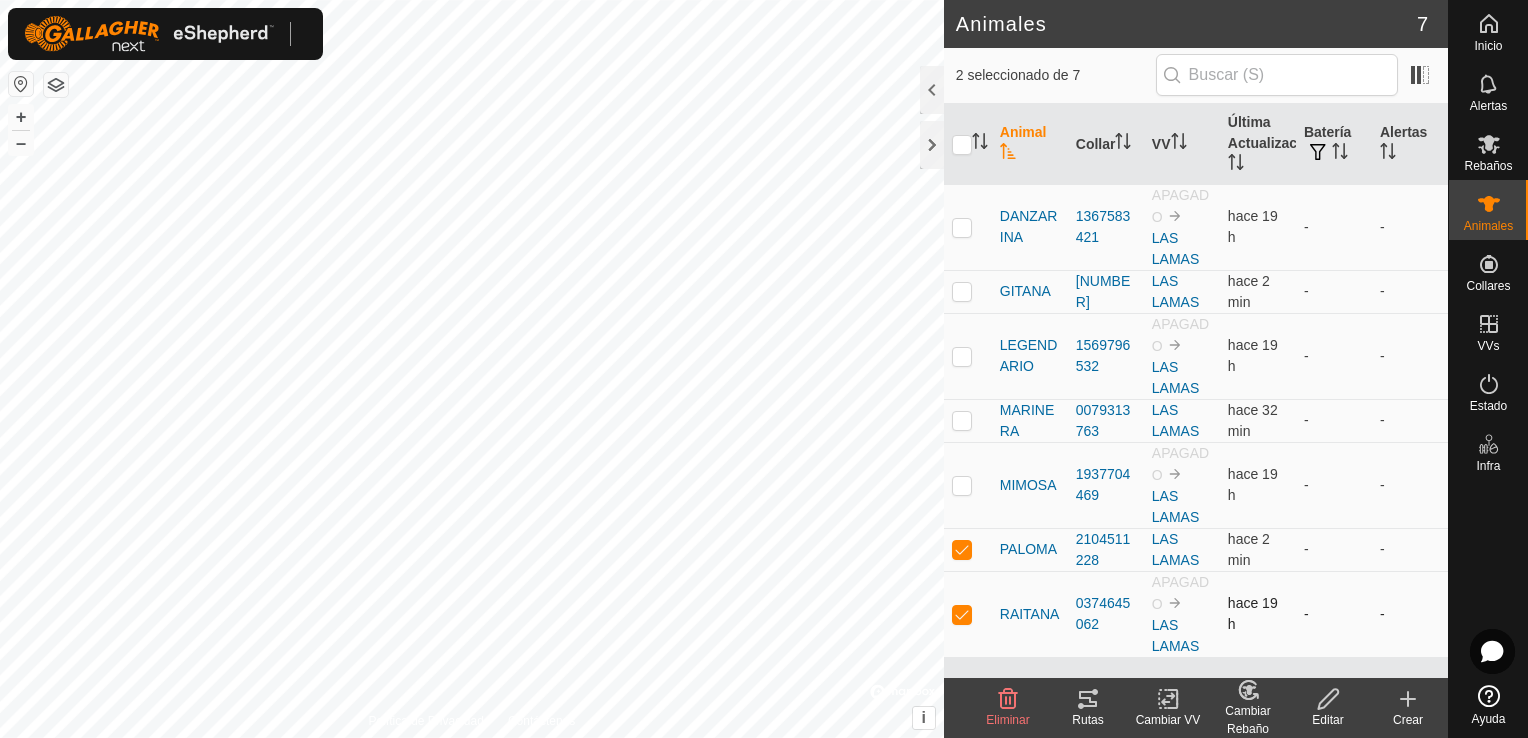click at bounding box center (962, 614) 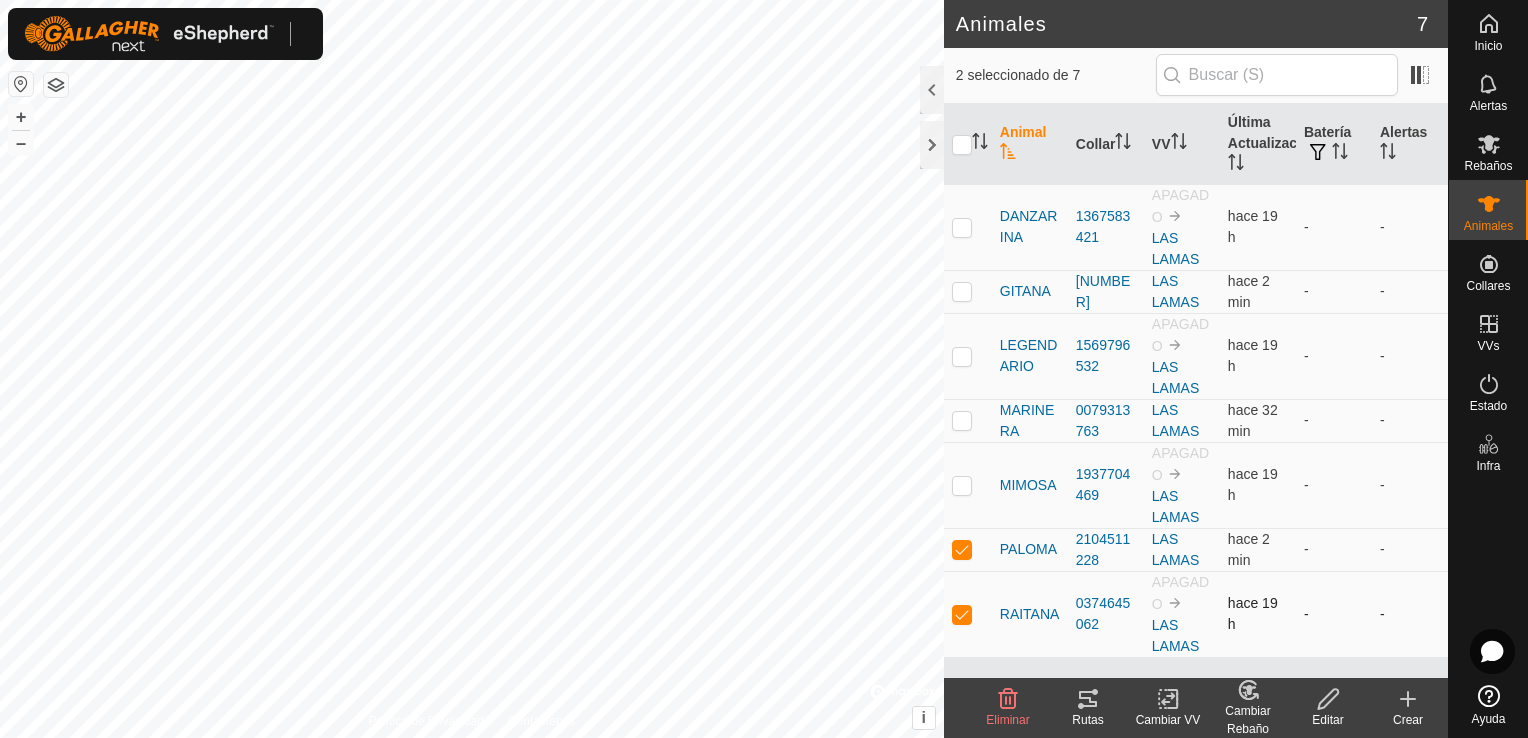 checkbox on "false" 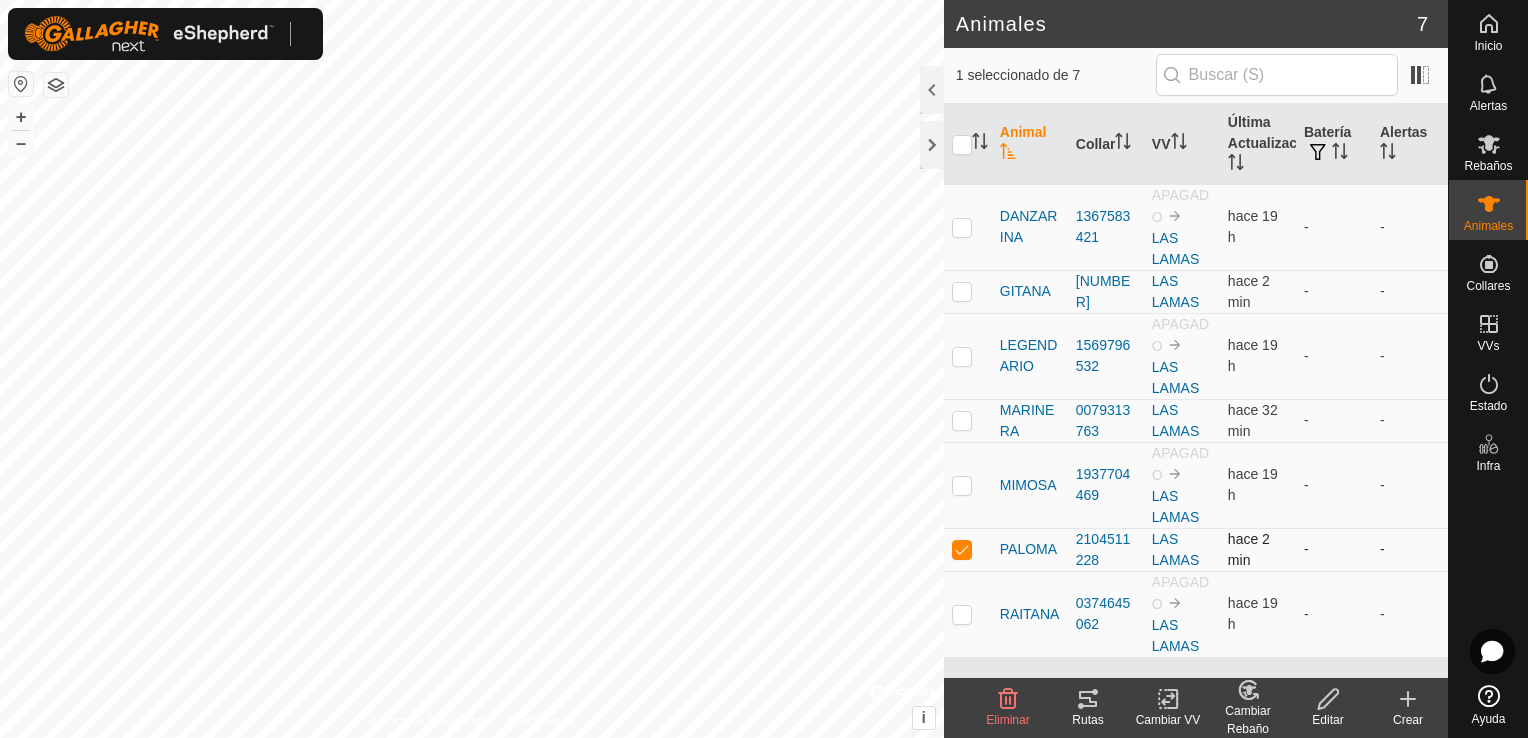 click at bounding box center [962, 549] 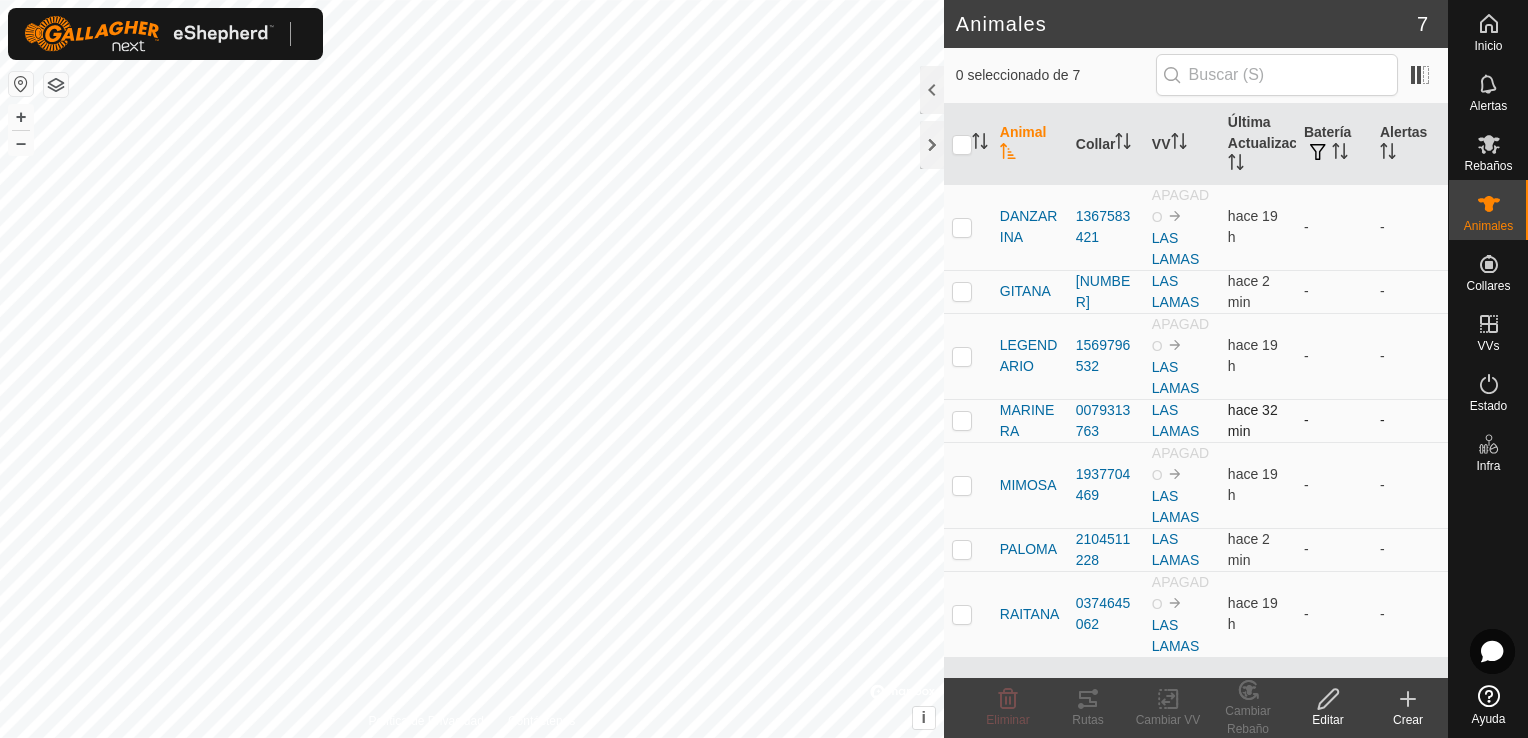 click at bounding box center [962, 420] 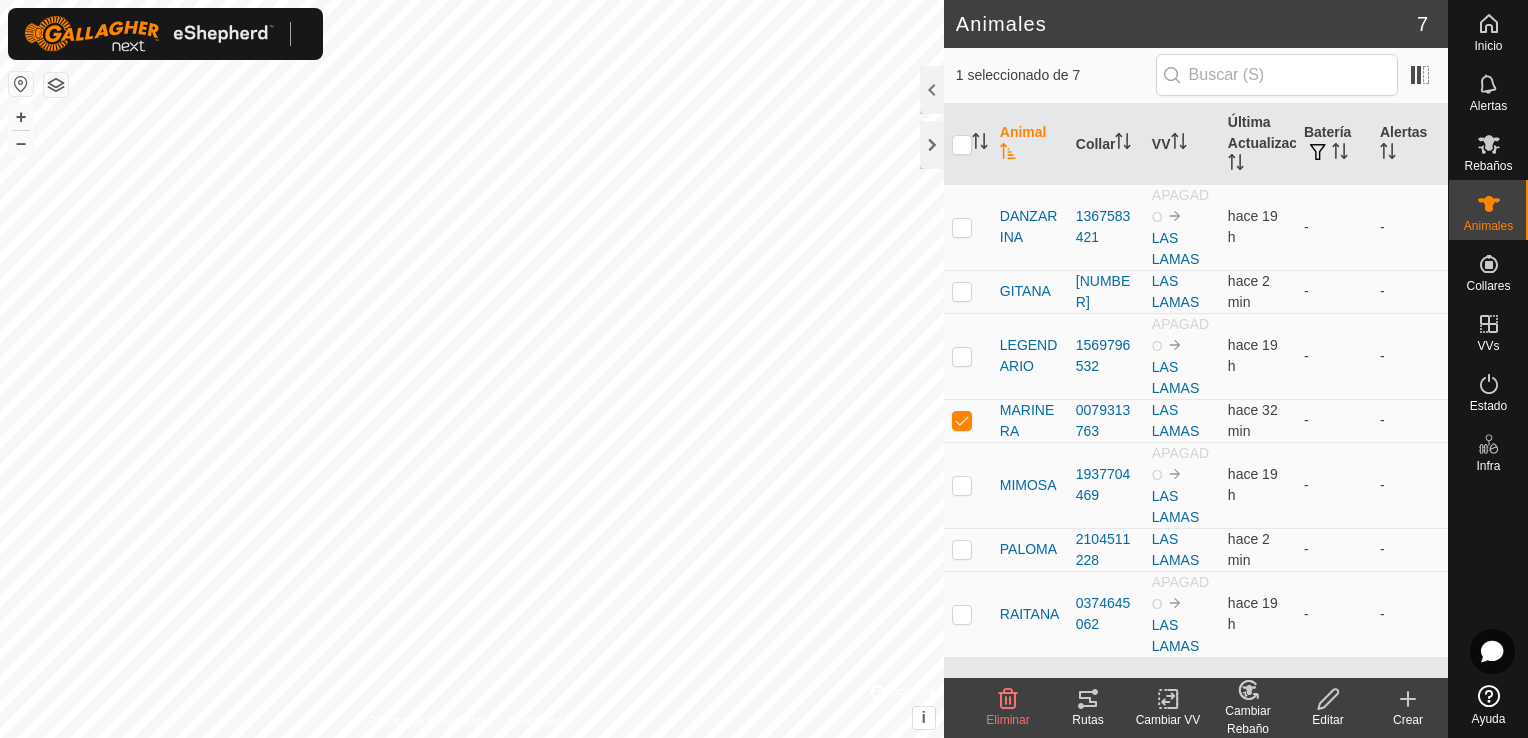 click 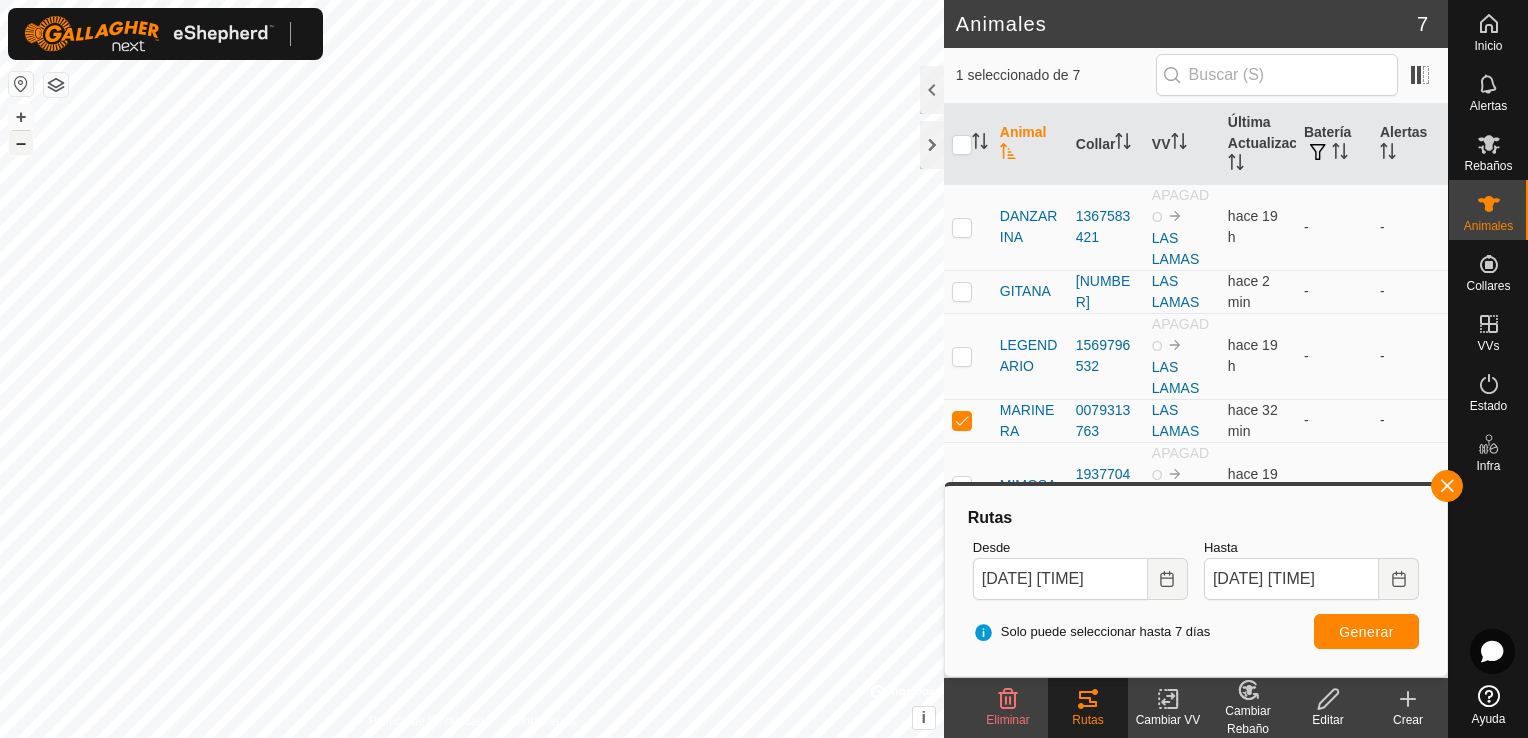 click on "–" at bounding box center [21, 143] 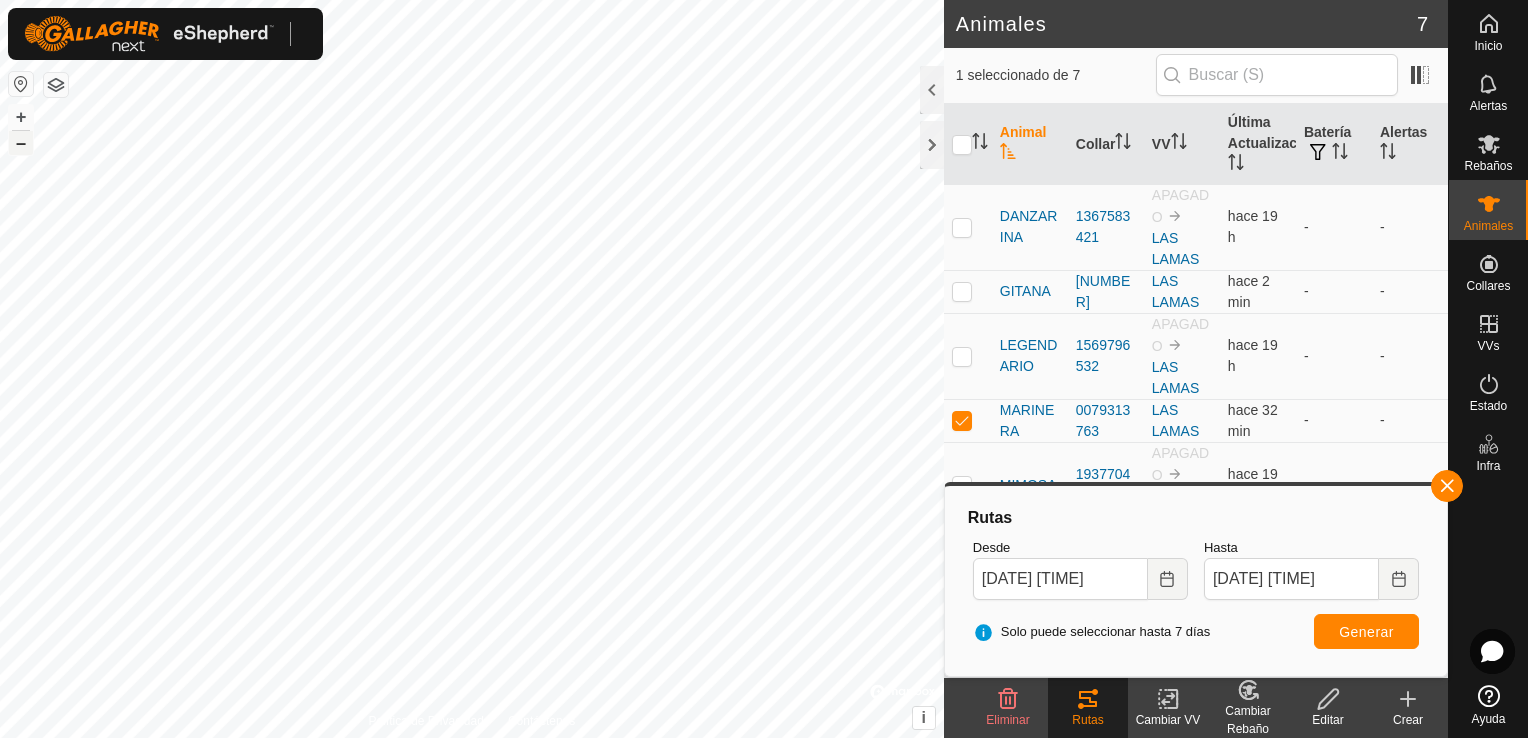 click on "–" at bounding box center (21, 143) 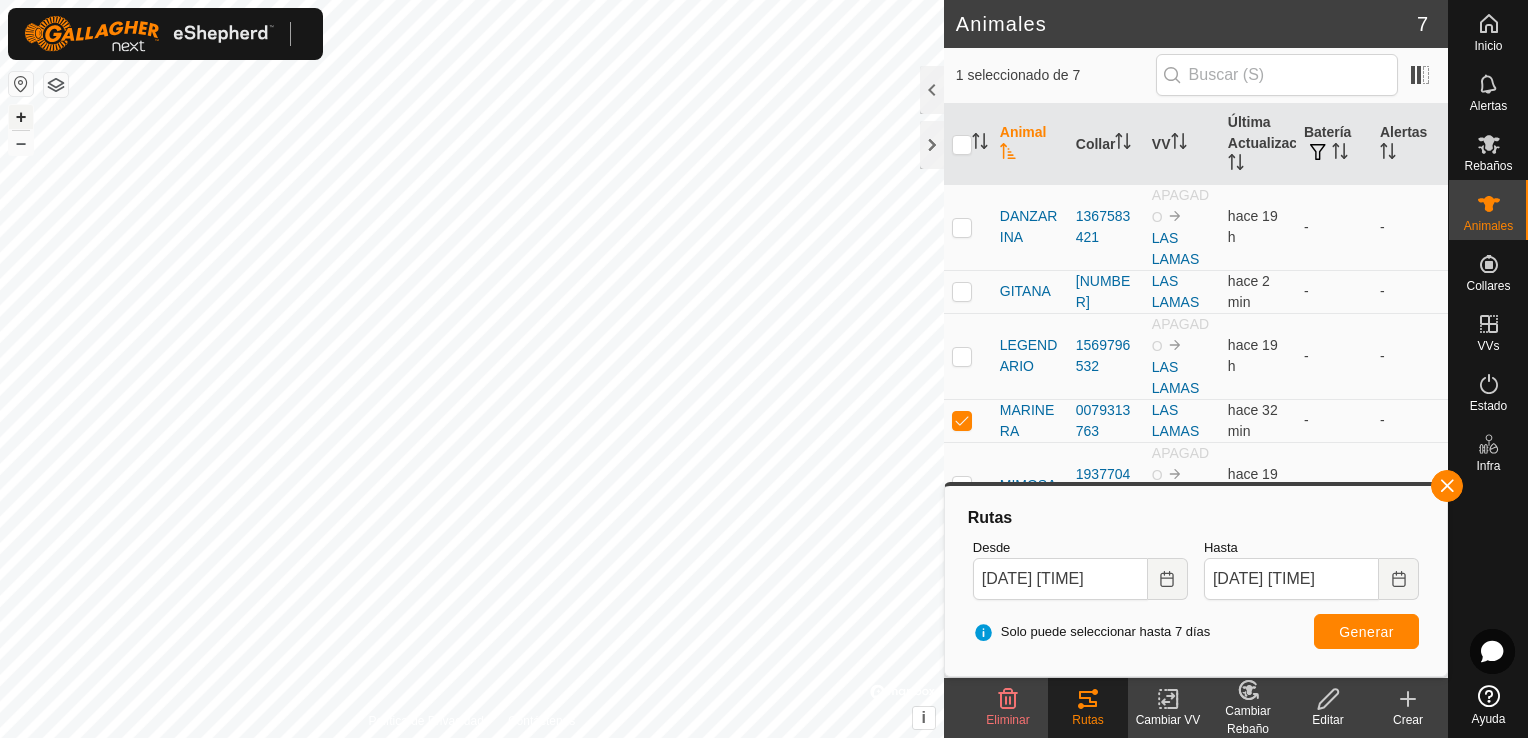 click on "+" at bounding box center (21, 117) 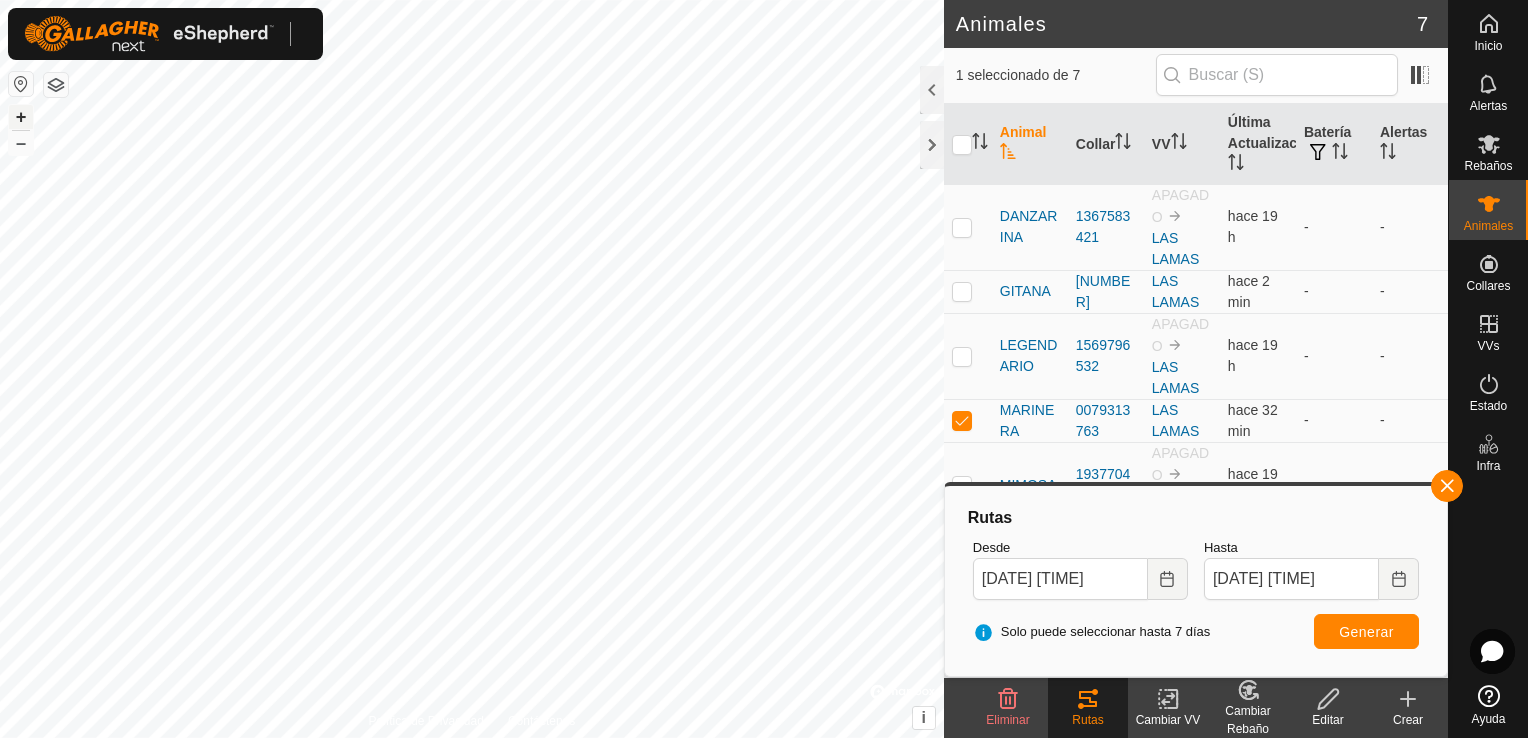 click on "+" at bounding box center (21, 117) 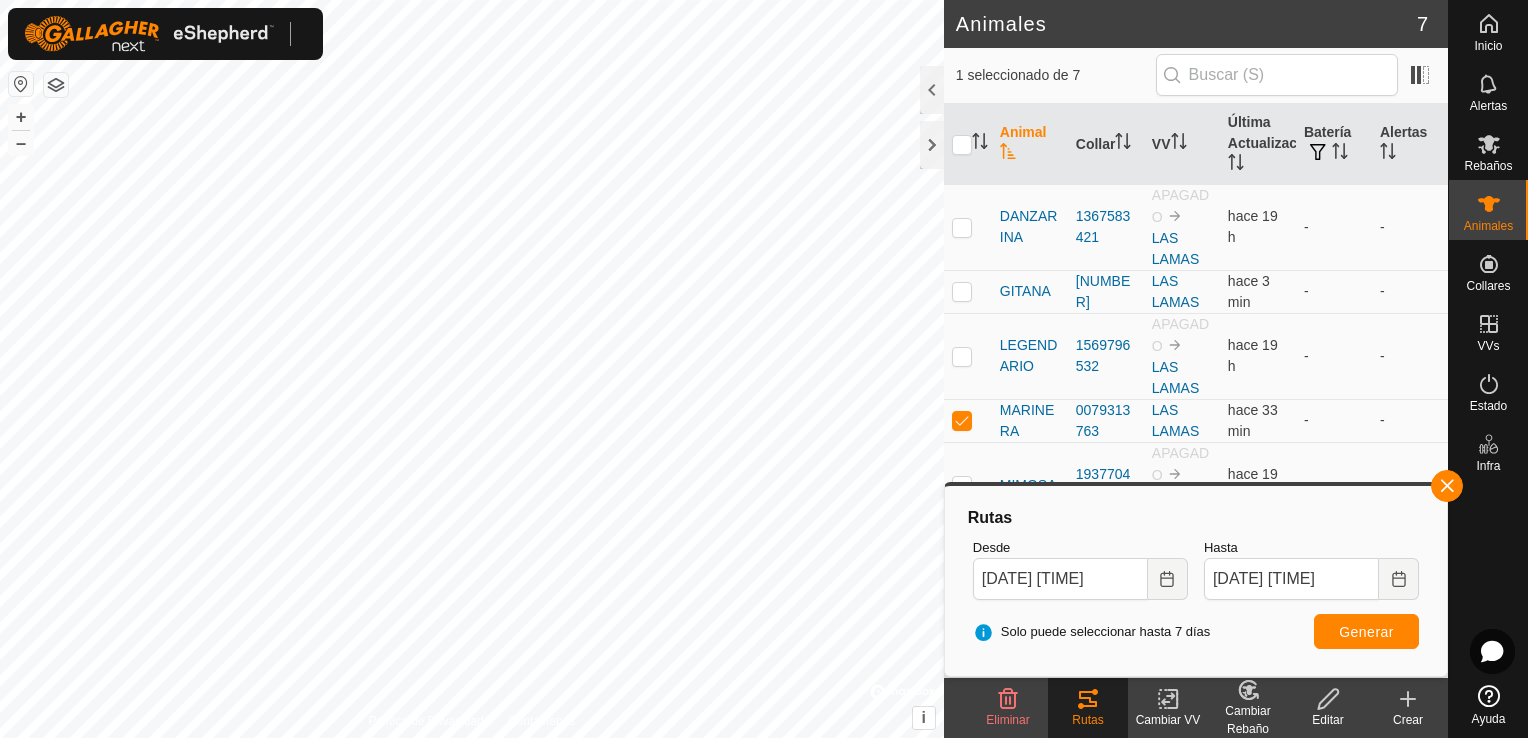 click on "Inicio Alertas Rebaños Animales Collares VVs Estado Infra Ayuda Animales 7  1 seleccionado de 7   Animal   Collar   VV   Última Actualización   Batería   Alertas   DANZARINA   1367583421  APAGADO LAS LAMAS  hace 19 h -  -   GITANA   2182016586  LAS LAMAS  hace 3 min -  -   LEGENDARIO   1569796532  APAGADO LAS LAMAS  hace 19 h -  -   MARINERA   0079313763  LAS LAMAS  hace 33 min -  -   MIMOSA   1937704469  APAGADO LAS LAMAS  hace 19 h -  -   PALOMA   2104511228  LAS LAMAS  hace 3 min -  -   RAITANA   0374645062  APAGADO LAS LAMAS  hace 19 h -  -  Eliminar  Rutas   Cambiar VV   Cambiar Rebaño   Editar   Crear  Política de Privacidad Contáctenos
MARINERA
0079313763
LAS LAMAS
2 ago 2025, 7:22:05
Pulse
+ – ⇧ i ©  Mapbox , ©  OpenStreetMap ,  Improve this map
Rutas Desde 01 Aug, 2025 08:40 Hasta 02 Aug, 2025 08:40 Generar" at bounding box center [764, 369] 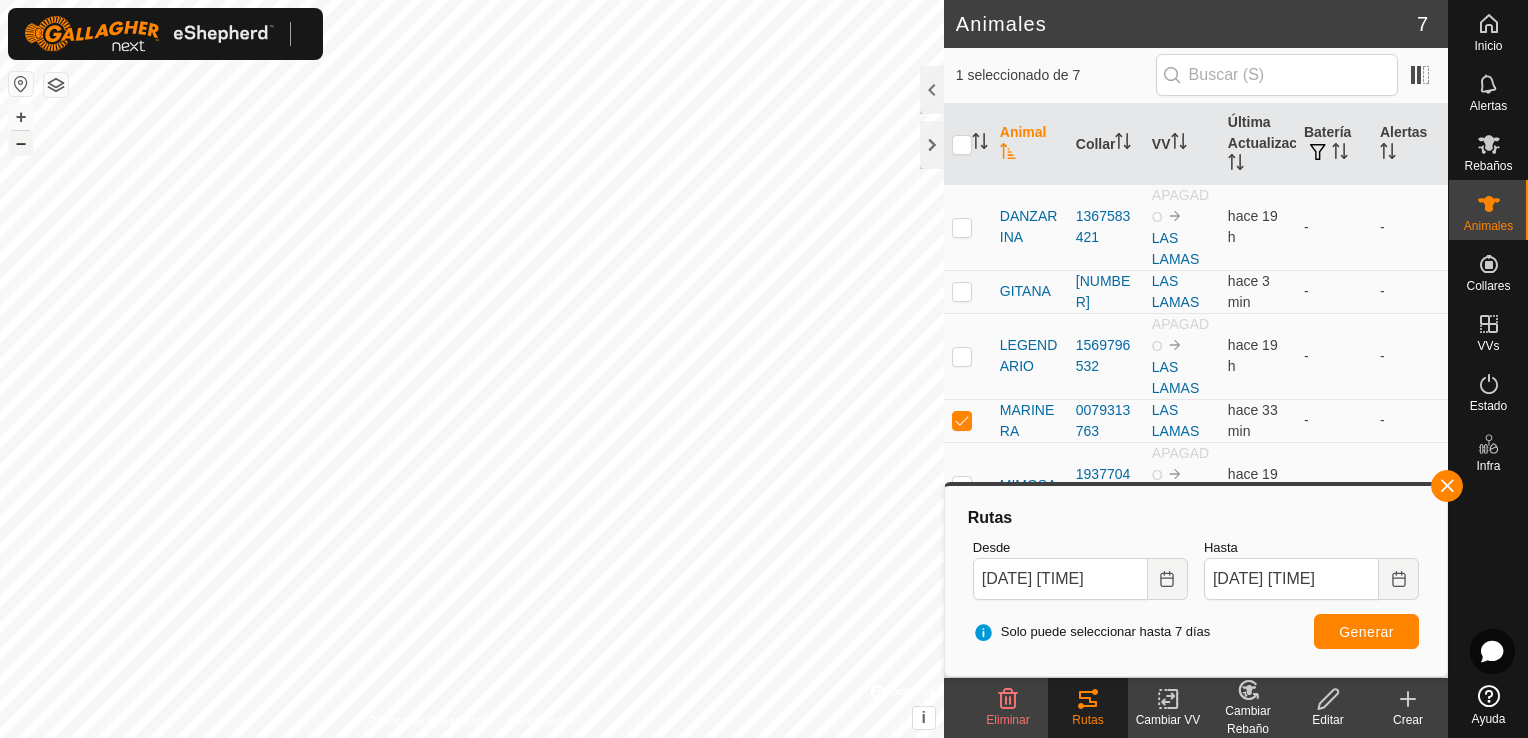 click on "–" at bounding box center [21, 143] 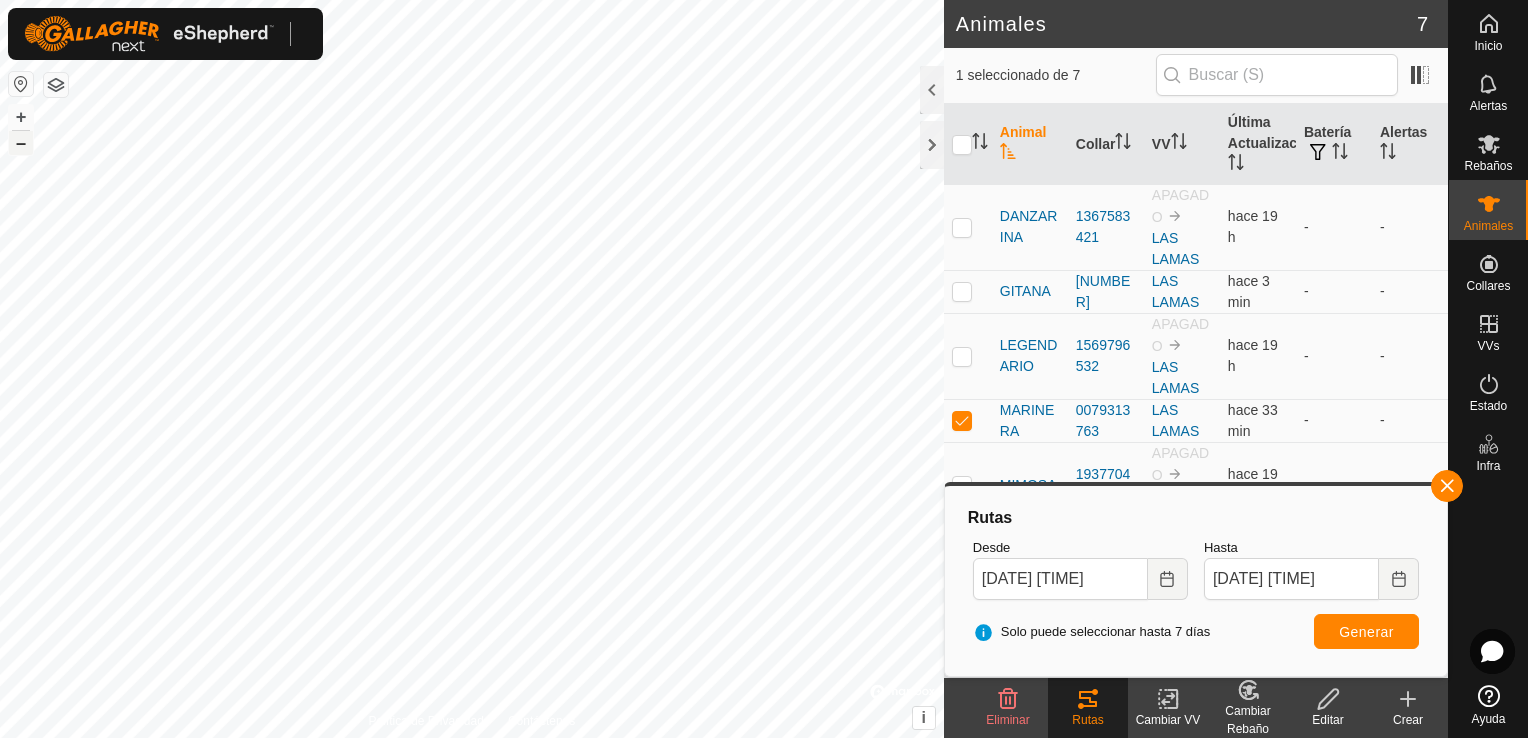 click on "–" at bounding box center [21, 143] 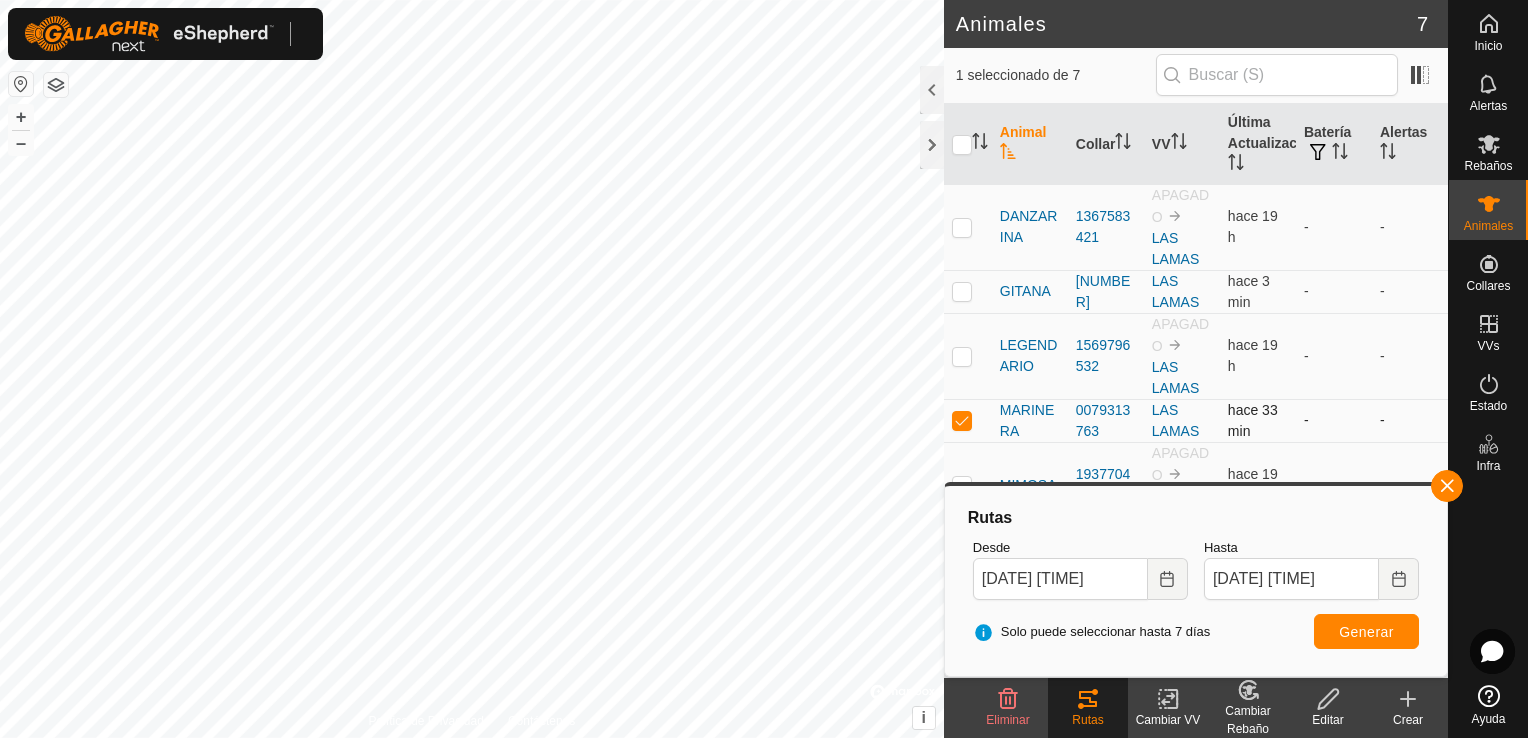 click at bounding box center [962, 420] 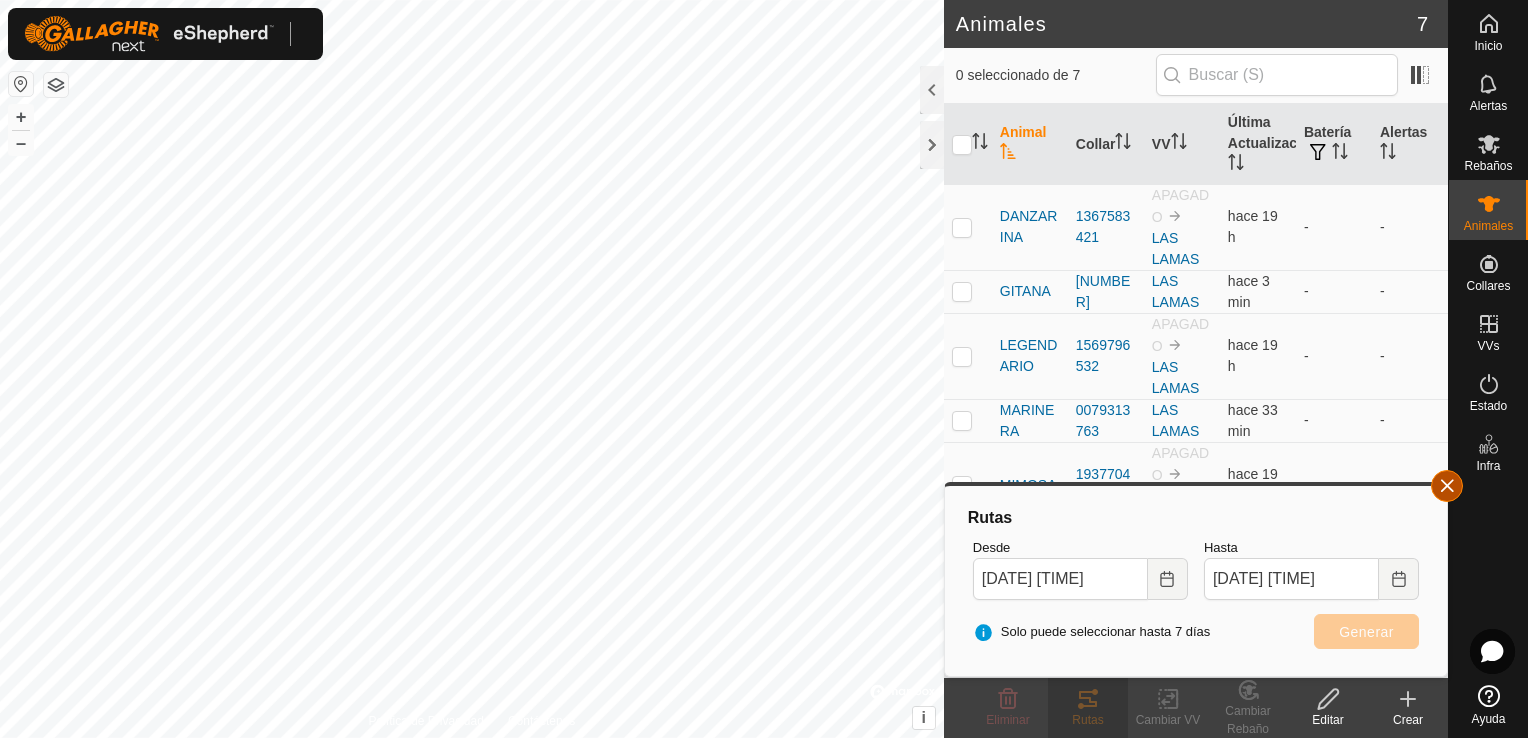 click at bounding box center [1447, 486] 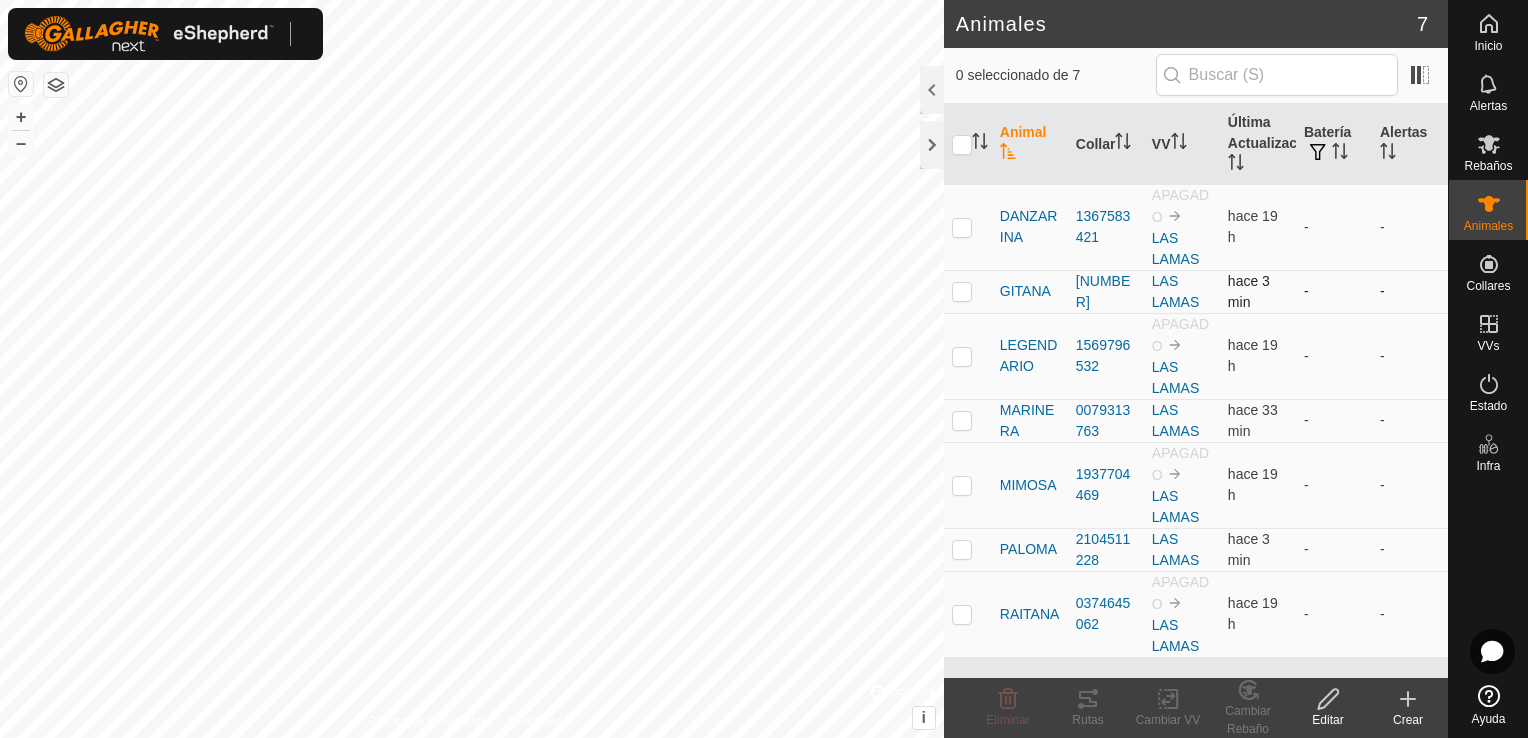 click at bounding box center (962, 291) 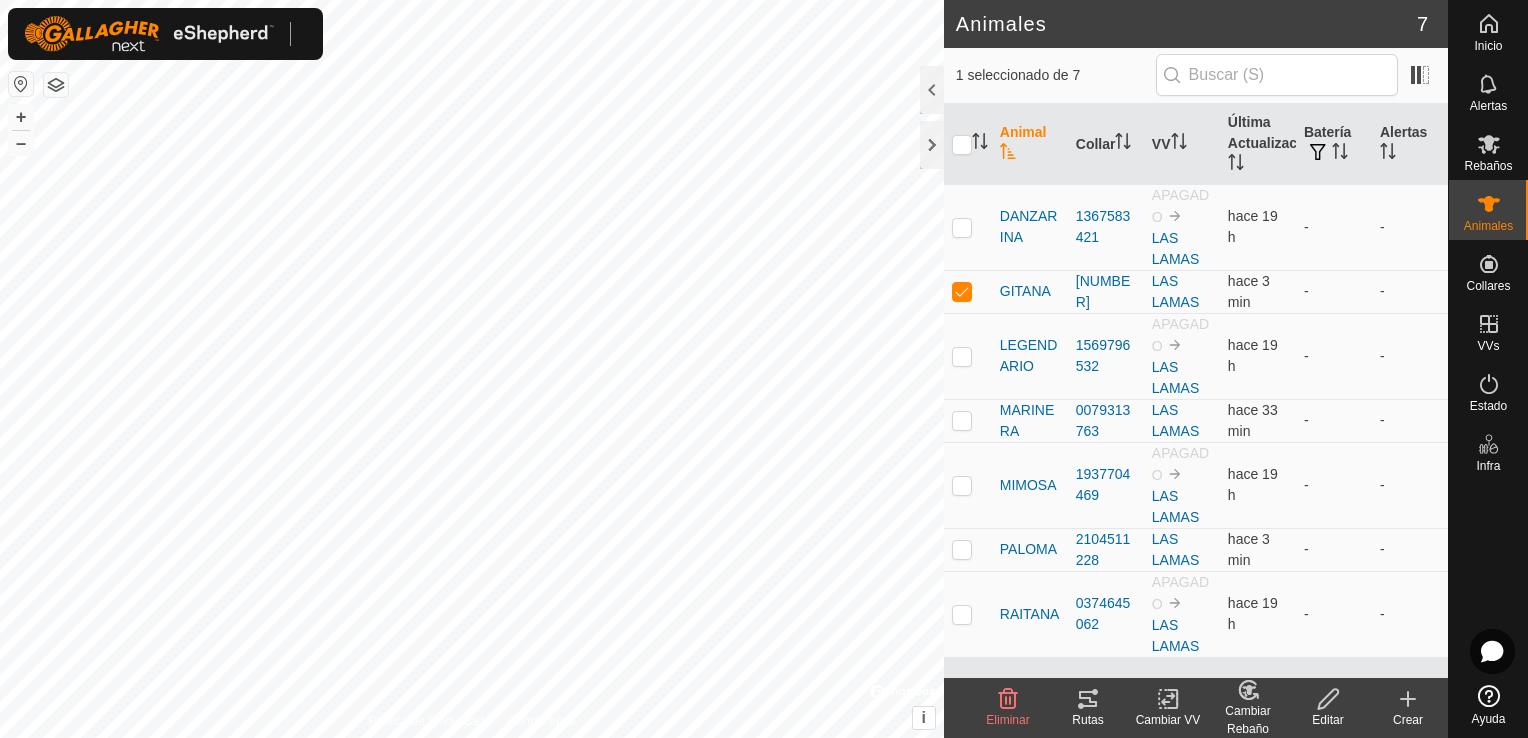 click 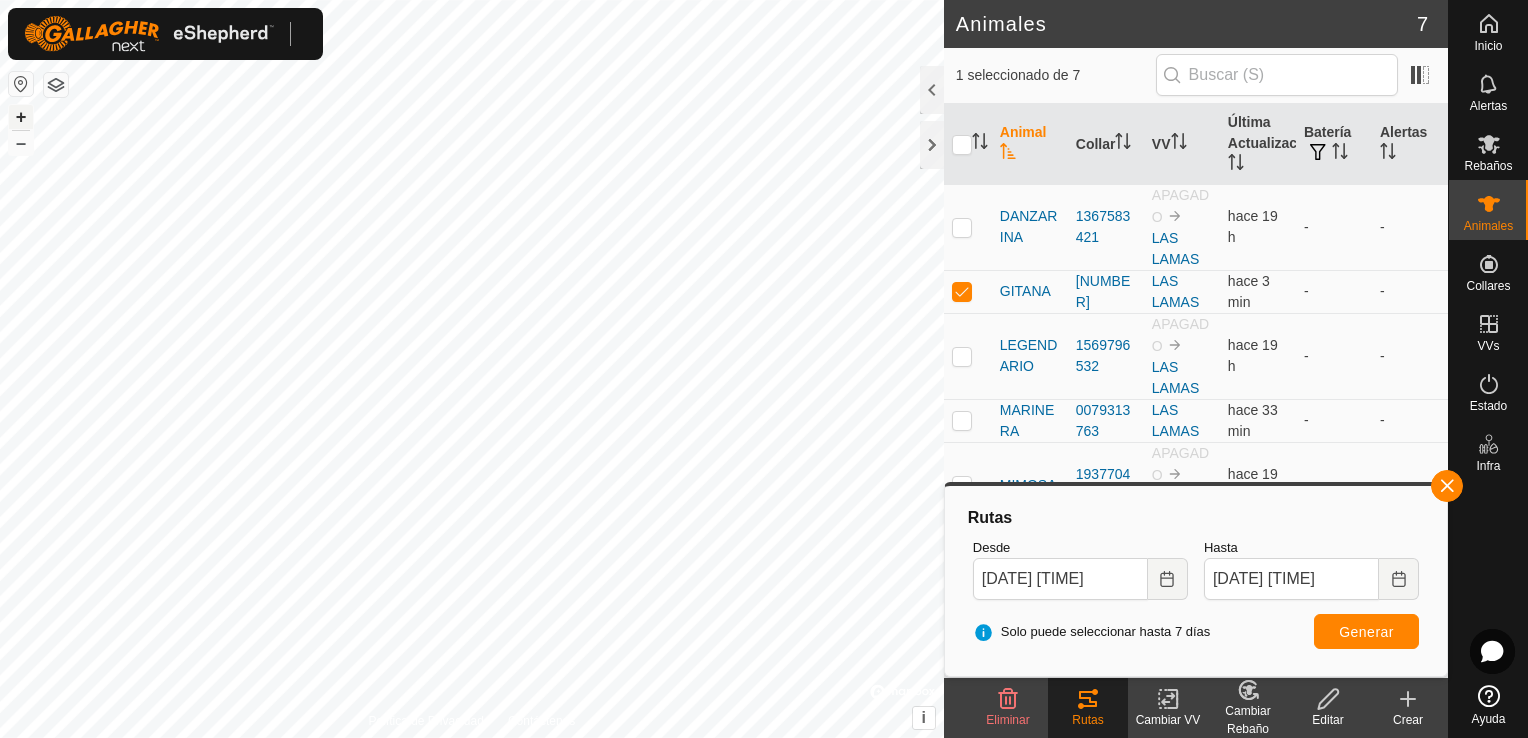 click on "+" at bounding box center [21, 117] 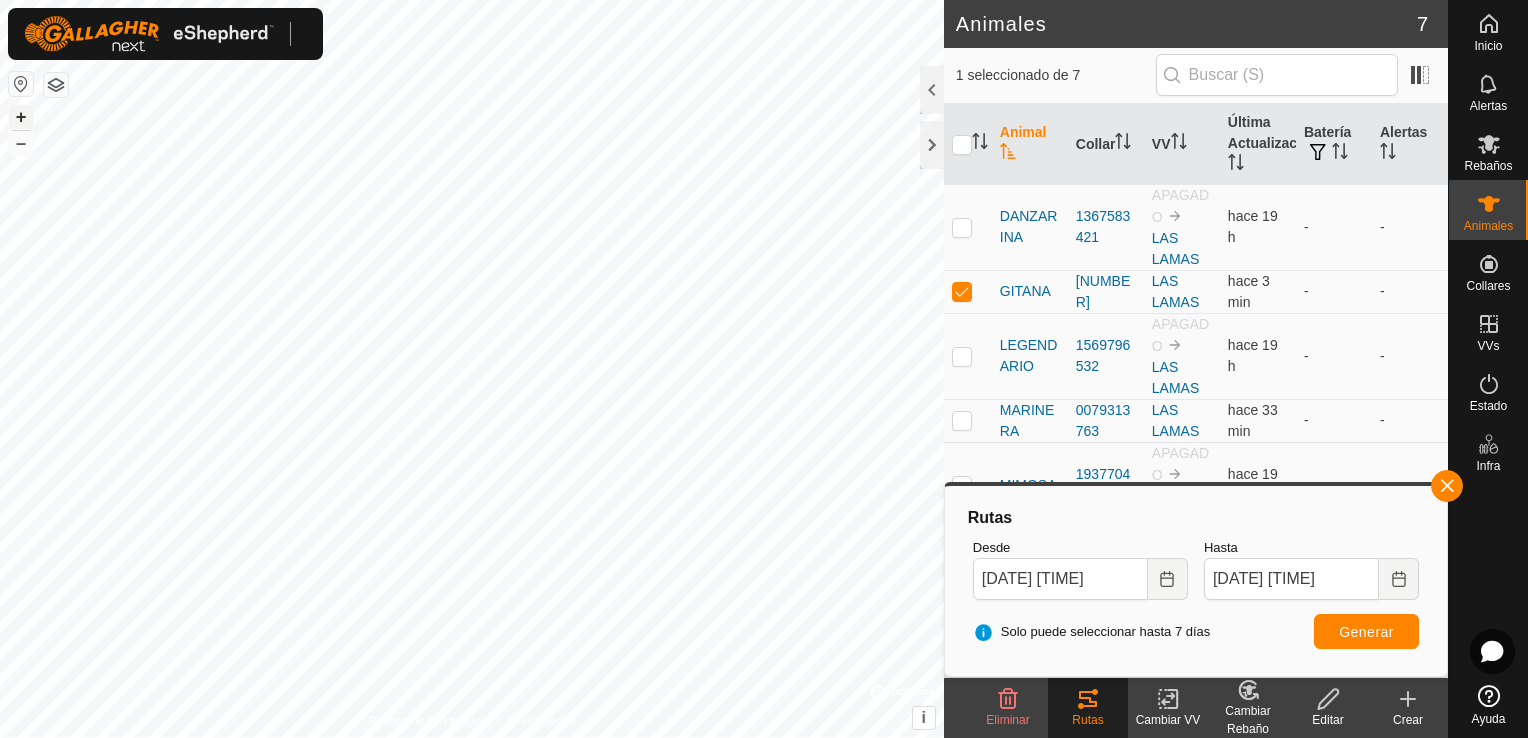 click on "+" at bounding box center (21, 117) 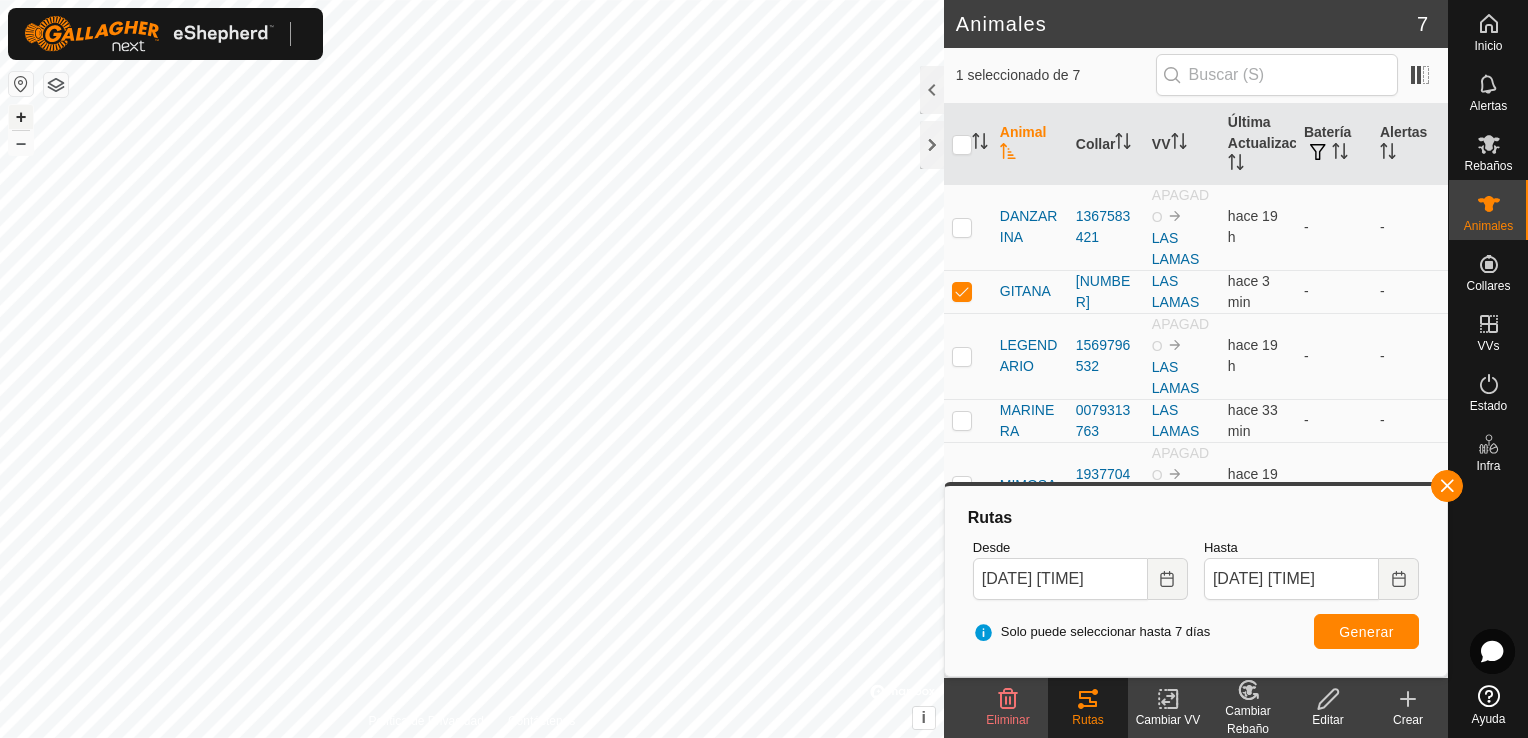 click on "+" at bounding box center (21, 117) 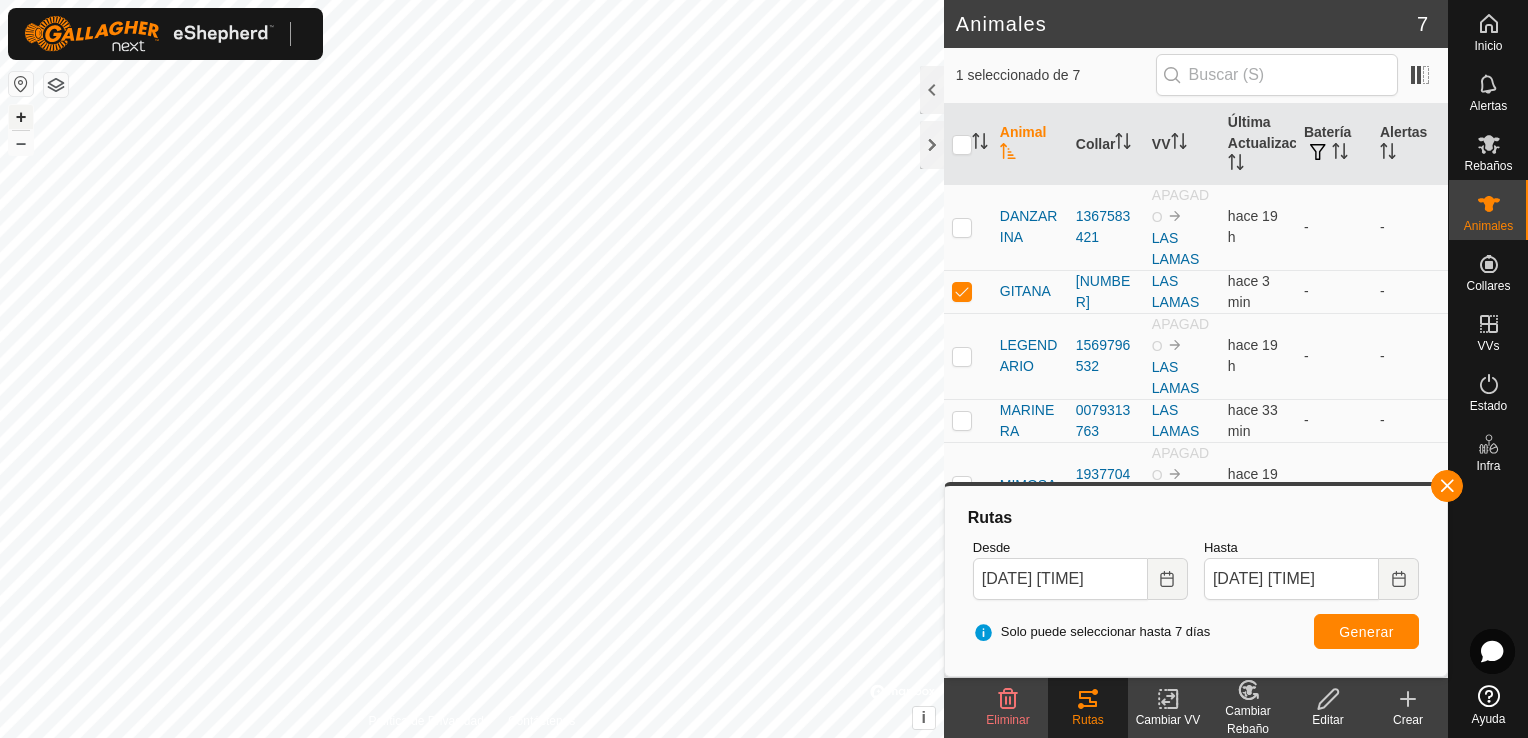 click on "+" at bounding box center (21, 117) 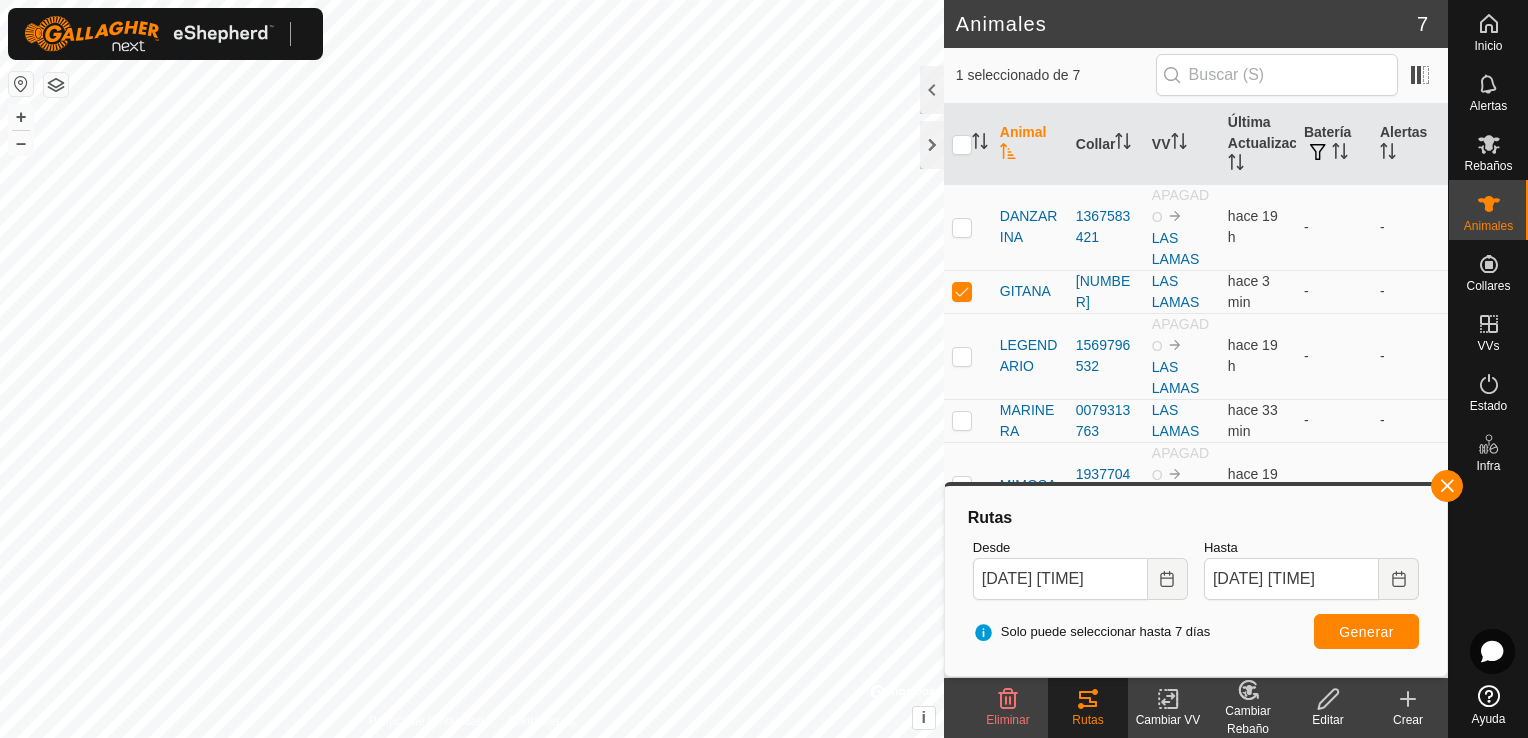 click on "Inicio Alertas Rebaños Animales Collares VVs Estado Infra Ayuda Animales 7  1 seleccionado de 7   Animal   Collar   VV   Última Actualización   Batería   Alertas   DANZARINA   1367583421  APAGADO LAS LAMAS  hace 19 h -  -   GITANA   2182016586  LAS LAMAS  hace 3 min -  -   LEGENDARIO   1569796532  APAGADO LAS LAMAS  hace 19 h -  -   MARINERA   0079313763  LAS LAMAS  hace 33 min -  -   MIMOSA   1937704469  APAGADO LAS LAMAS  hace 19 h -  -   PALOMA   2104511228  LAS LAMAS  hace 3 min -  -   RAITANA   0374645062  APAGADO LAS LAMAS  hace 19 h -  -  Eliminar  Rutas   Cambiar VV   Cambiar Rebaño   Editar   Crear  Política de Privacidad Contáctenos
GITANA
+ – ⇧ i ©  Mapbox , ©  OpenStreetMap ,  Improve this map
Rutas Desde 01 Aug, 2025 08:40 Hasta 02 Aug, 2025 08:40 Solo puede seleccionar hasta 7 días Generar" at bounding box center (764, 369) 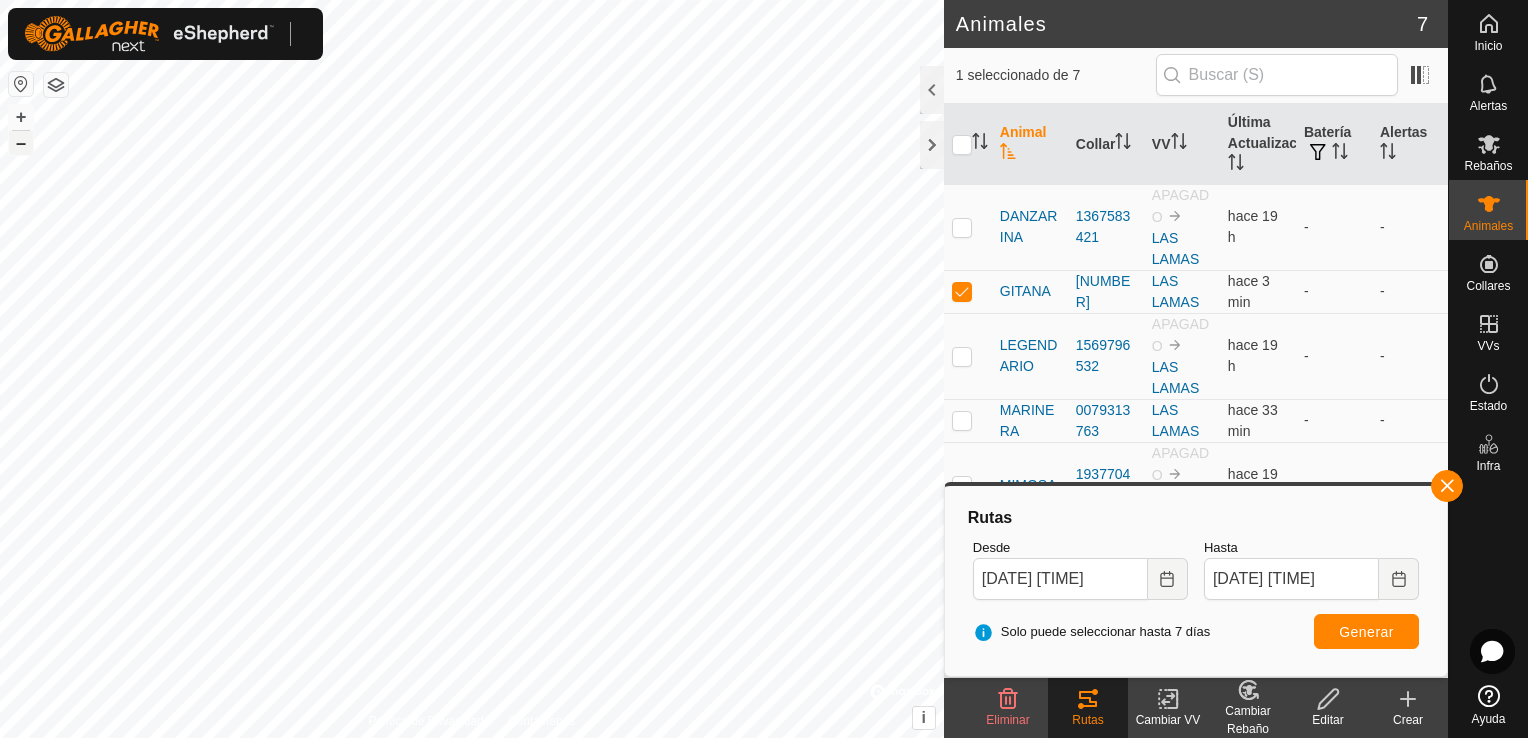 click on "–" at bounding box center [21, 143] 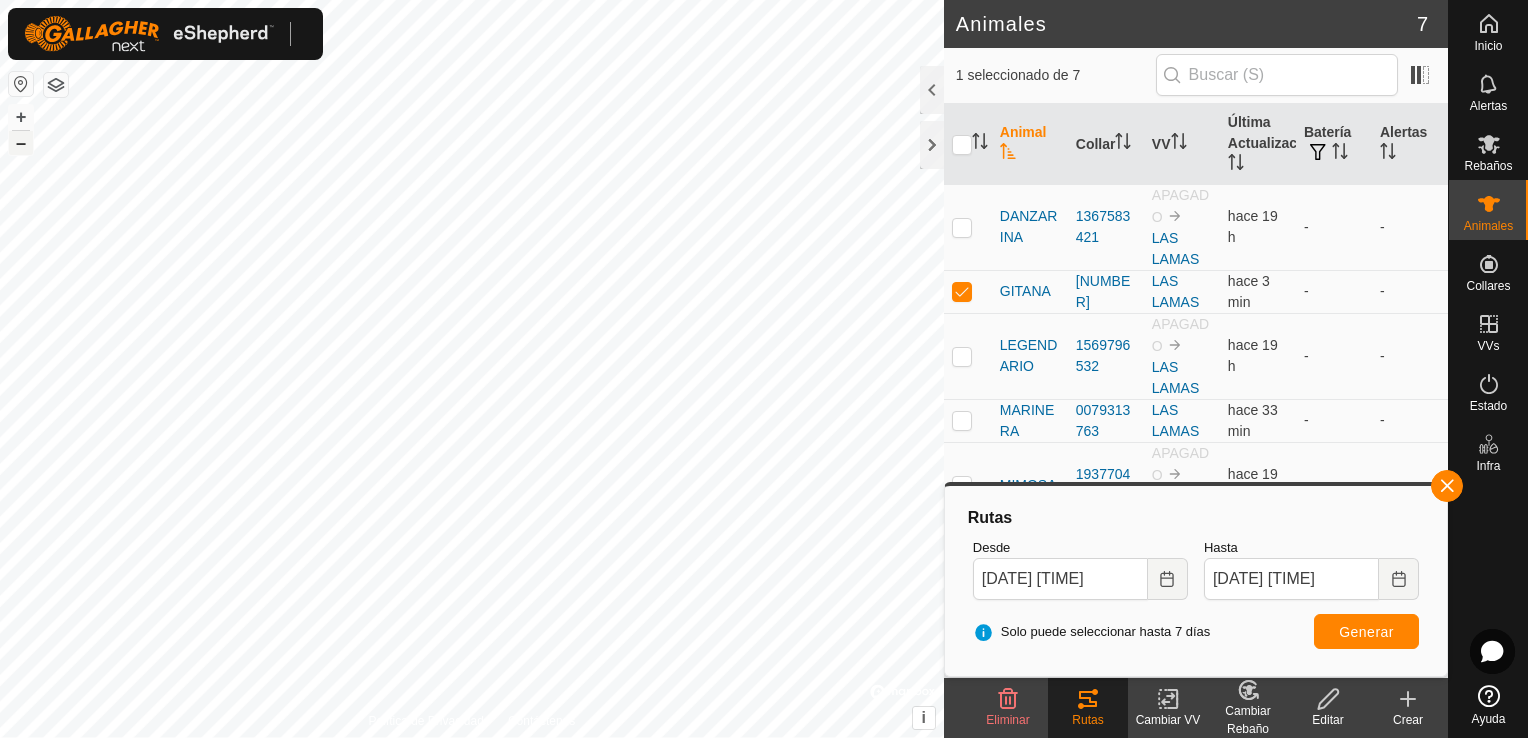 click on "–" at bounding box center [21, 143] 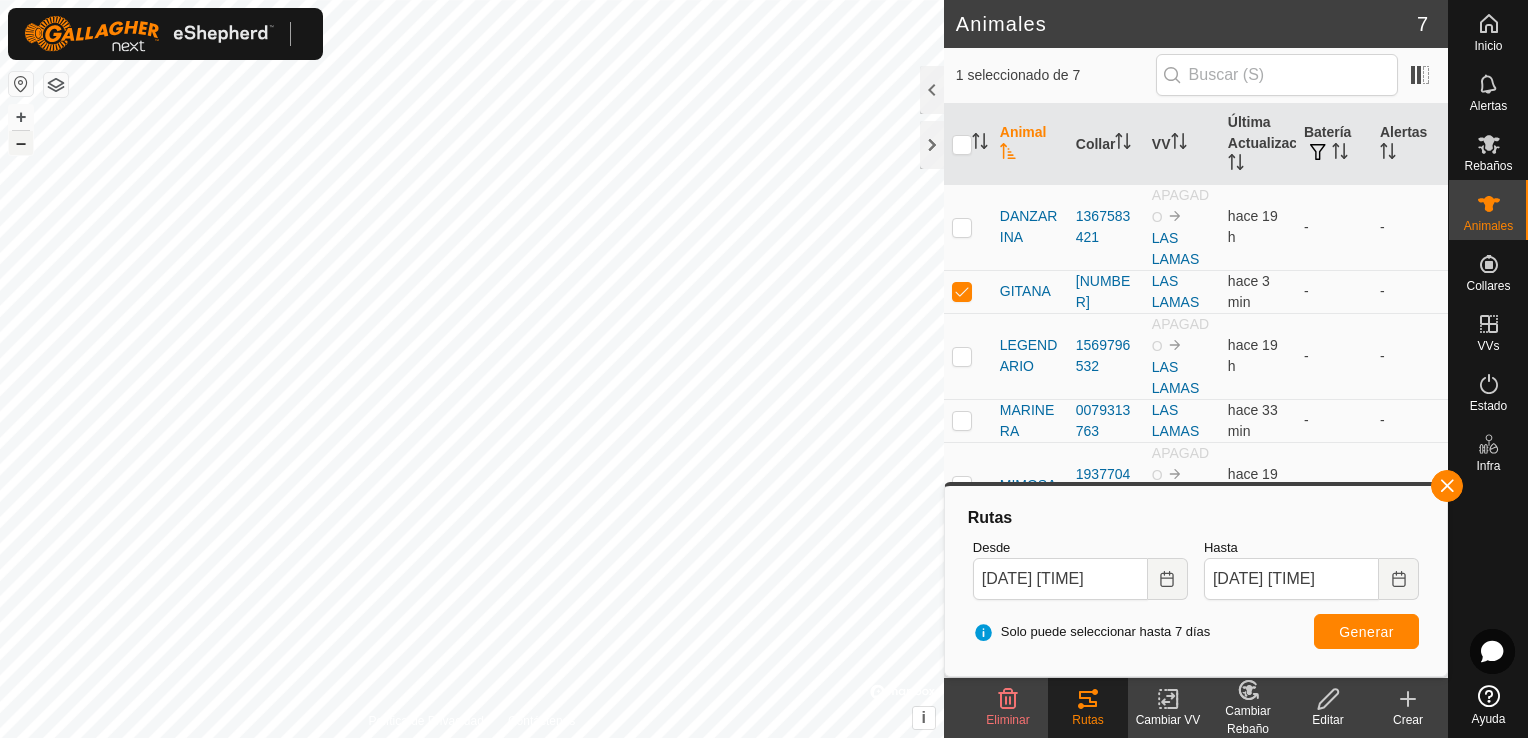 click on "–" at bounding box center [21, 143] 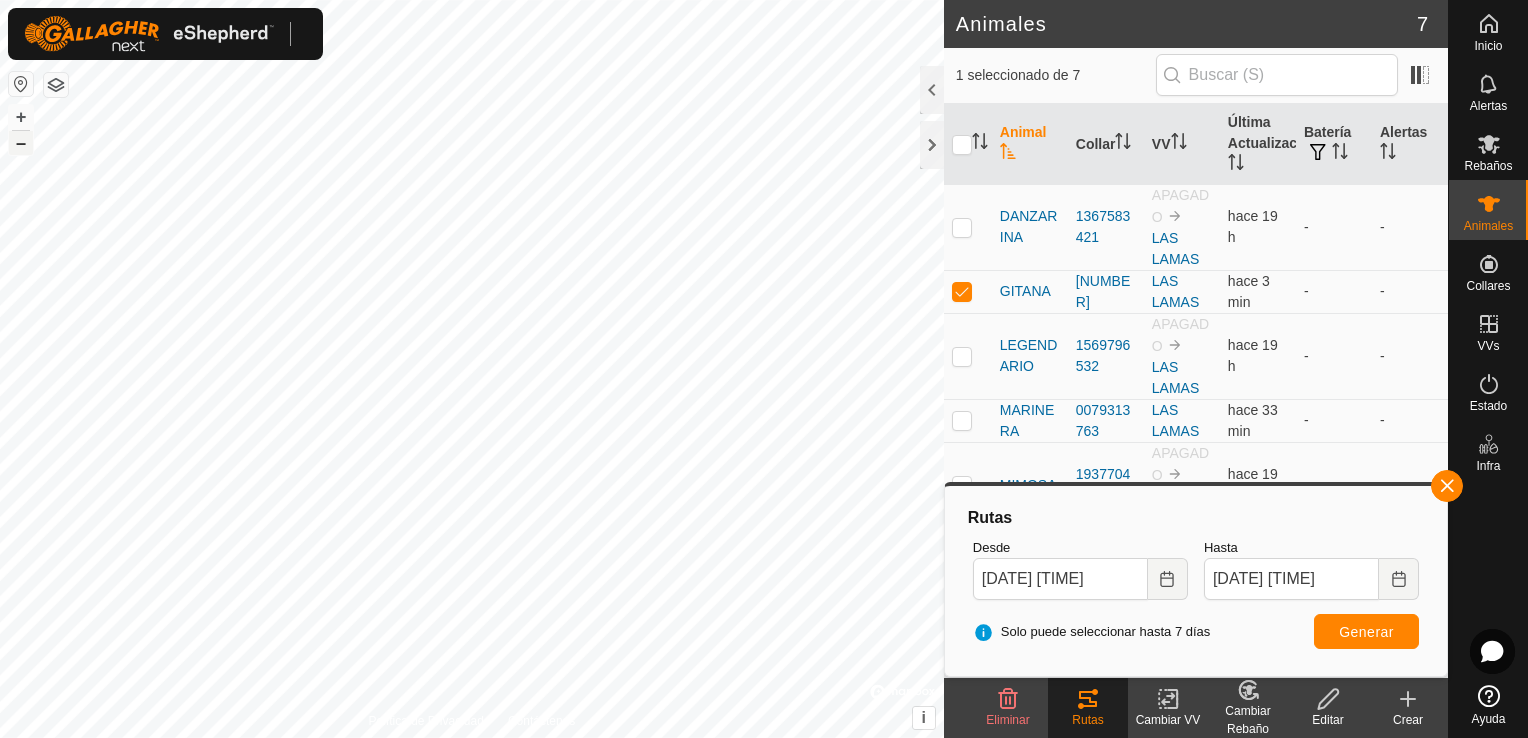 click on "–" at bounding box center (21, 143) 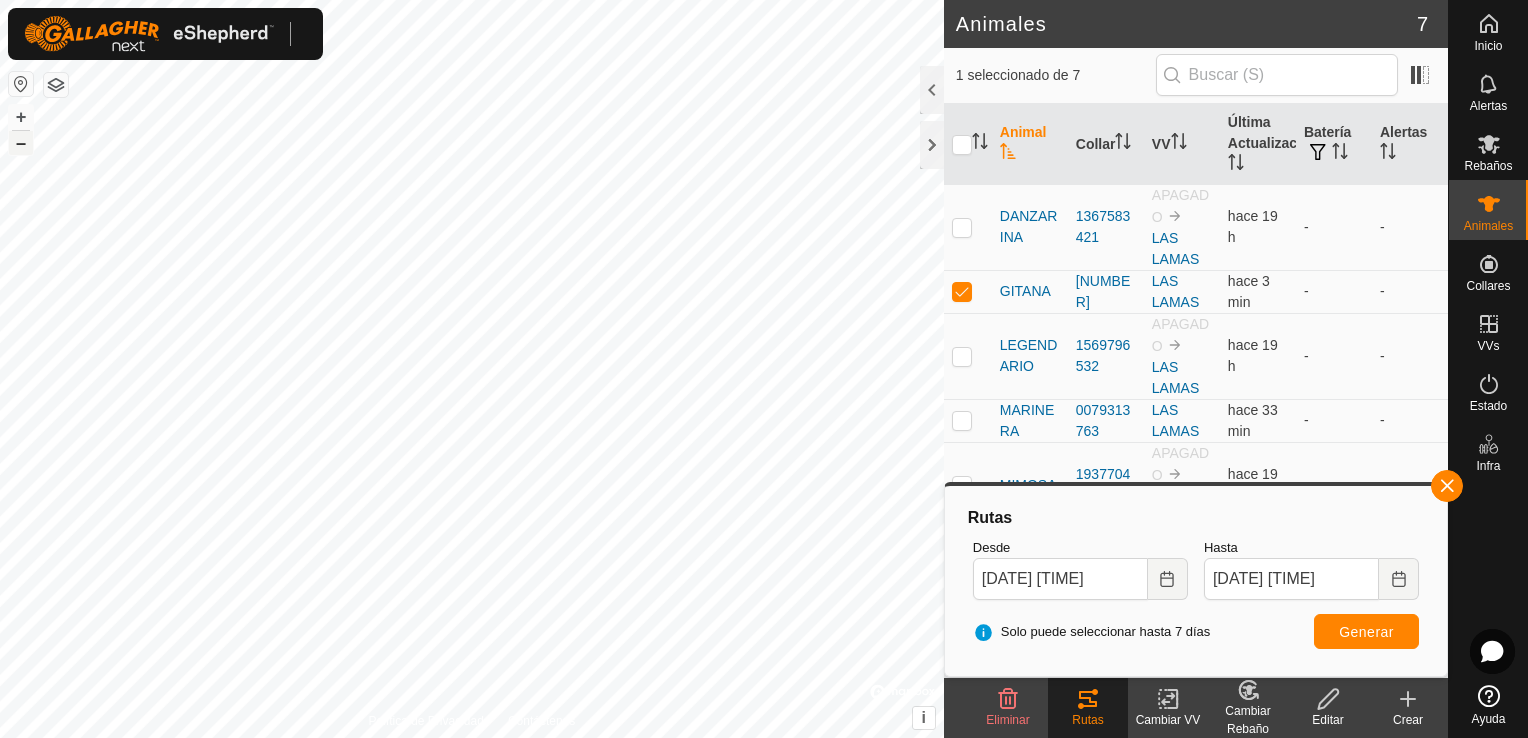 click on "–" at bounding box center [21, 143] 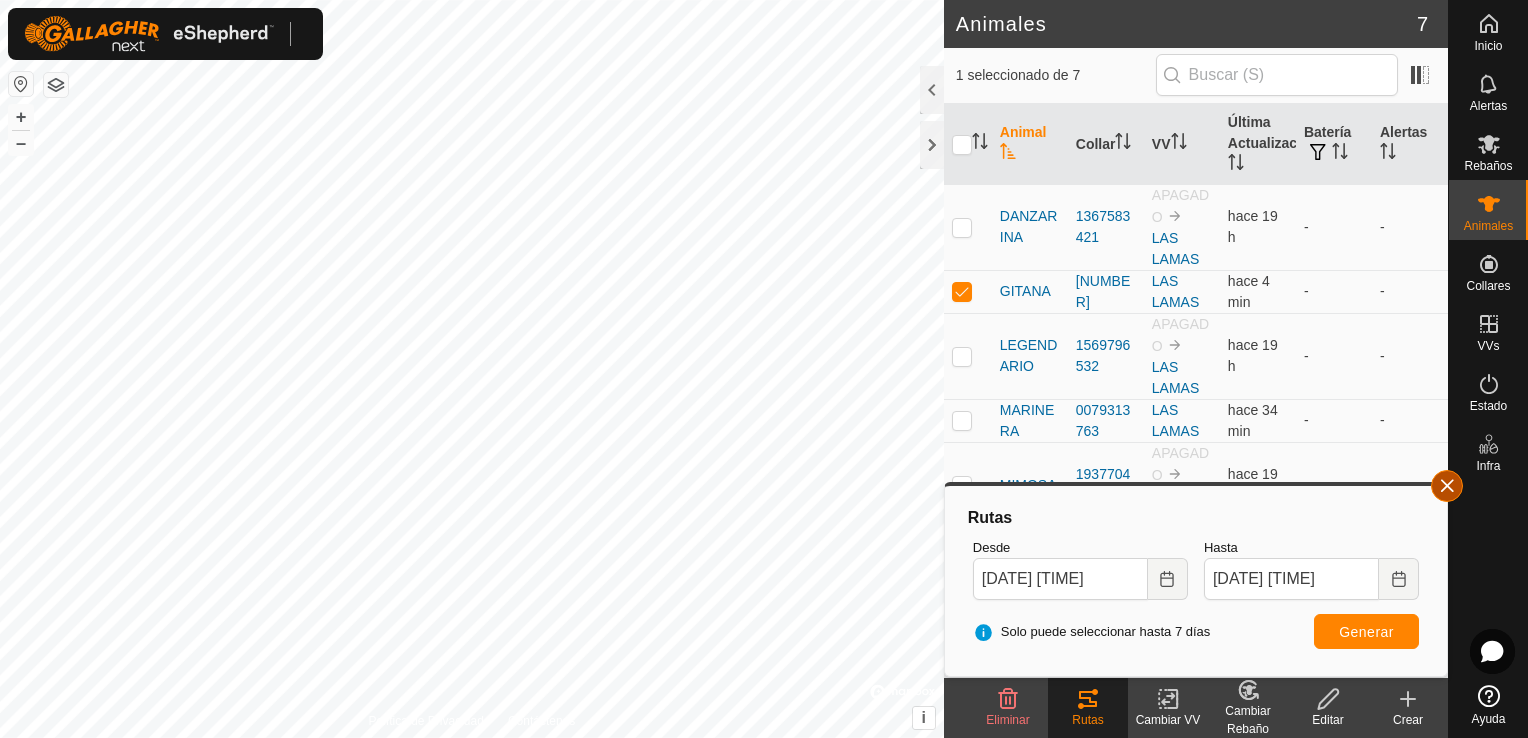 click at bounding box center [1447, 486] 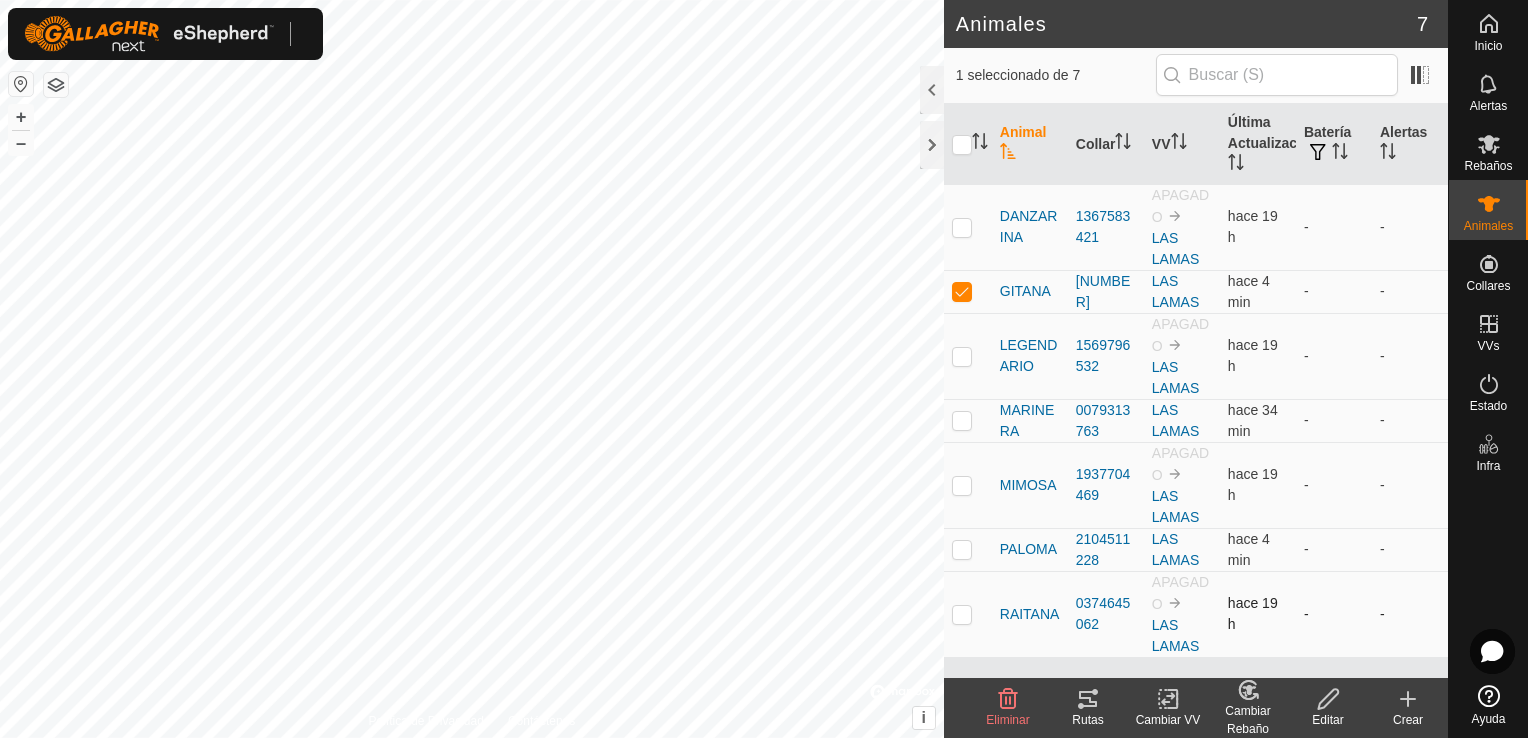 click at bounding box center (962, 614) 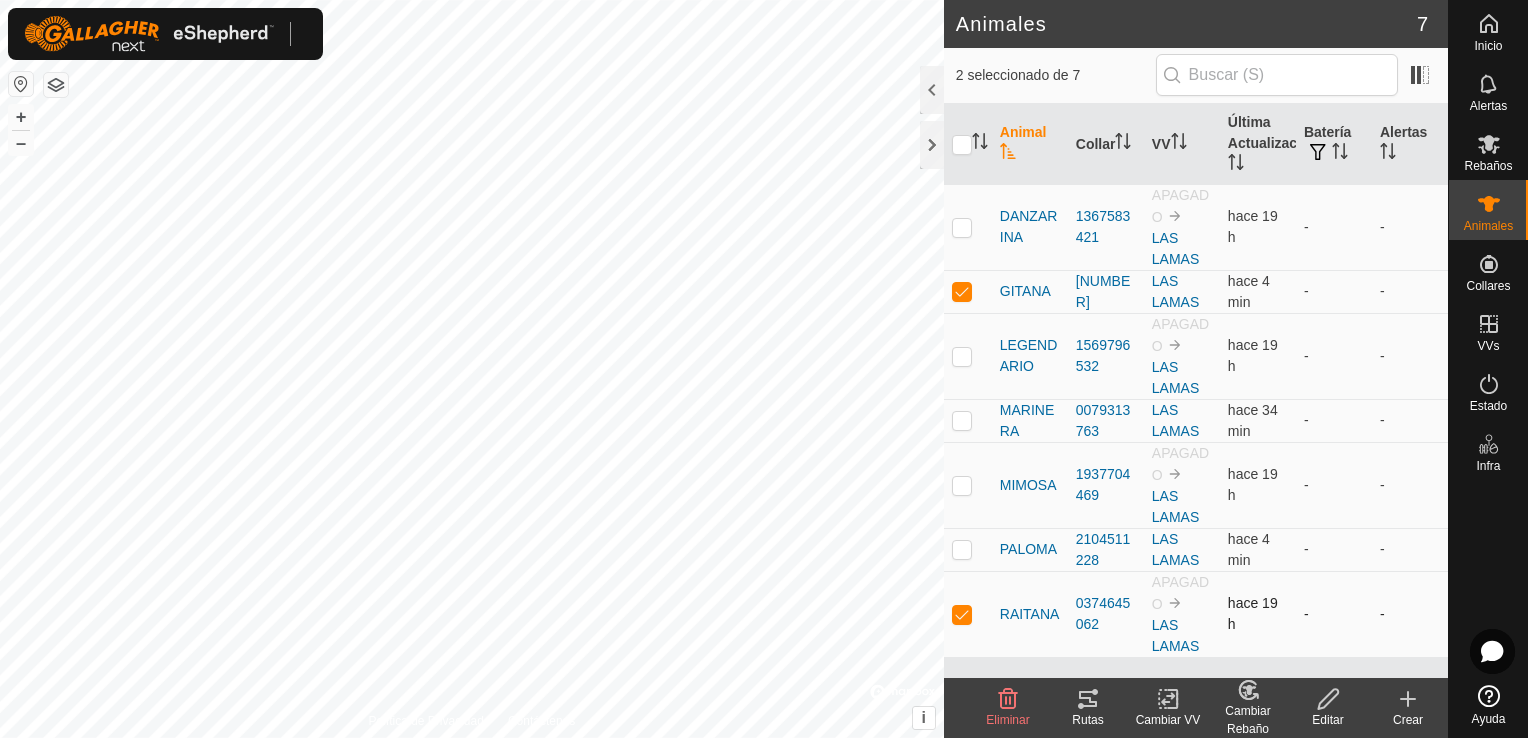 click at bounding box center [962, 614] 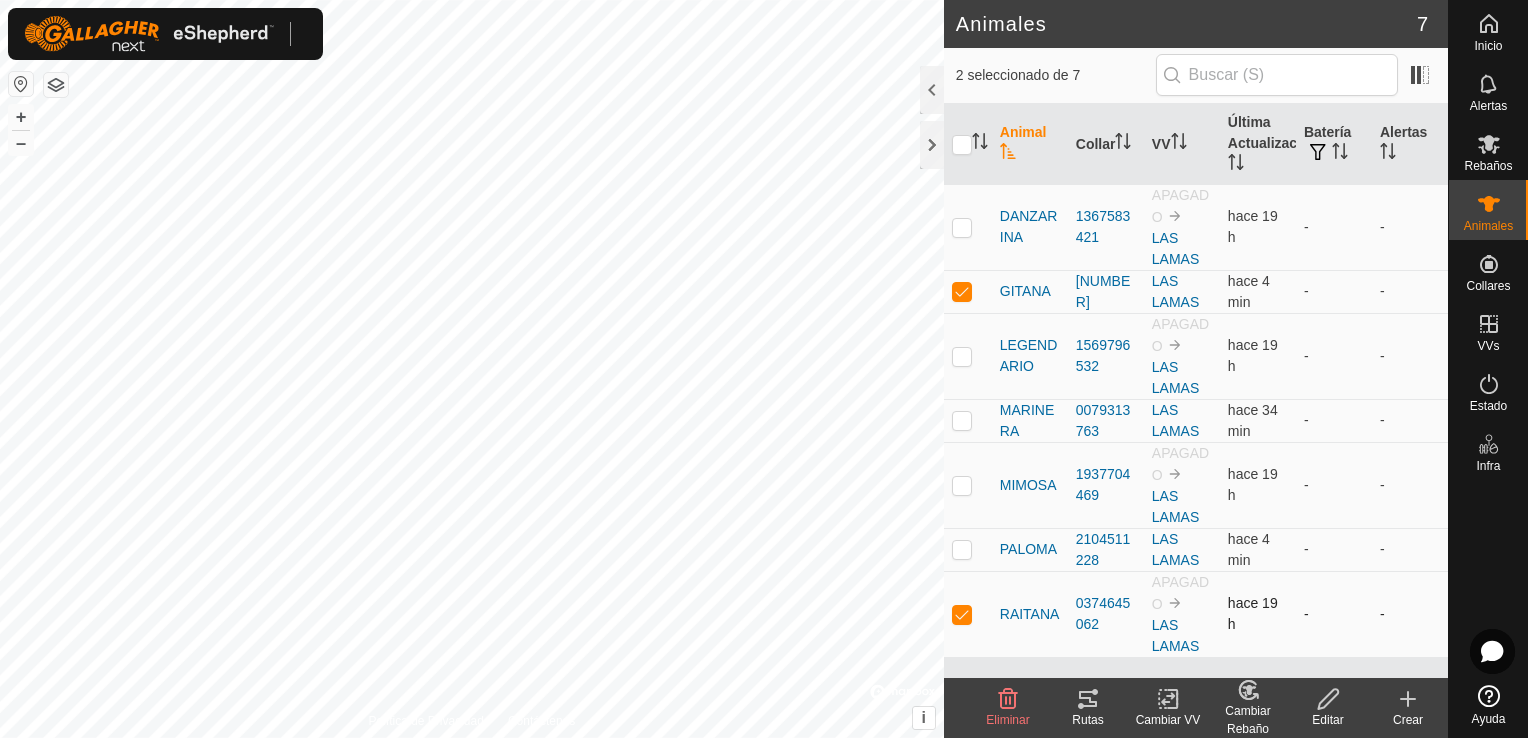 checkbox on "false" 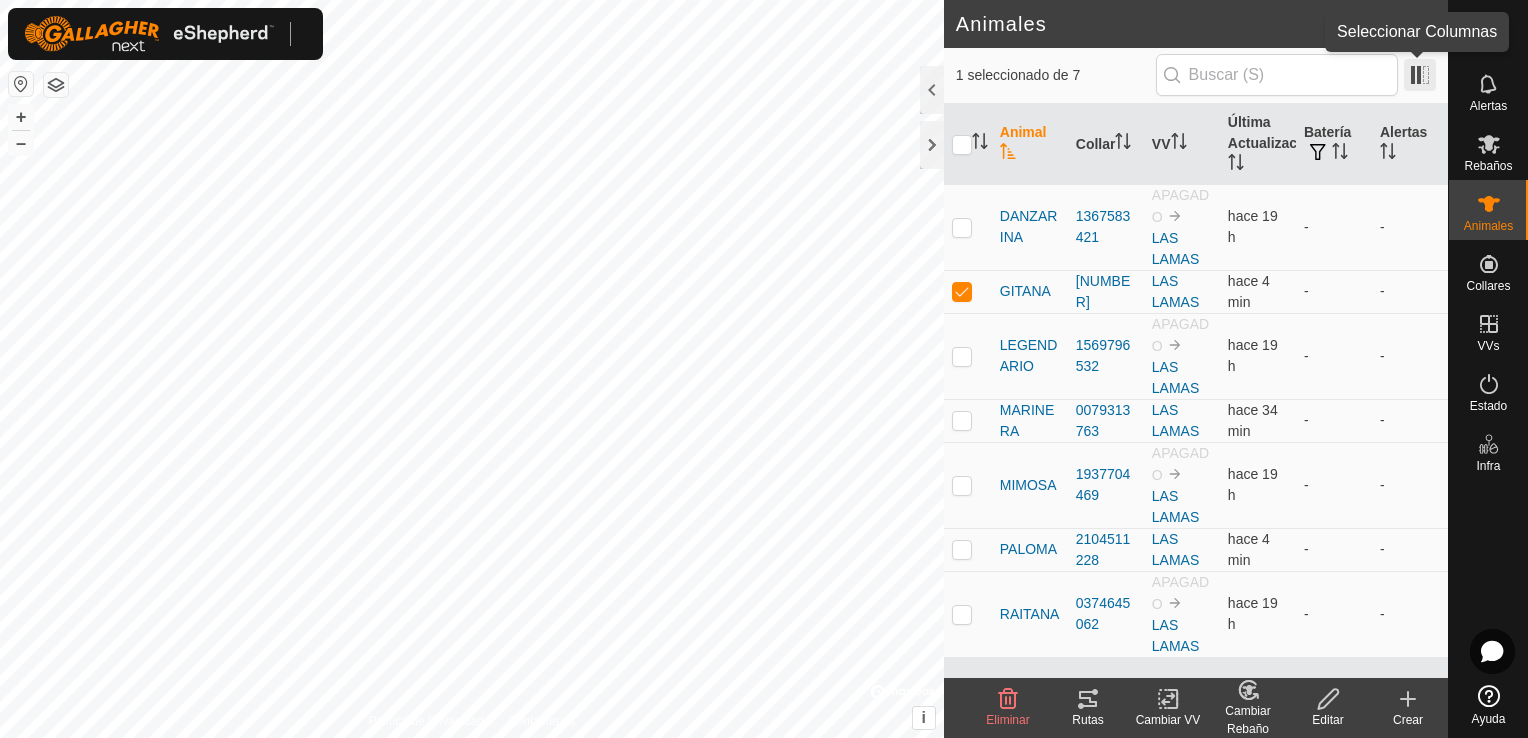 click at bounding box center (1420, 75) 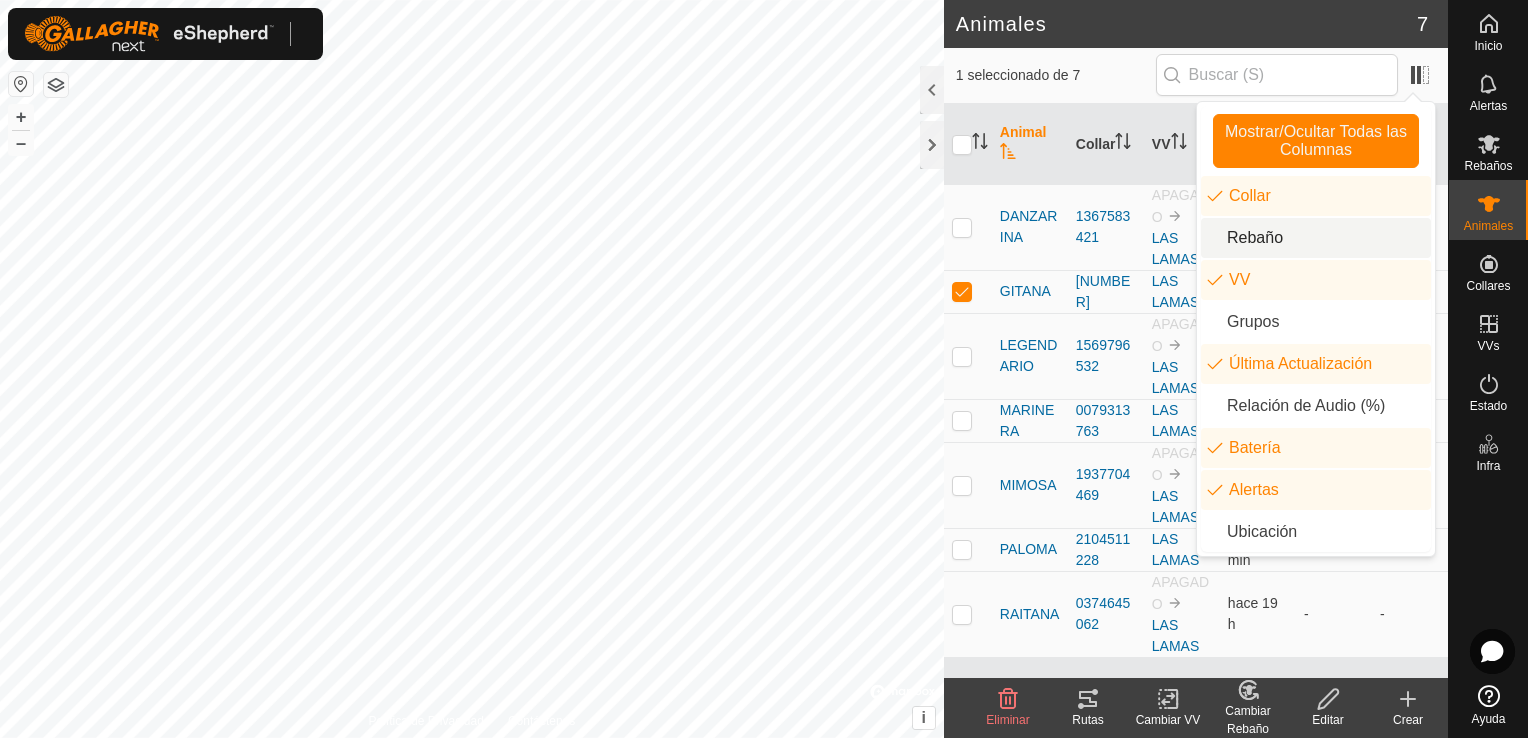 click on "Rebaño" at bounding box center [1316, 238] 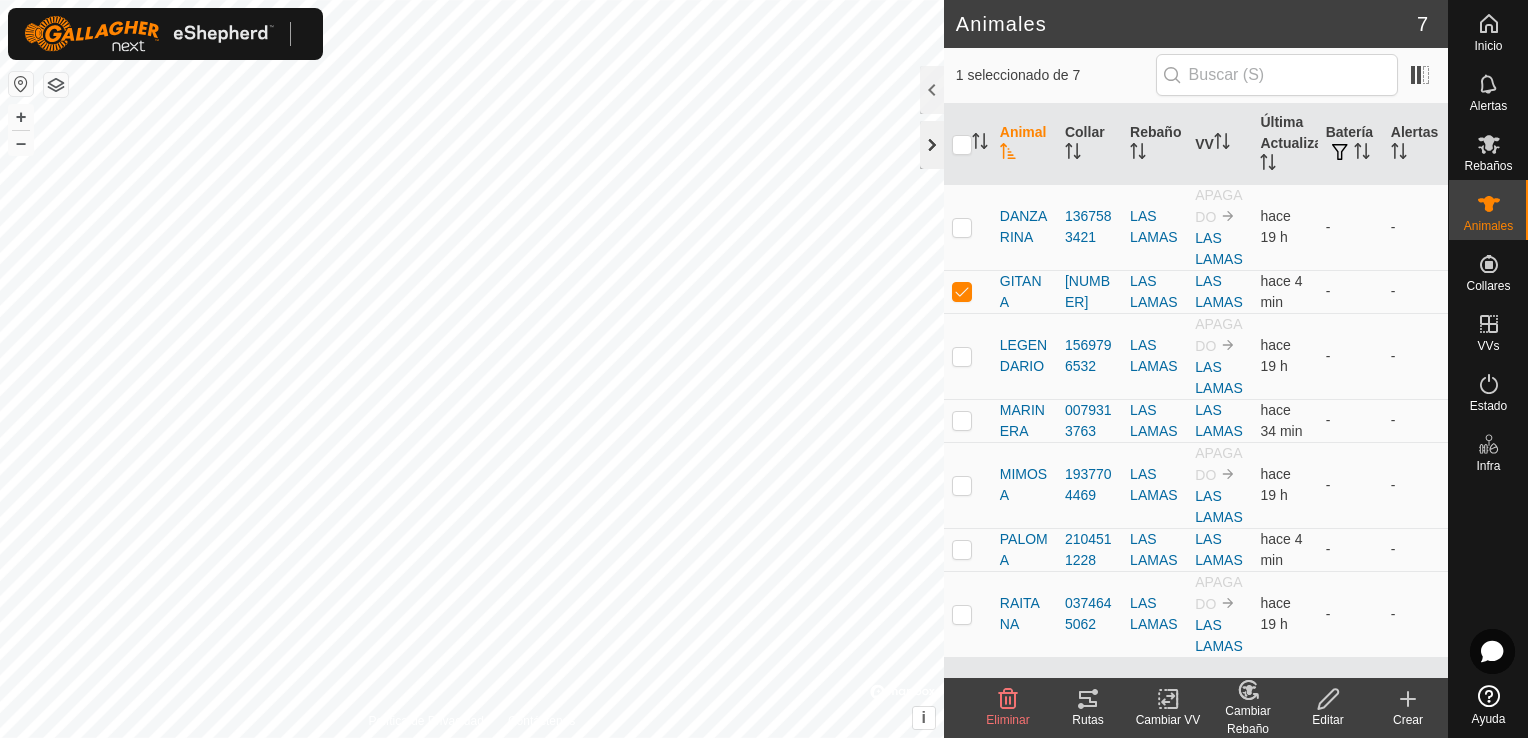 click 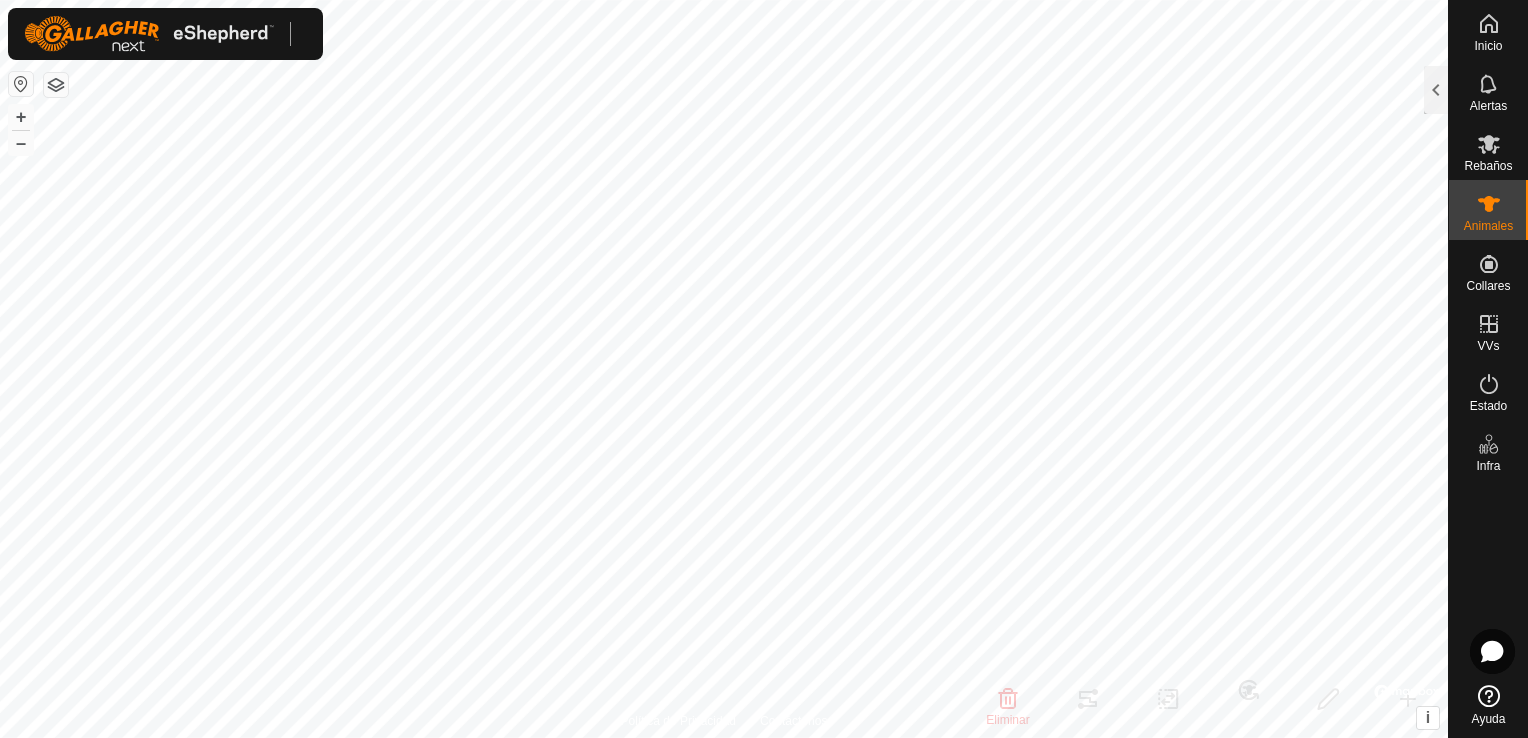 click 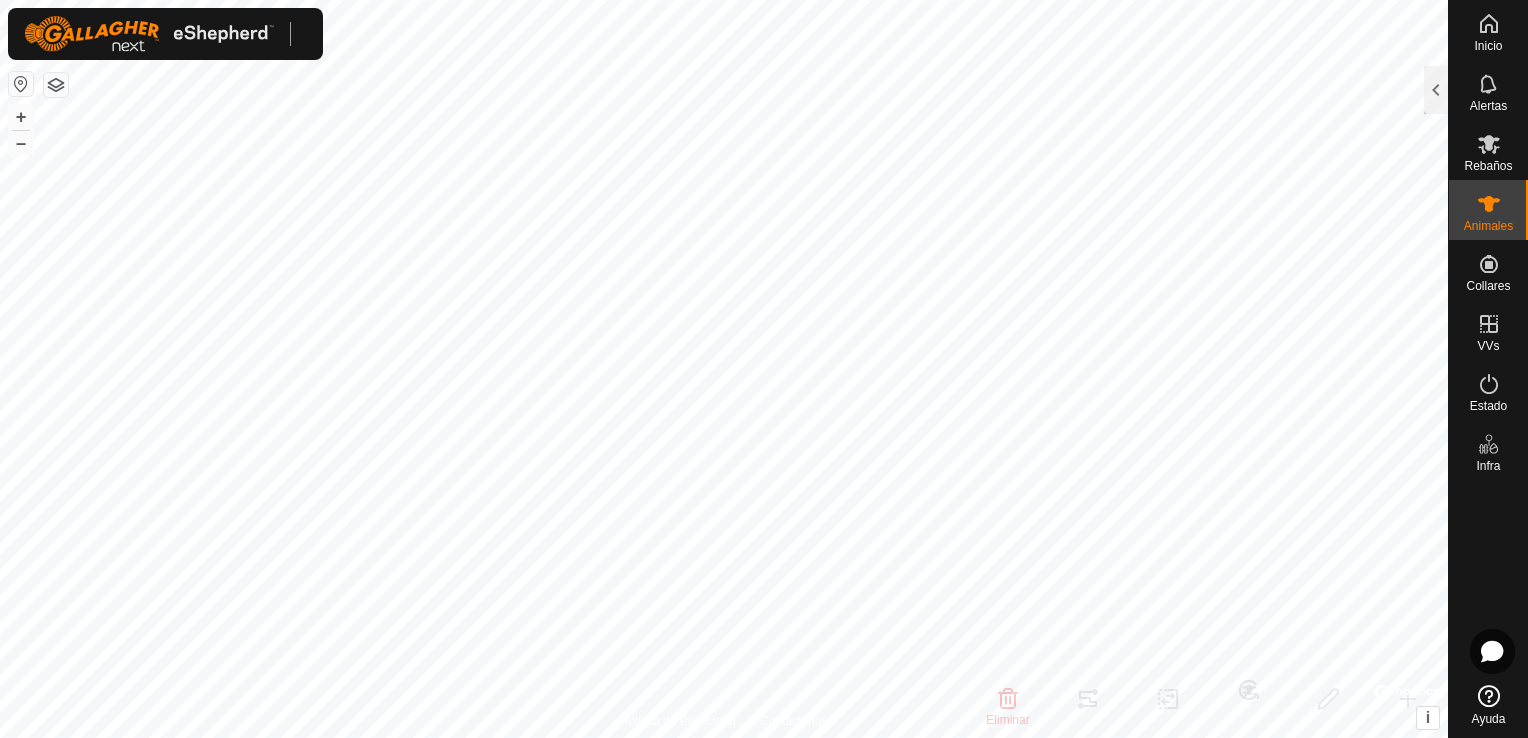 click 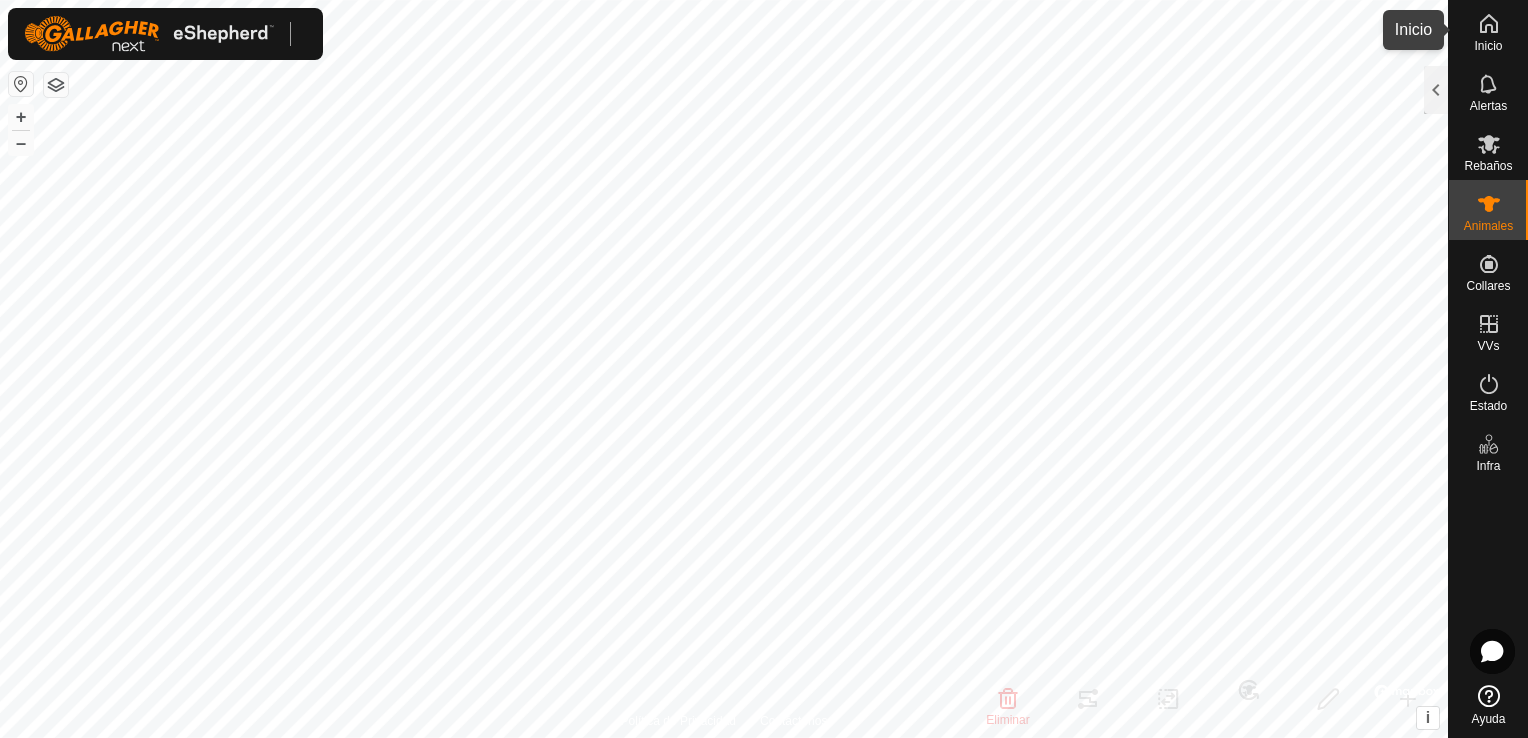 click on "Inicio" at bounding box center [1488, 46] 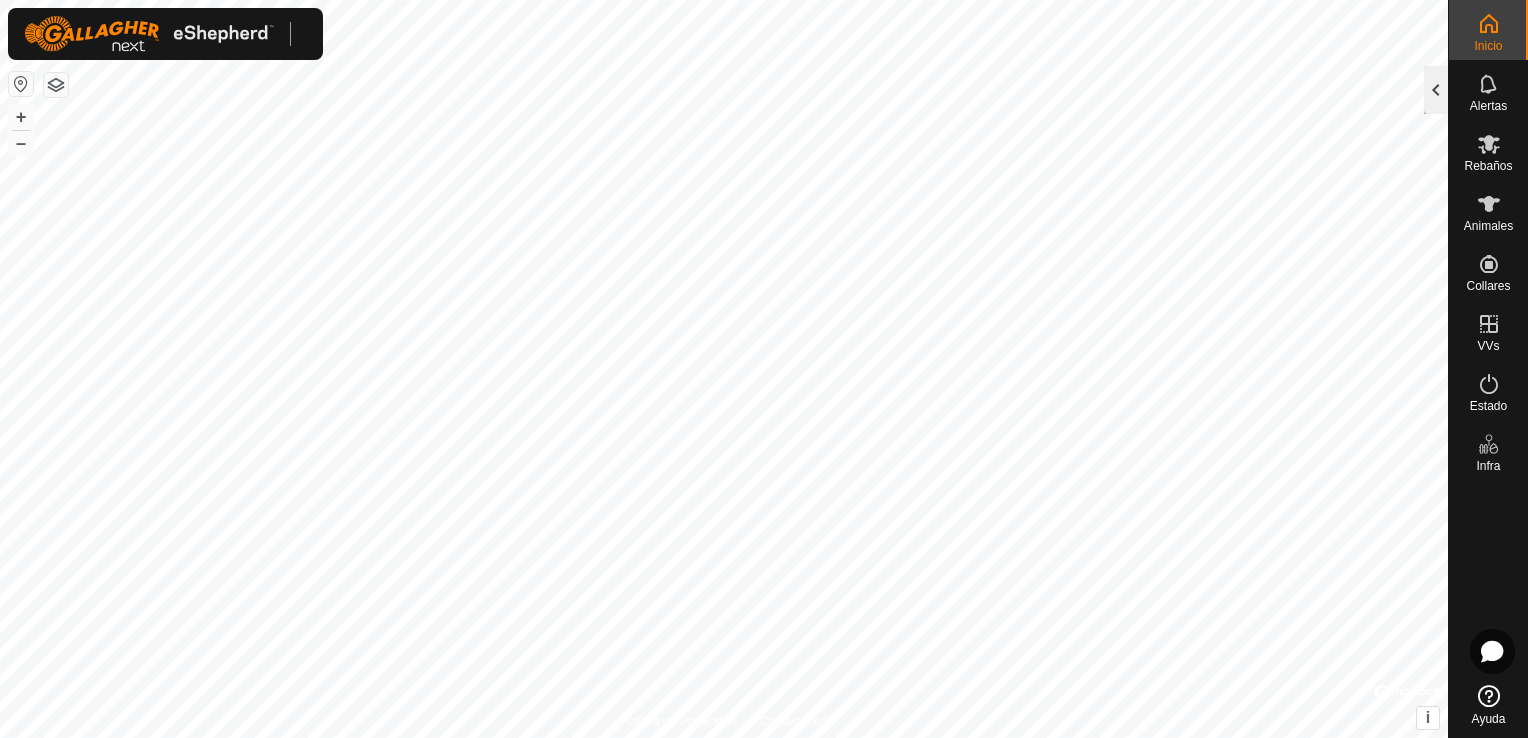 click 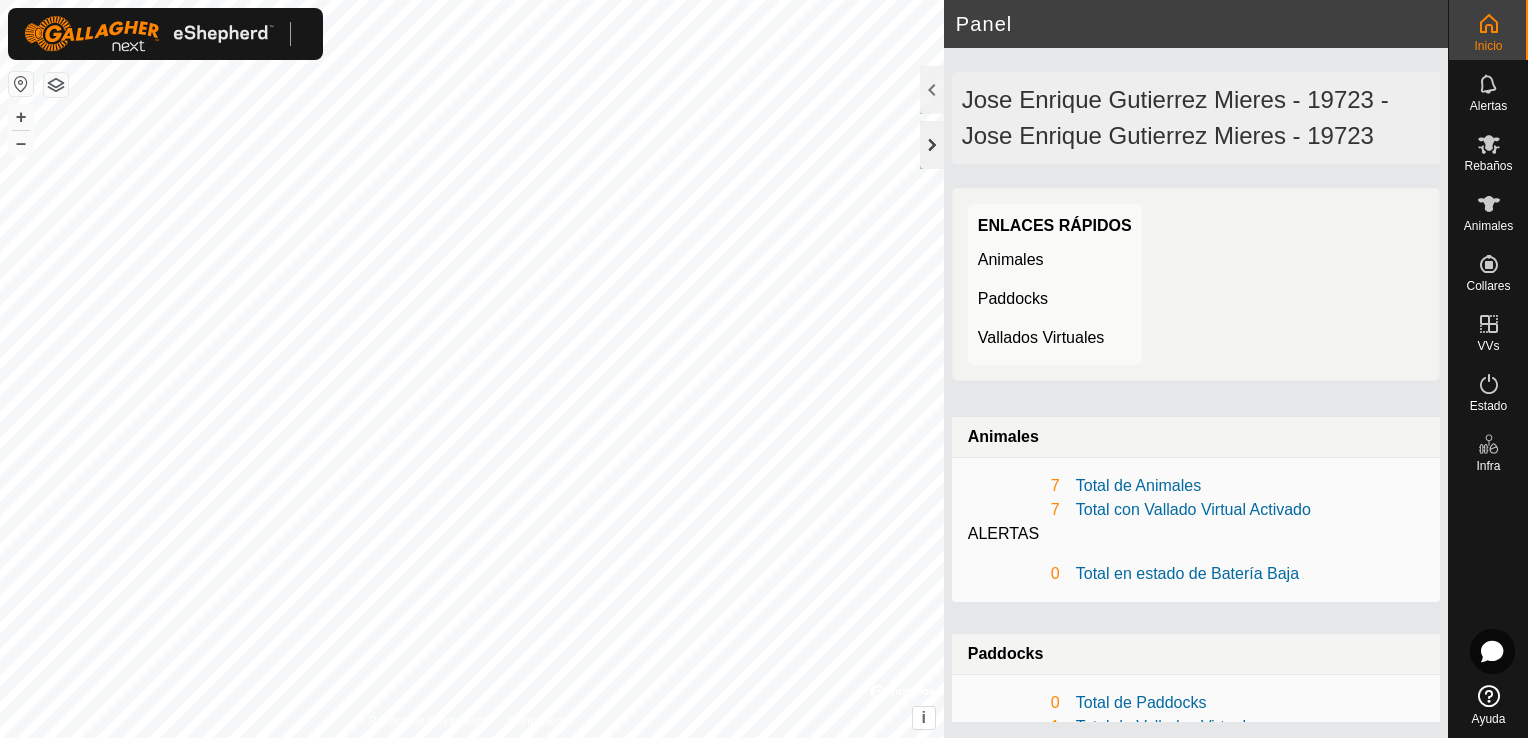 click 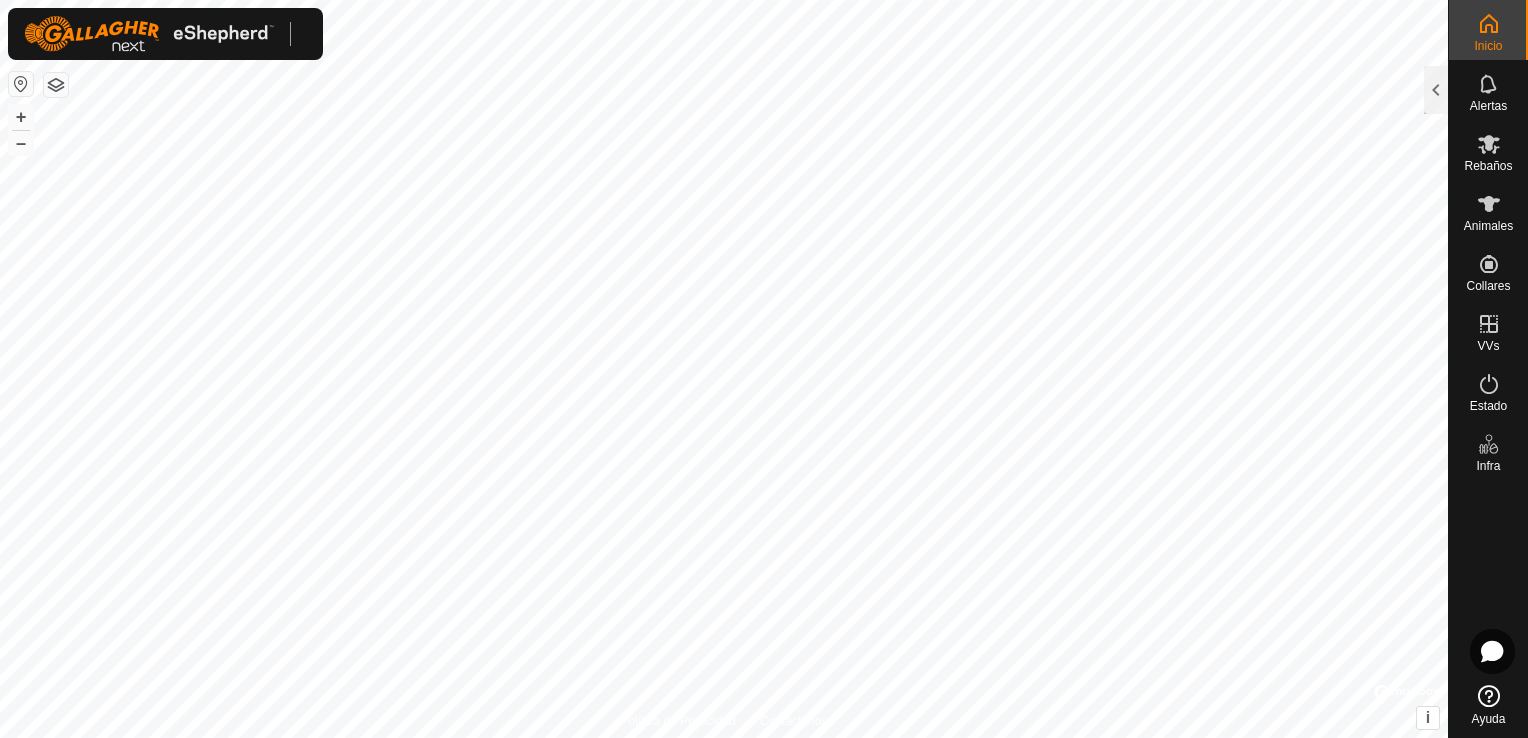 click 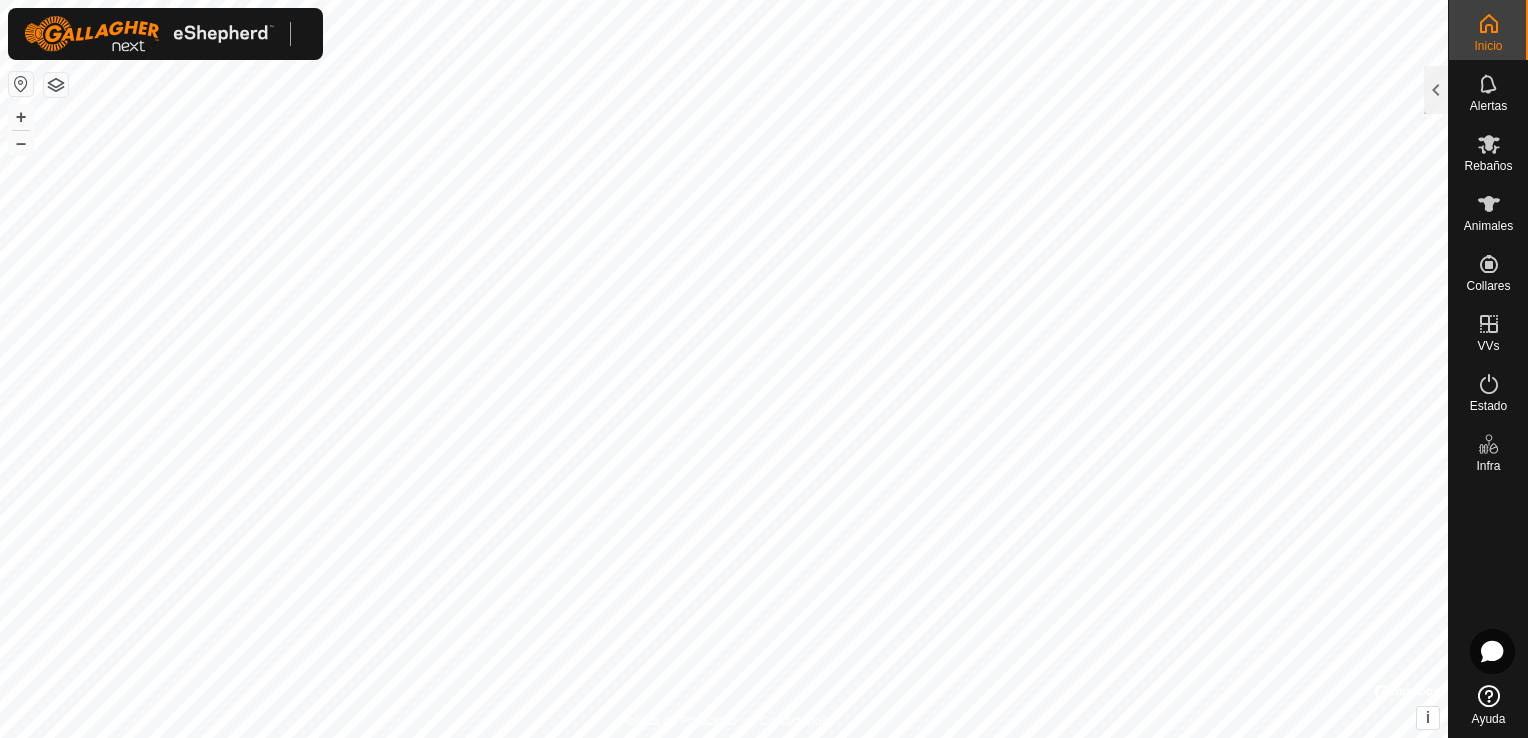 click 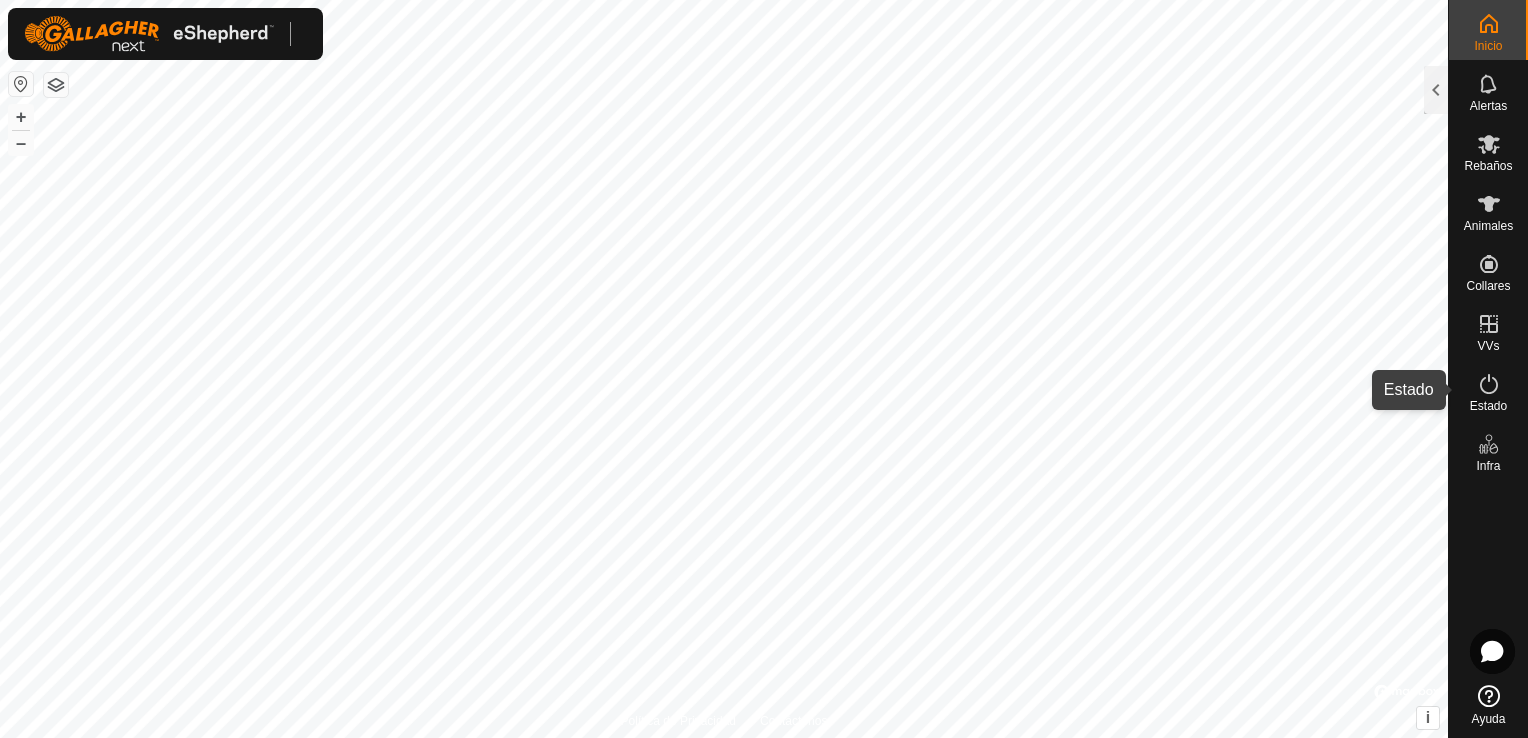 click 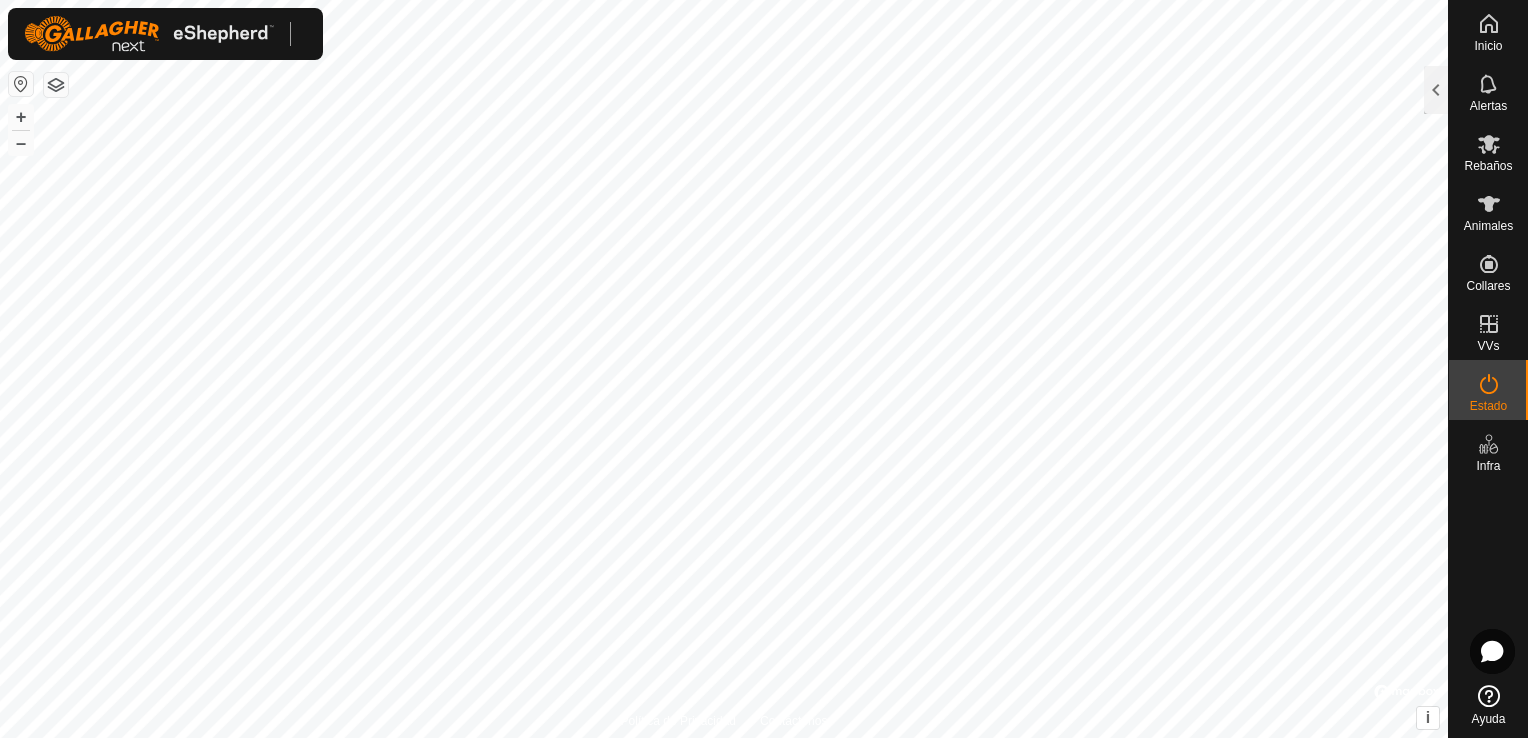 click 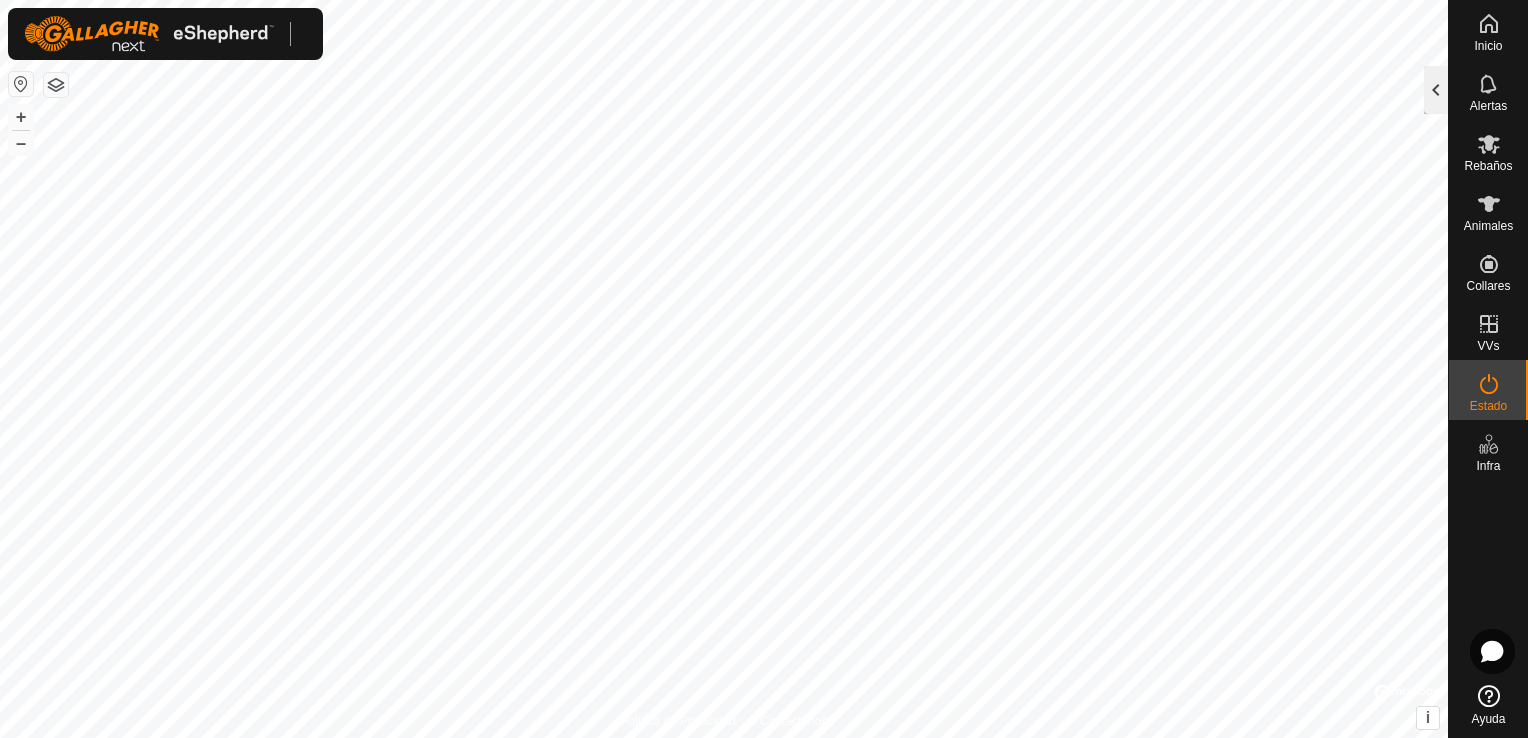 click 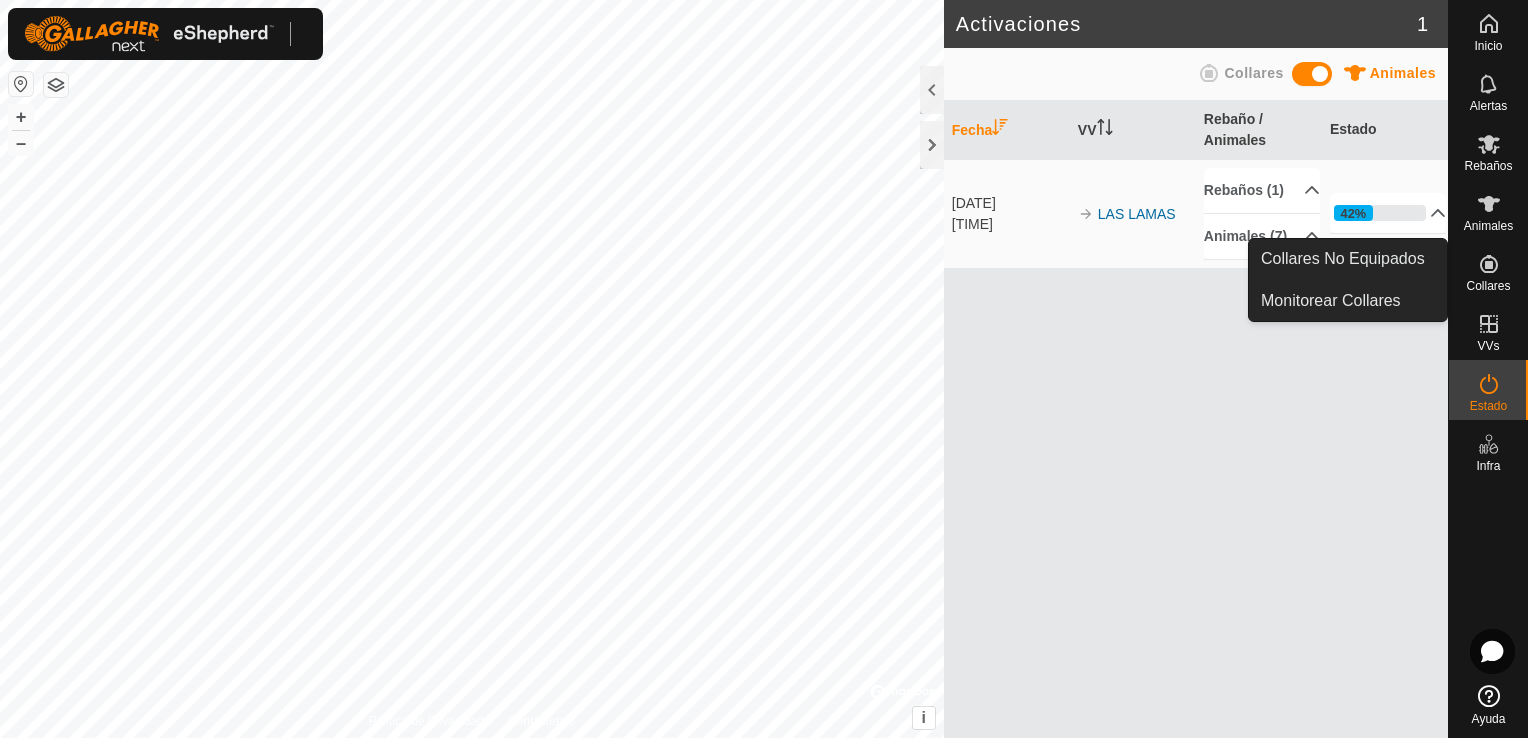 click 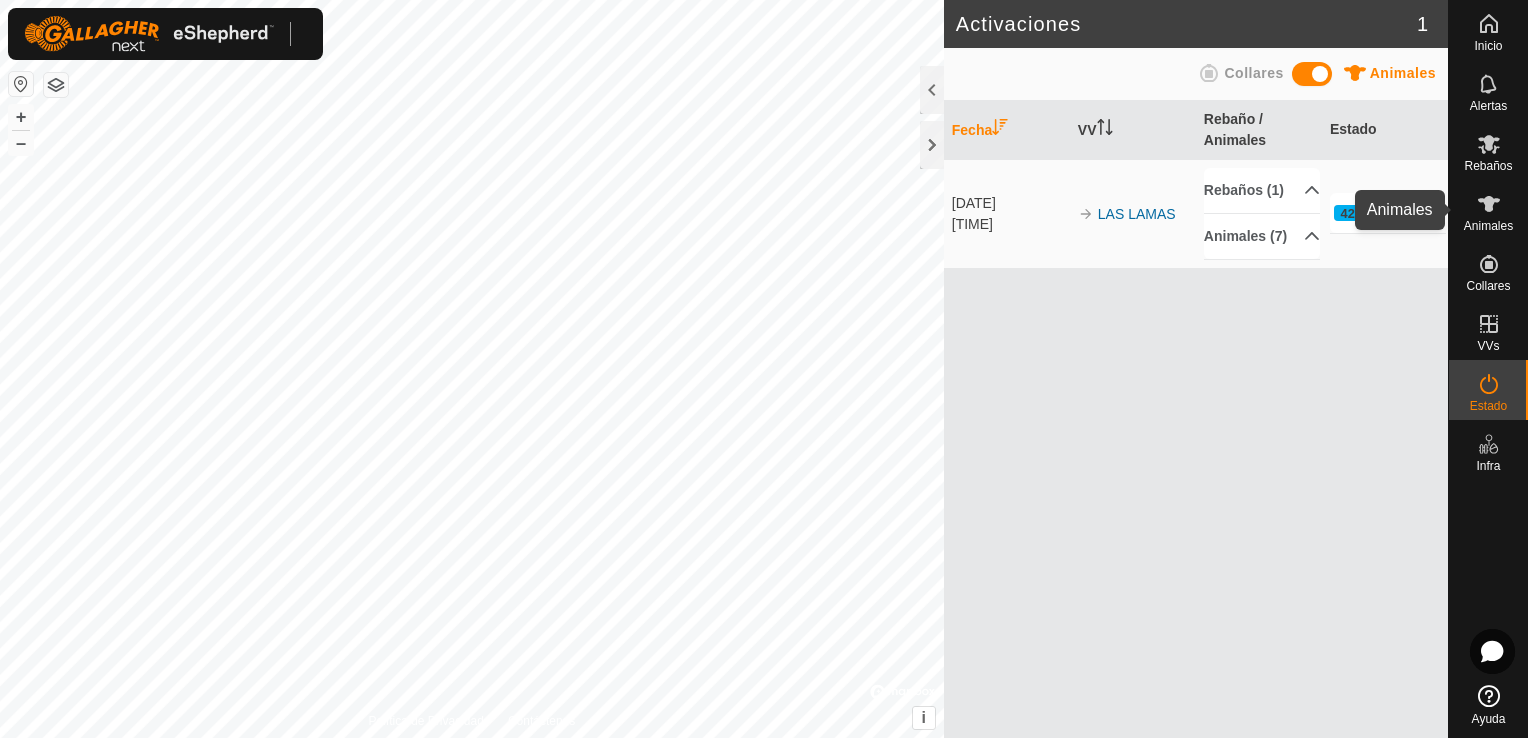 click on "Animales" at bounding box center [1488, 226] 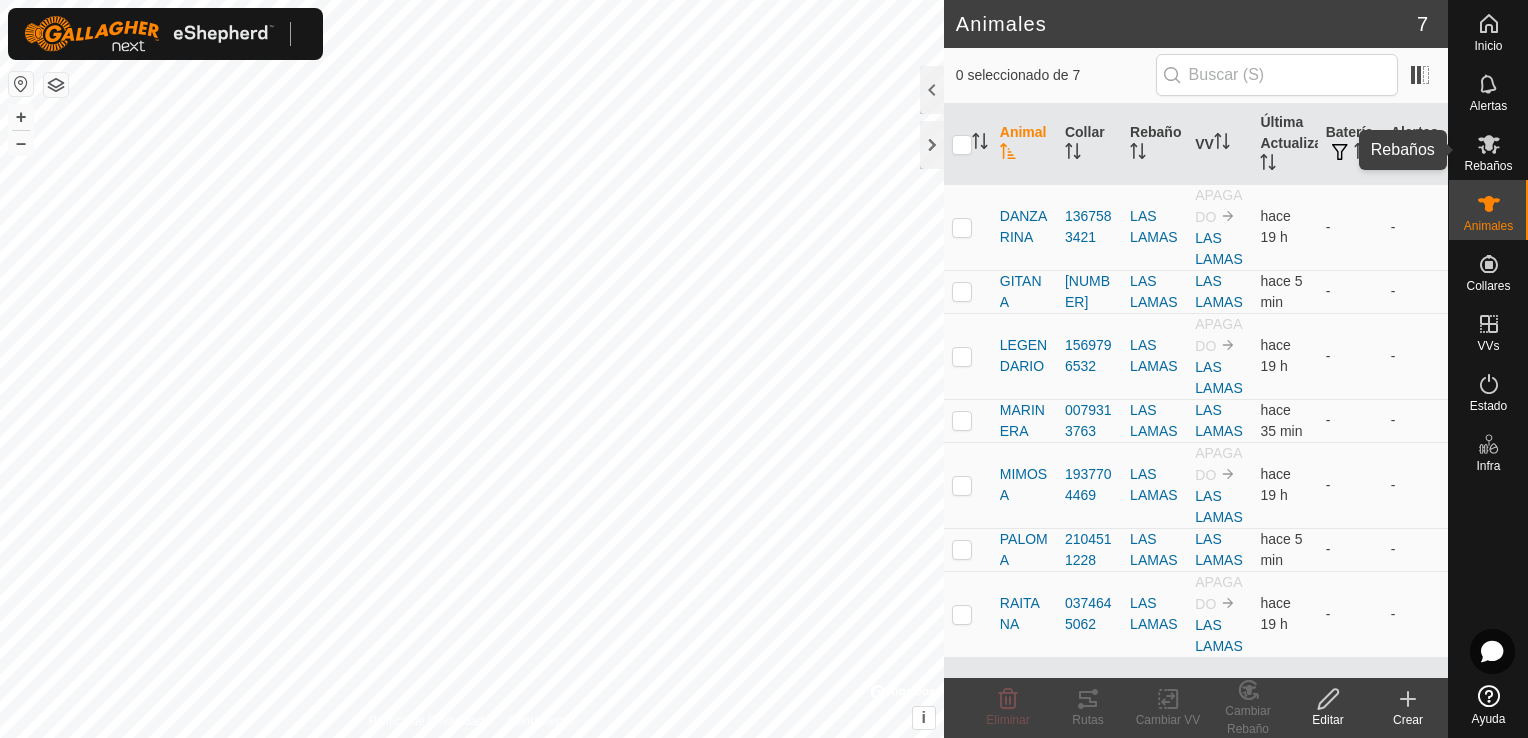 click at bounding box center [1489, 144] 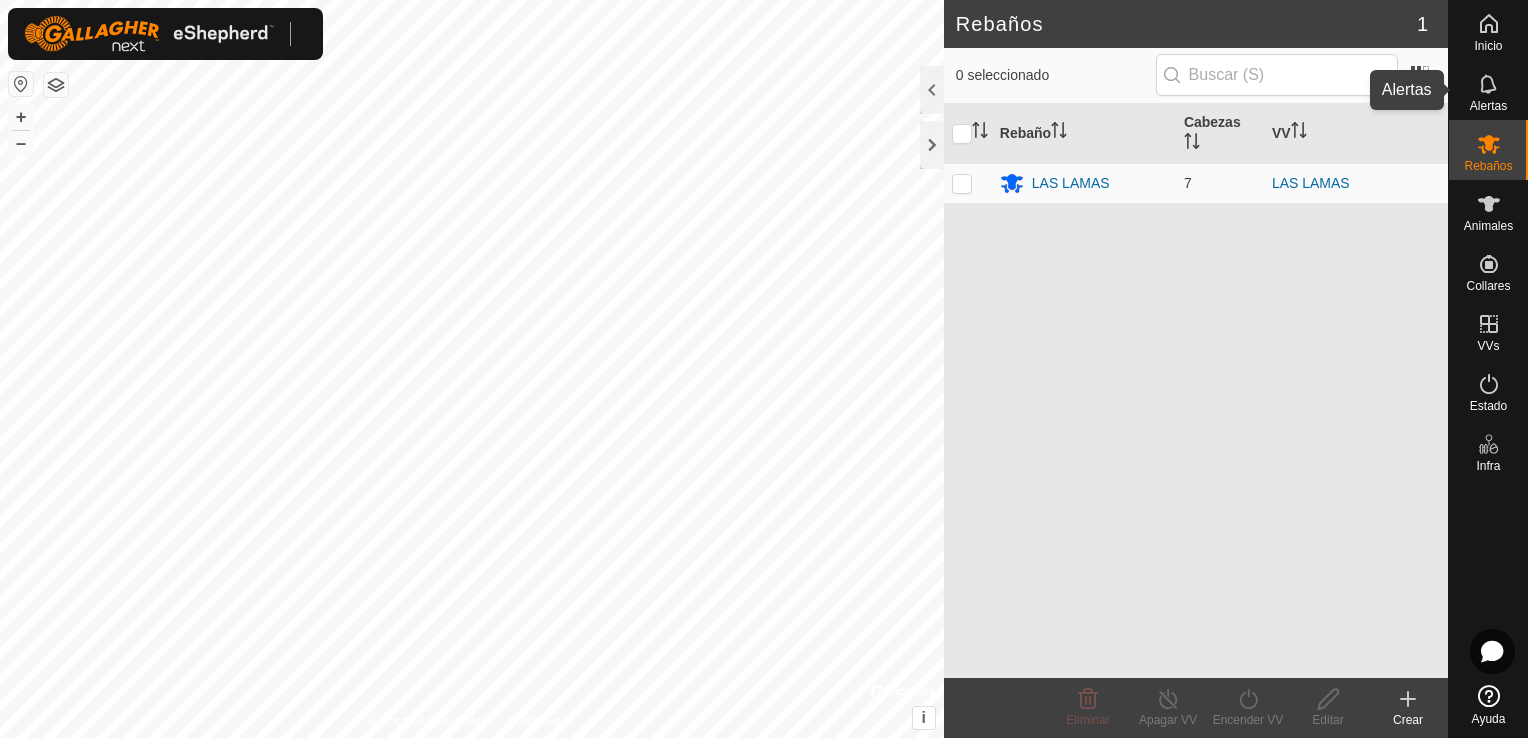 click on "Alertas" at bounding box center (1488, 46) 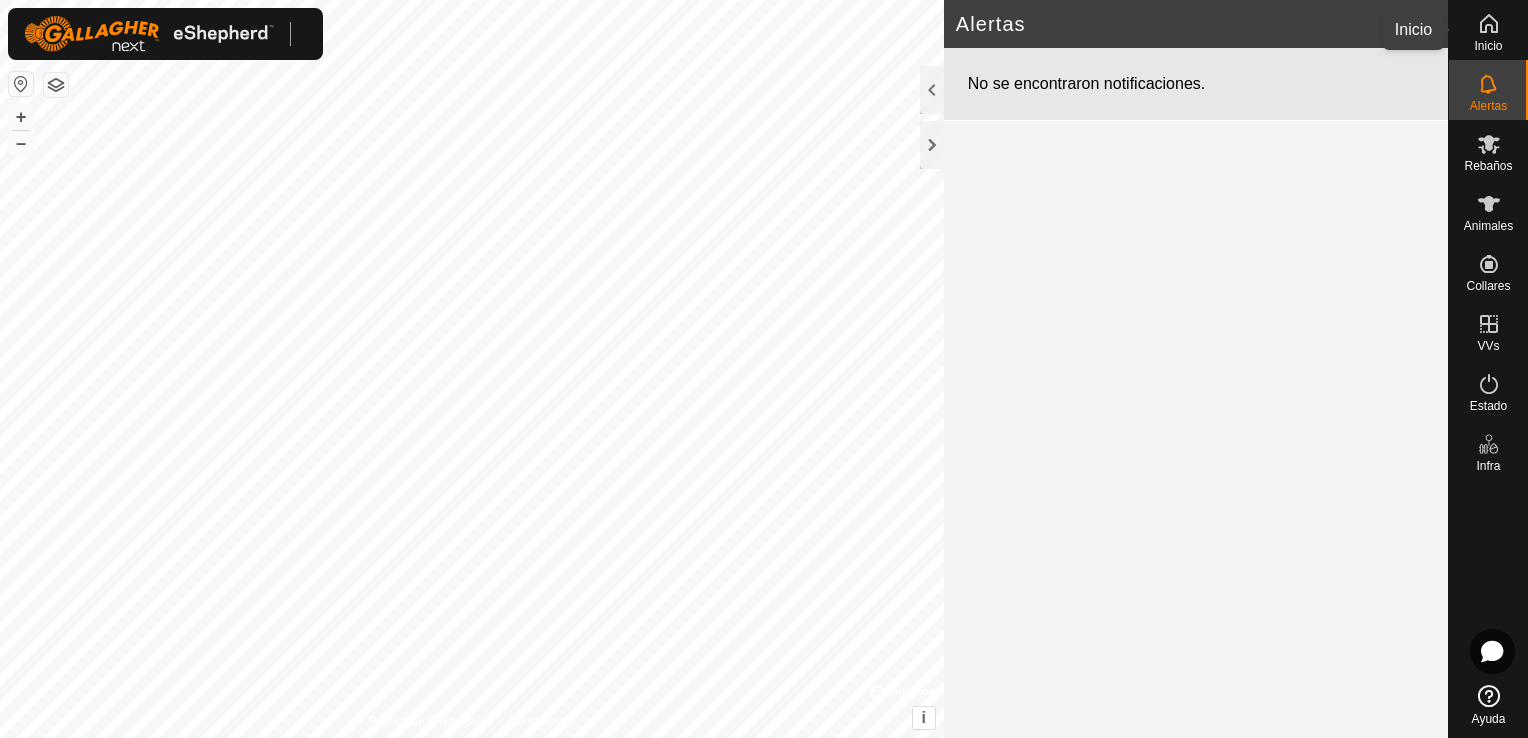 click 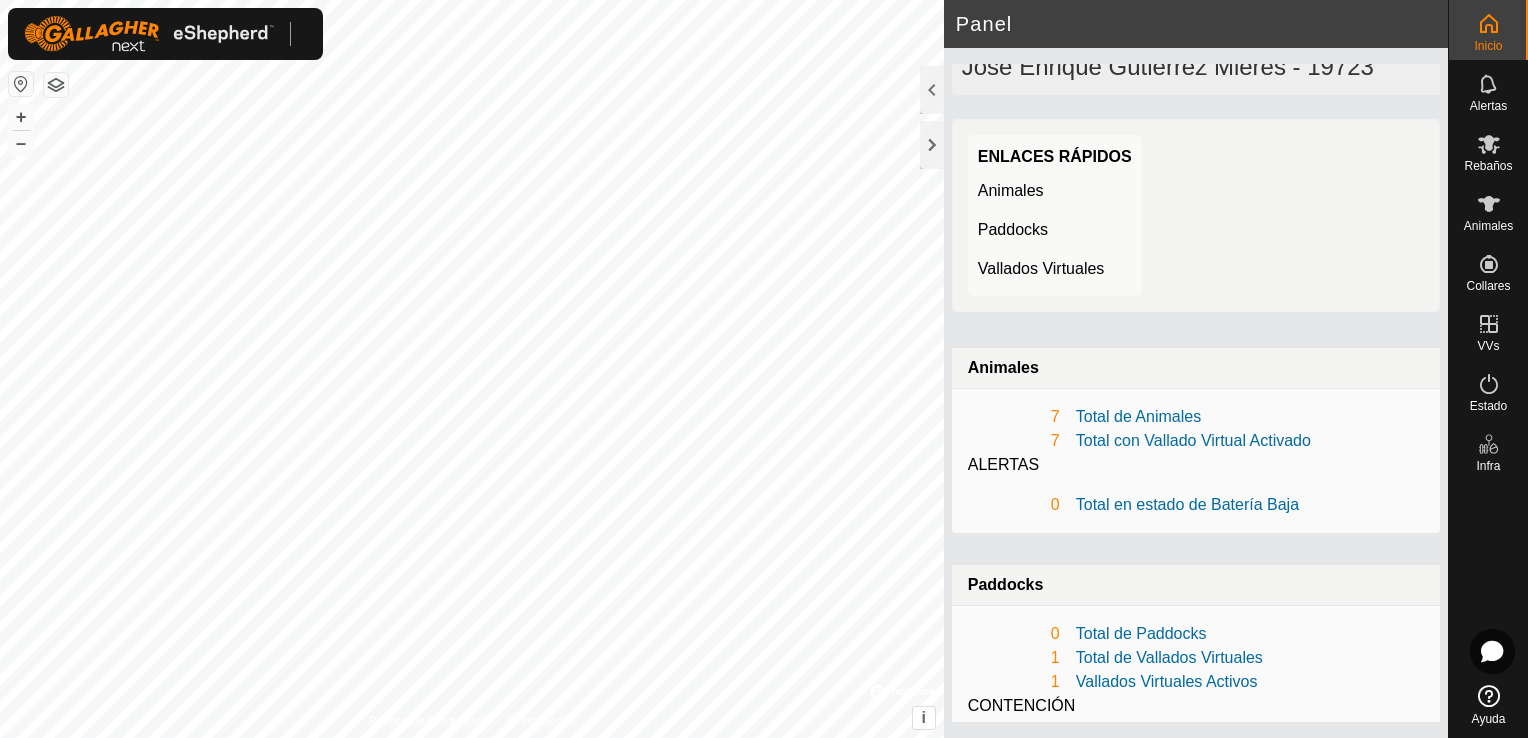 scroll, scrollTop: 144, scrollLeft: 0, axis: vertical 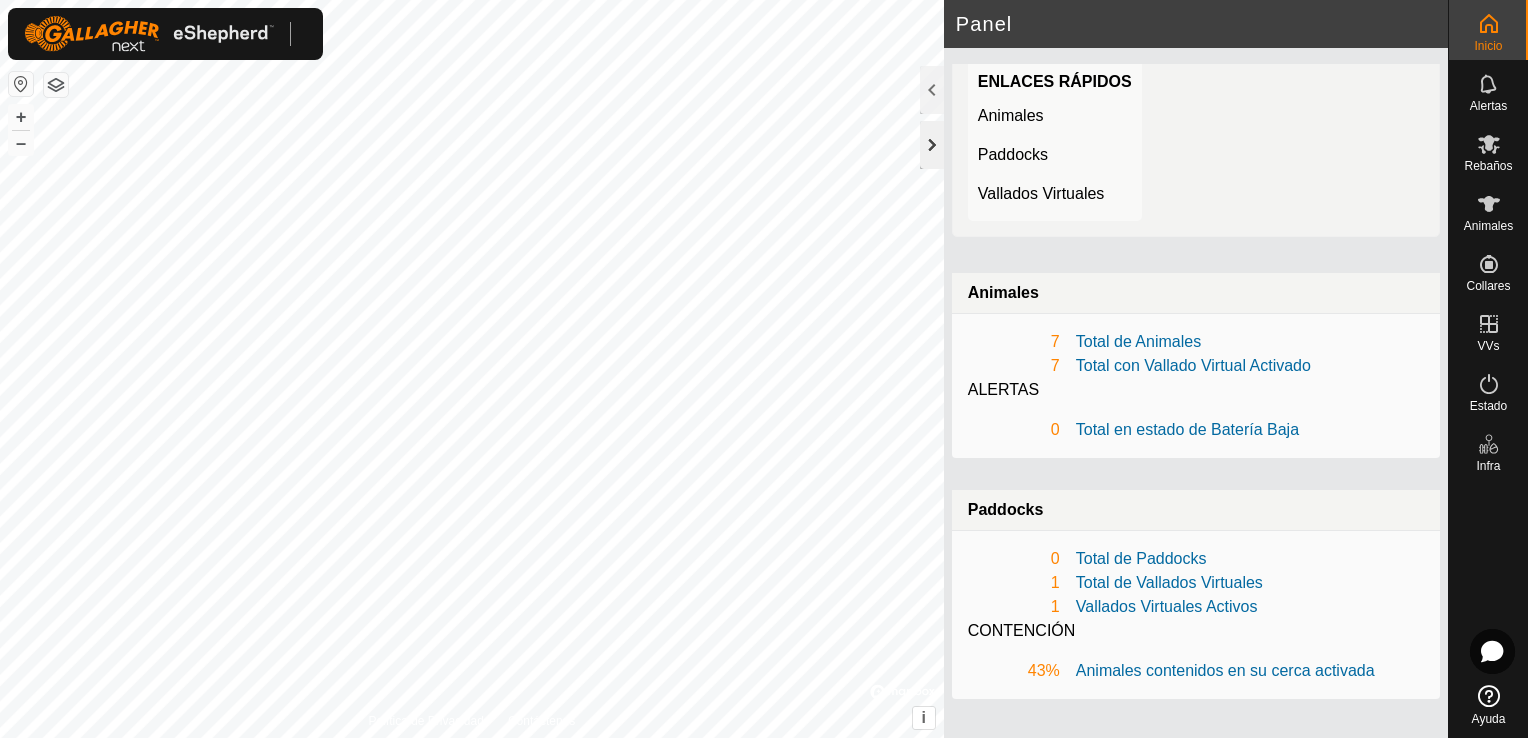 click 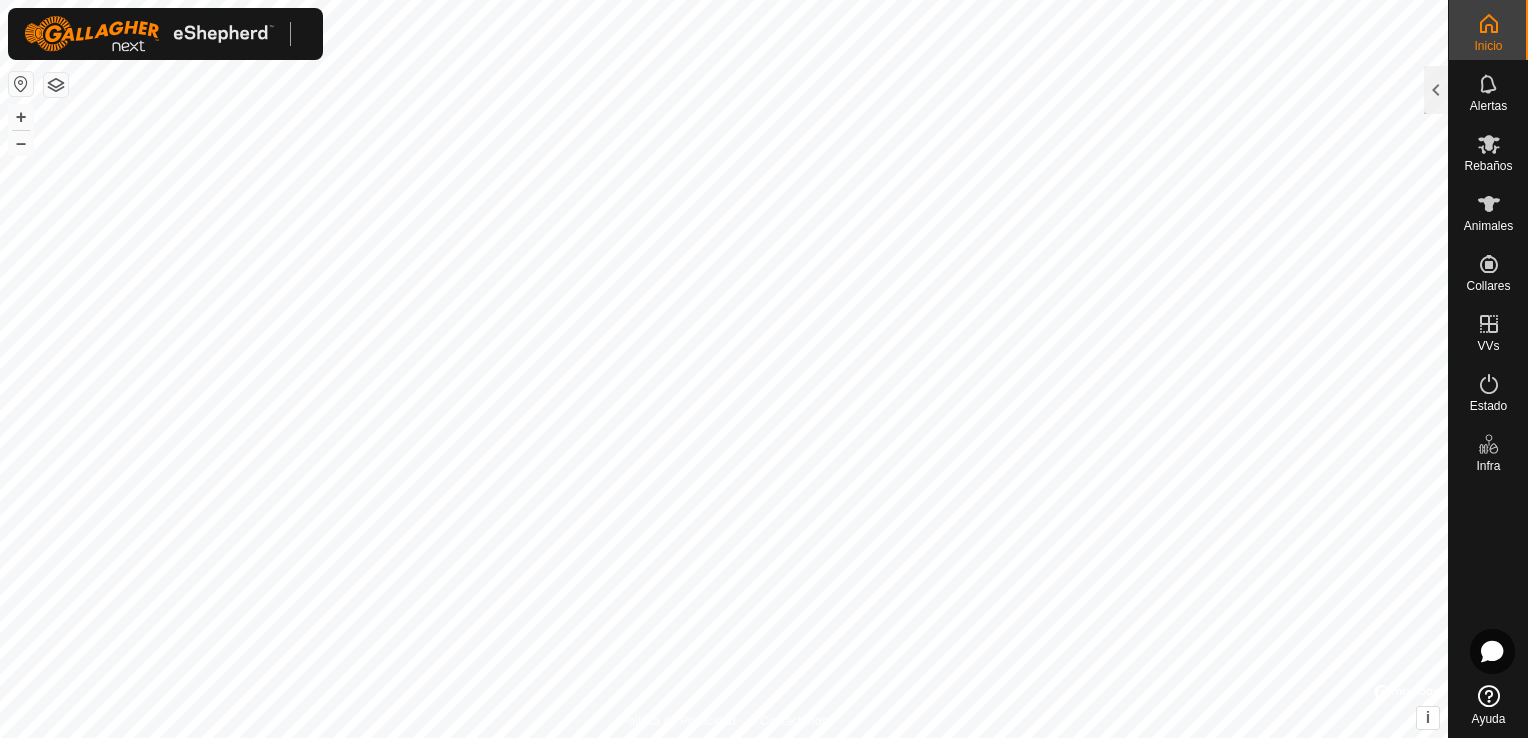 click 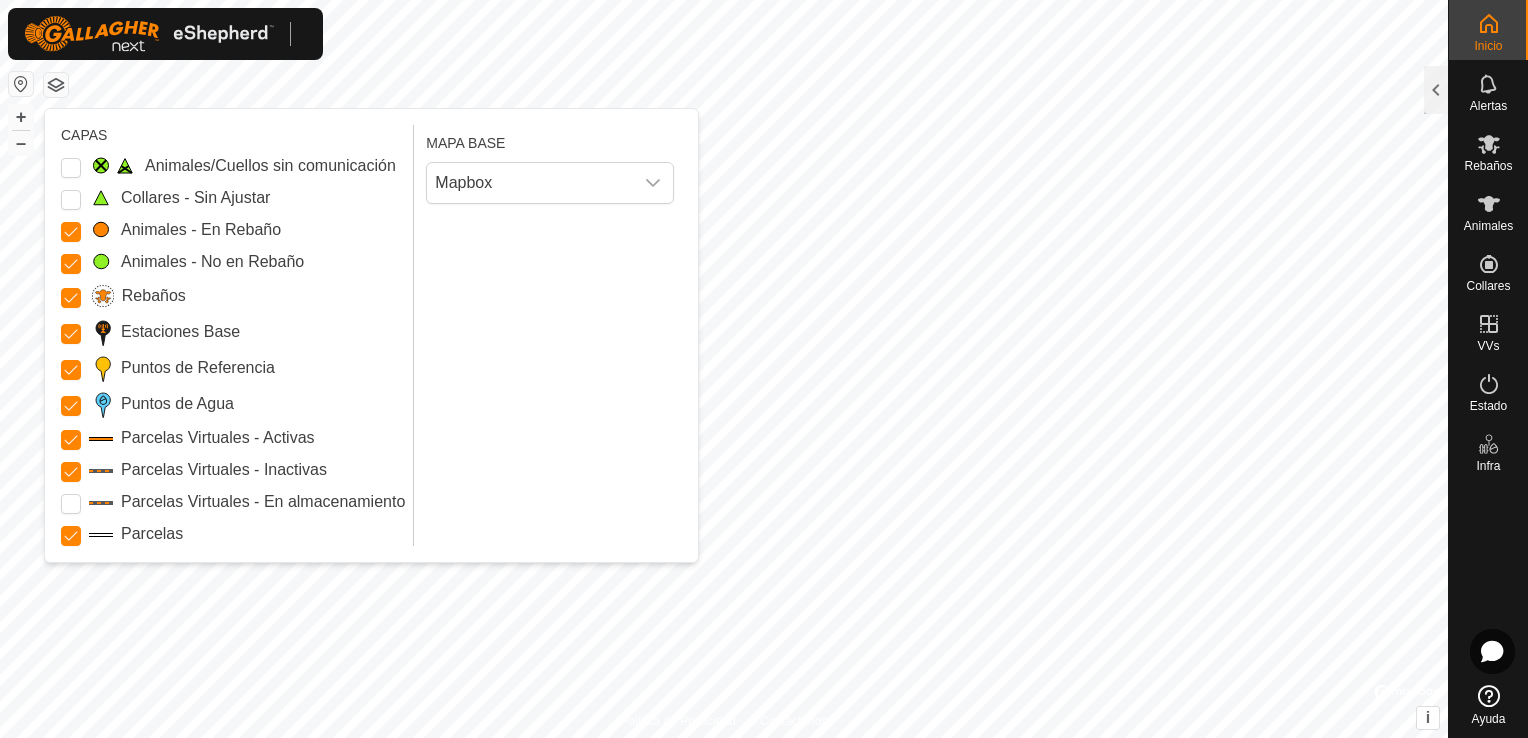 click on "CAPAS  Animales/Cuellos sin comunicación  Collares - Sin Ajustar  Animales - En Rebaño  Animales - No en Rebaño  Rebaños  Estaciones Base  Puntos de Referencia  Puntos de Agua  Parcelas Virtuales - Activas  Parcelas Virtuales - Inactivas  Parcelas Virtuales - En almacenamiento  Parcelas MAPA BASE Mapbox" at bounding box center (371, 335) 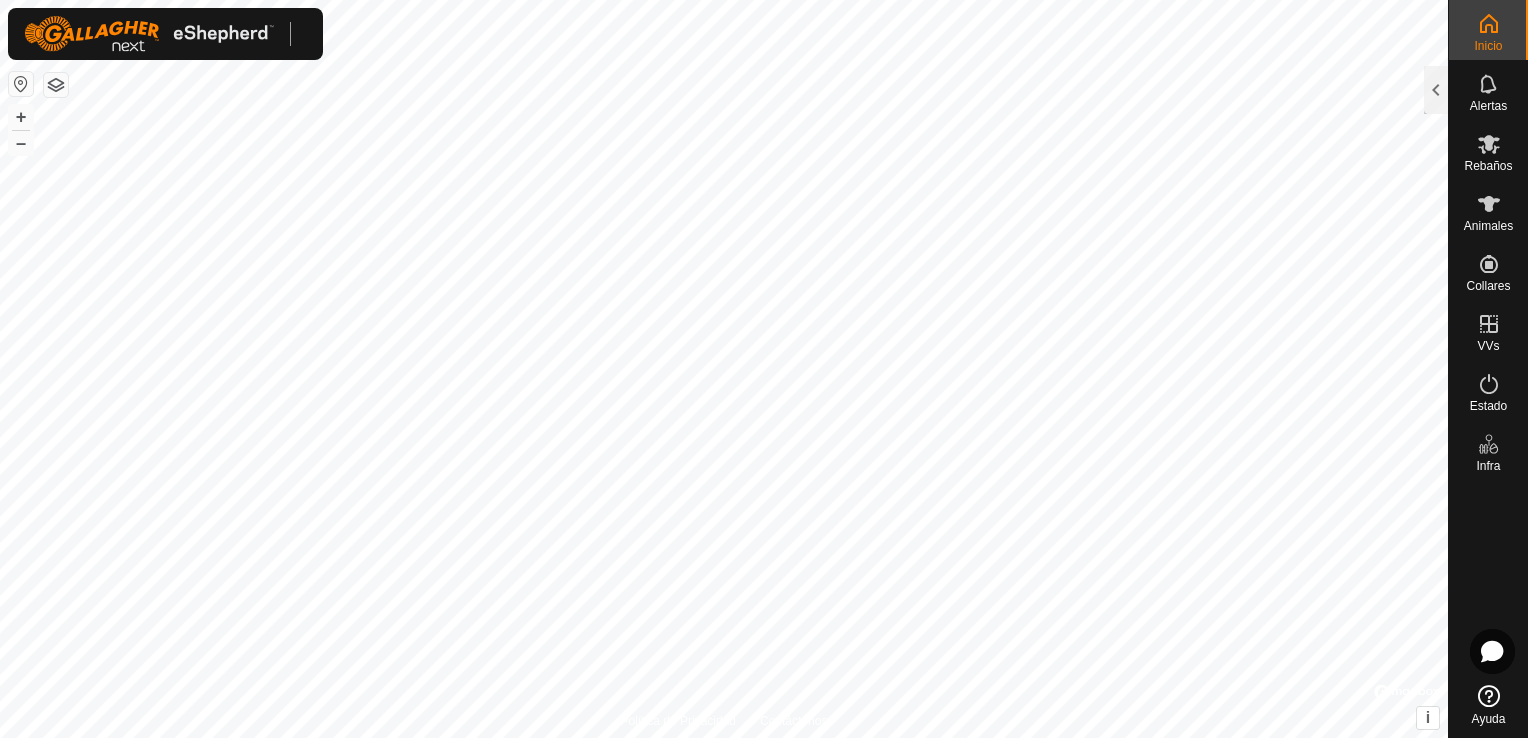 click 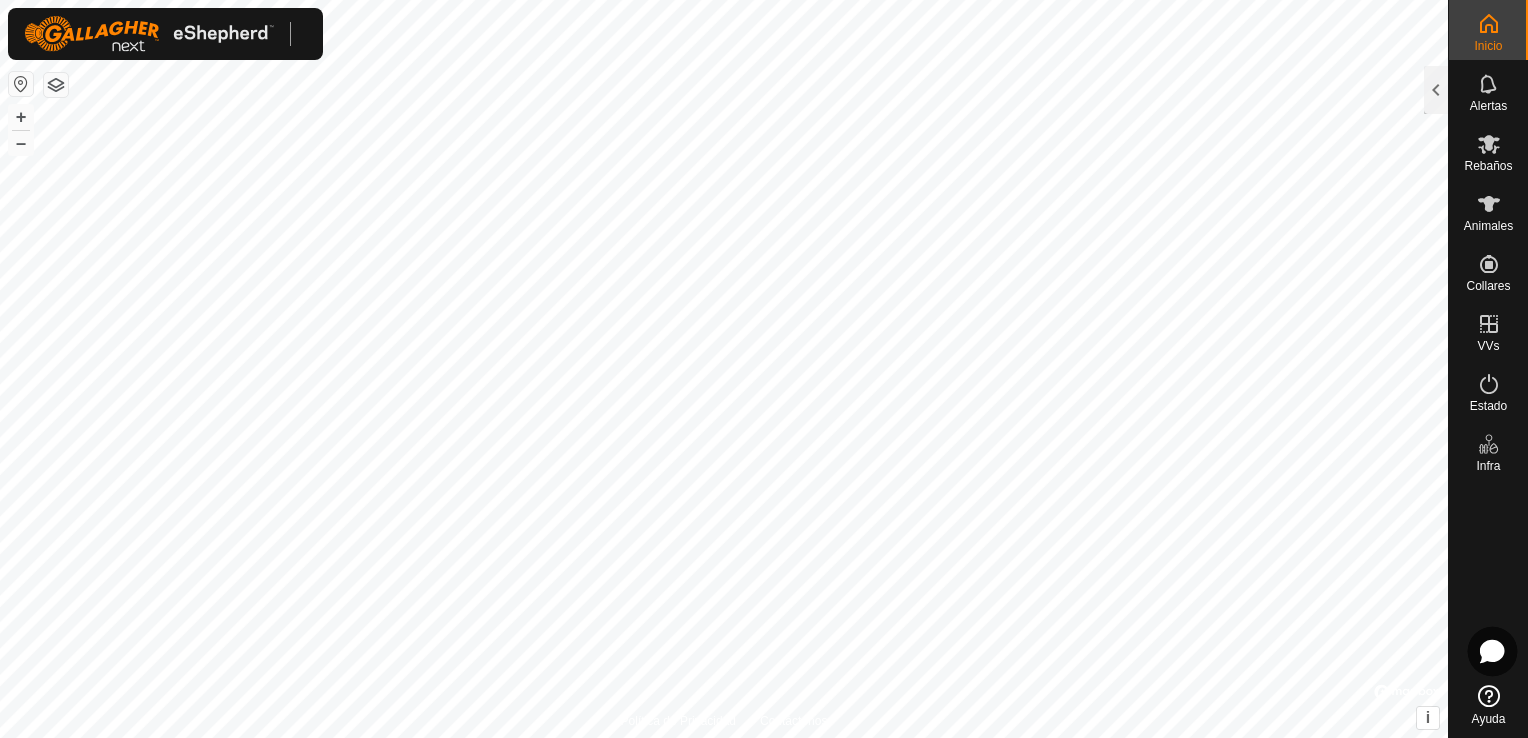 click 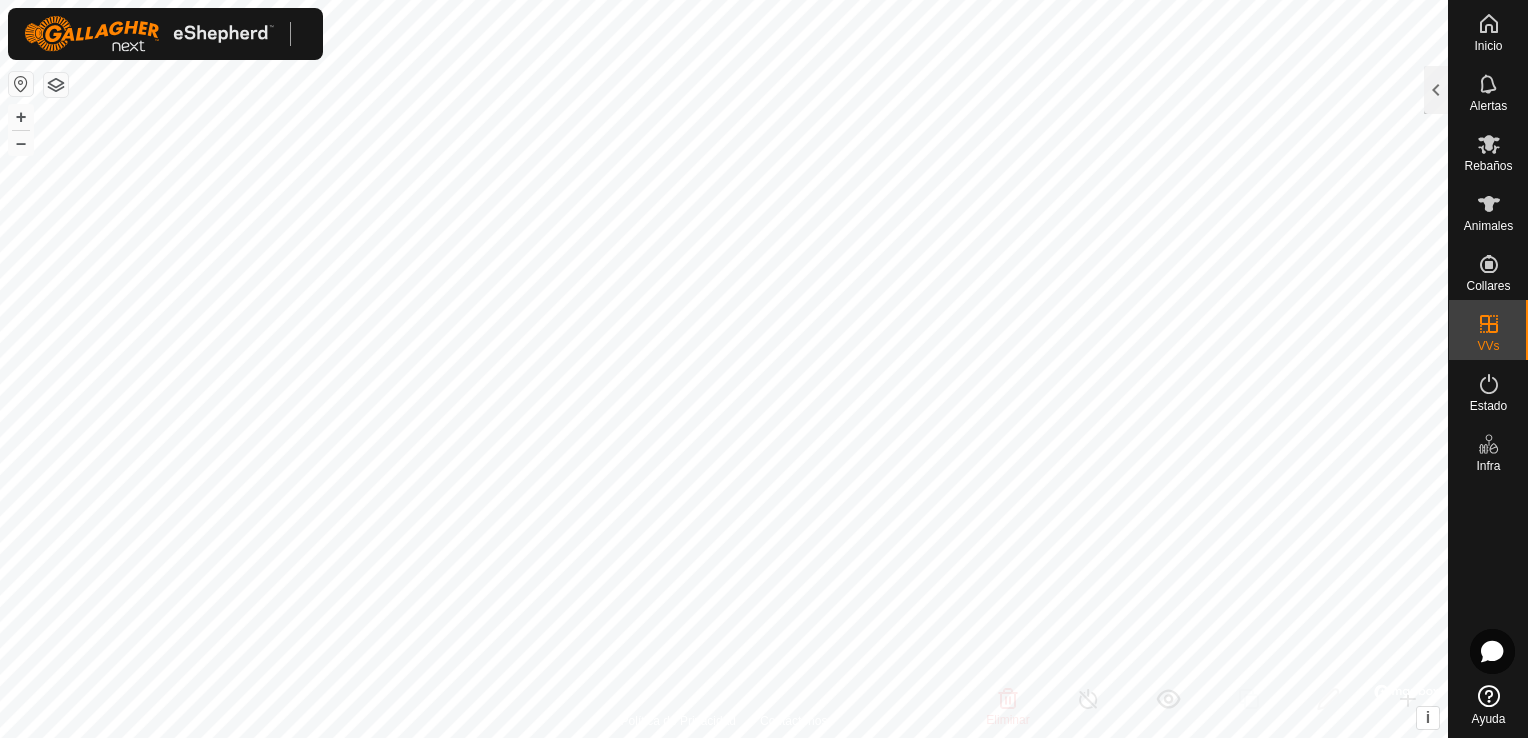 click 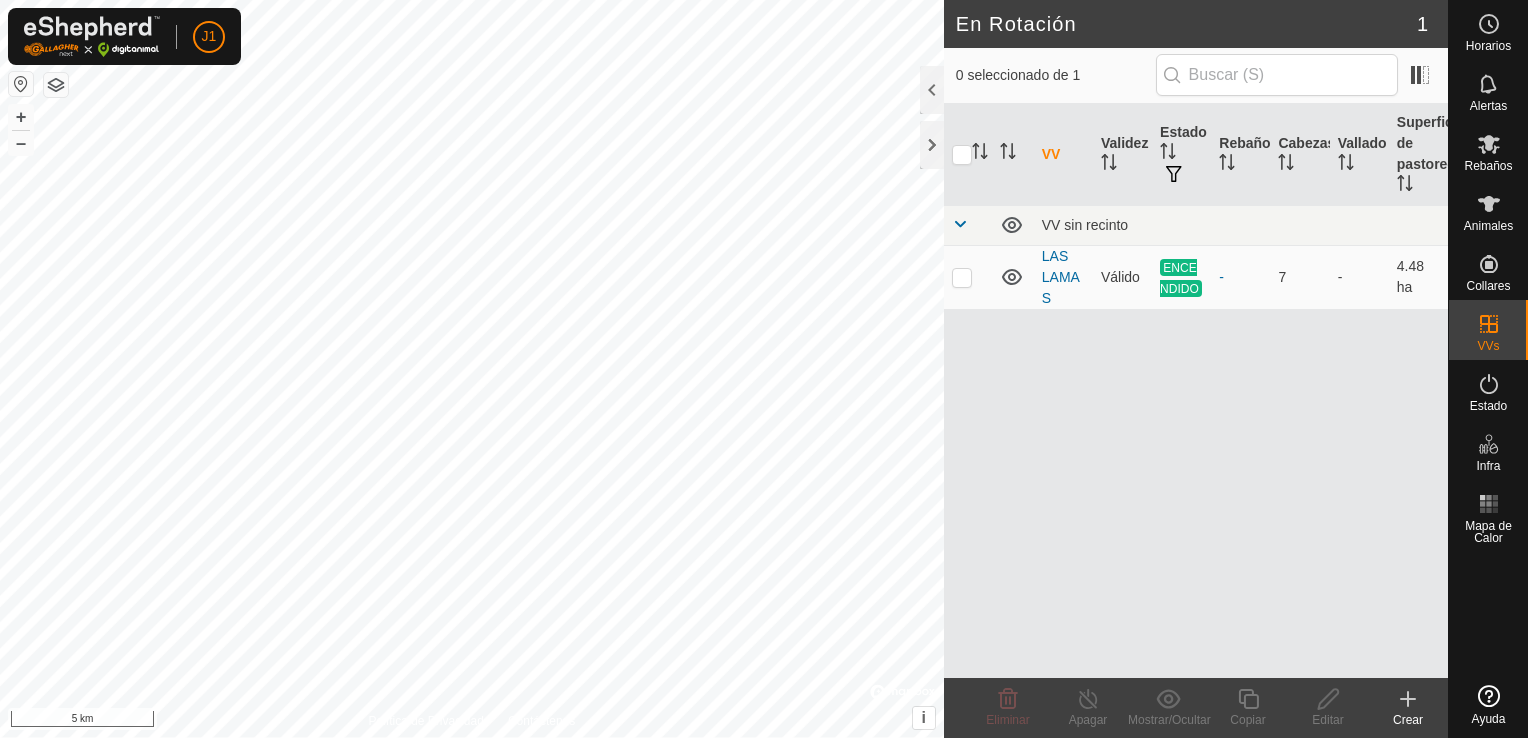 scroll, scrollTop: 0, scrollLeft: 0, axis: both 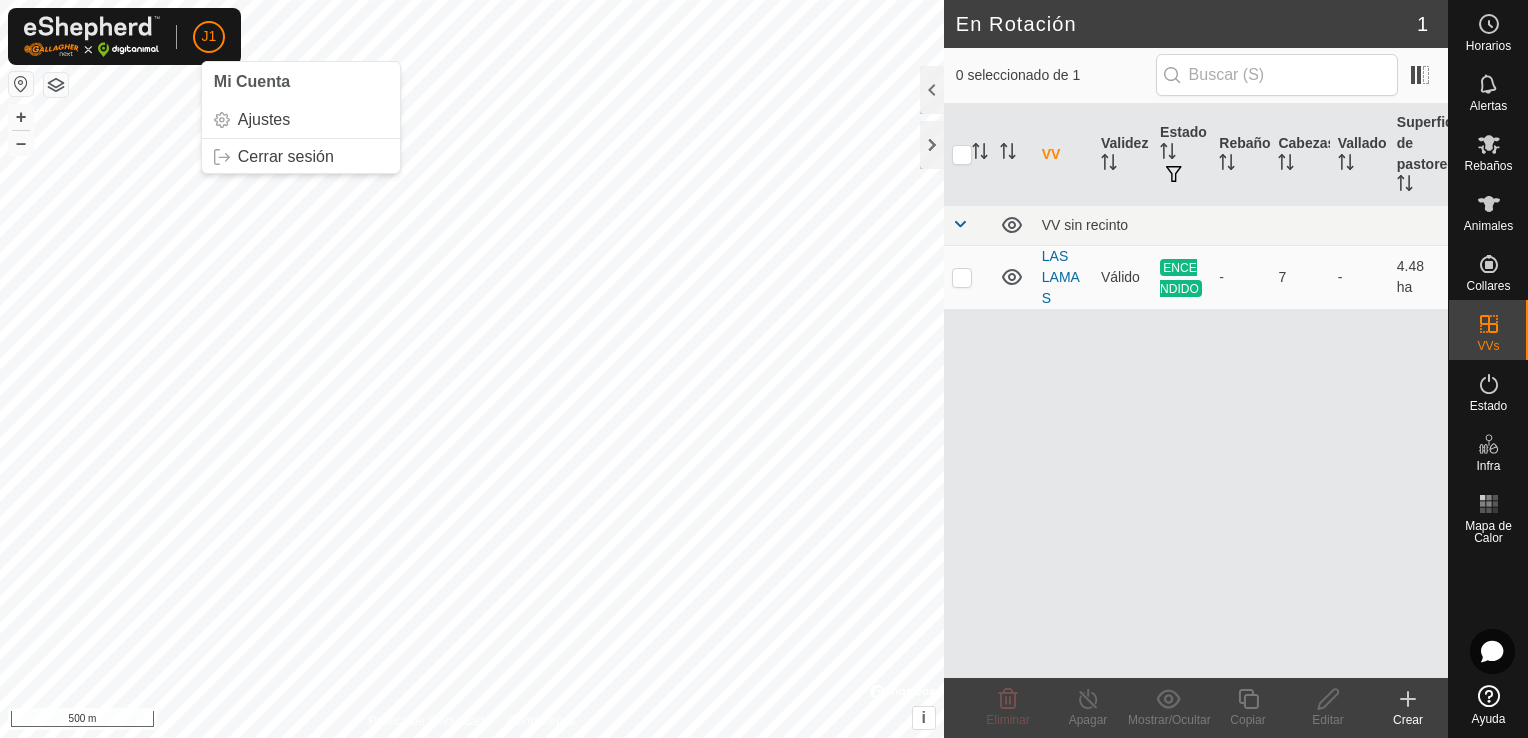 click on "J1" 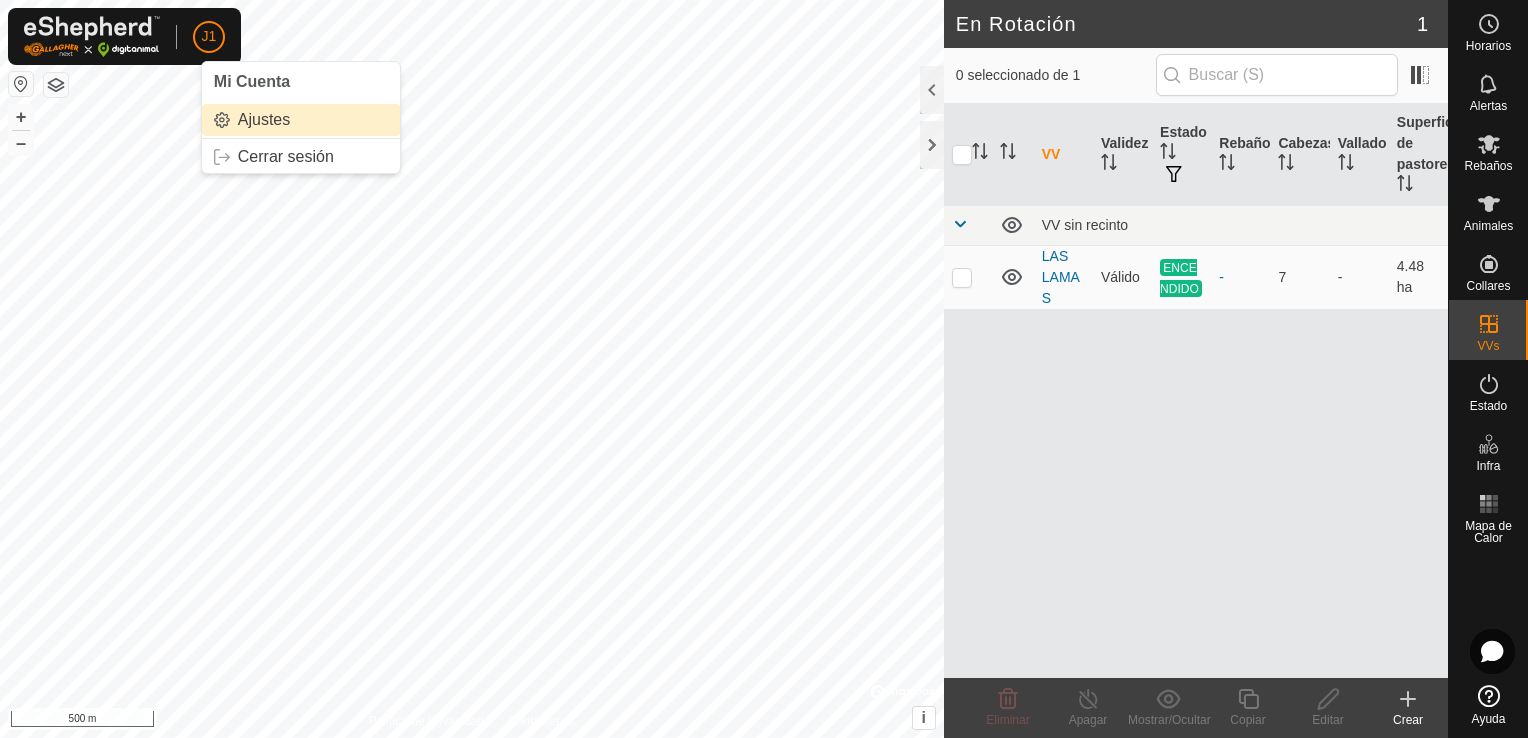 click on "Ajustes" at bounding box center [301, 120] 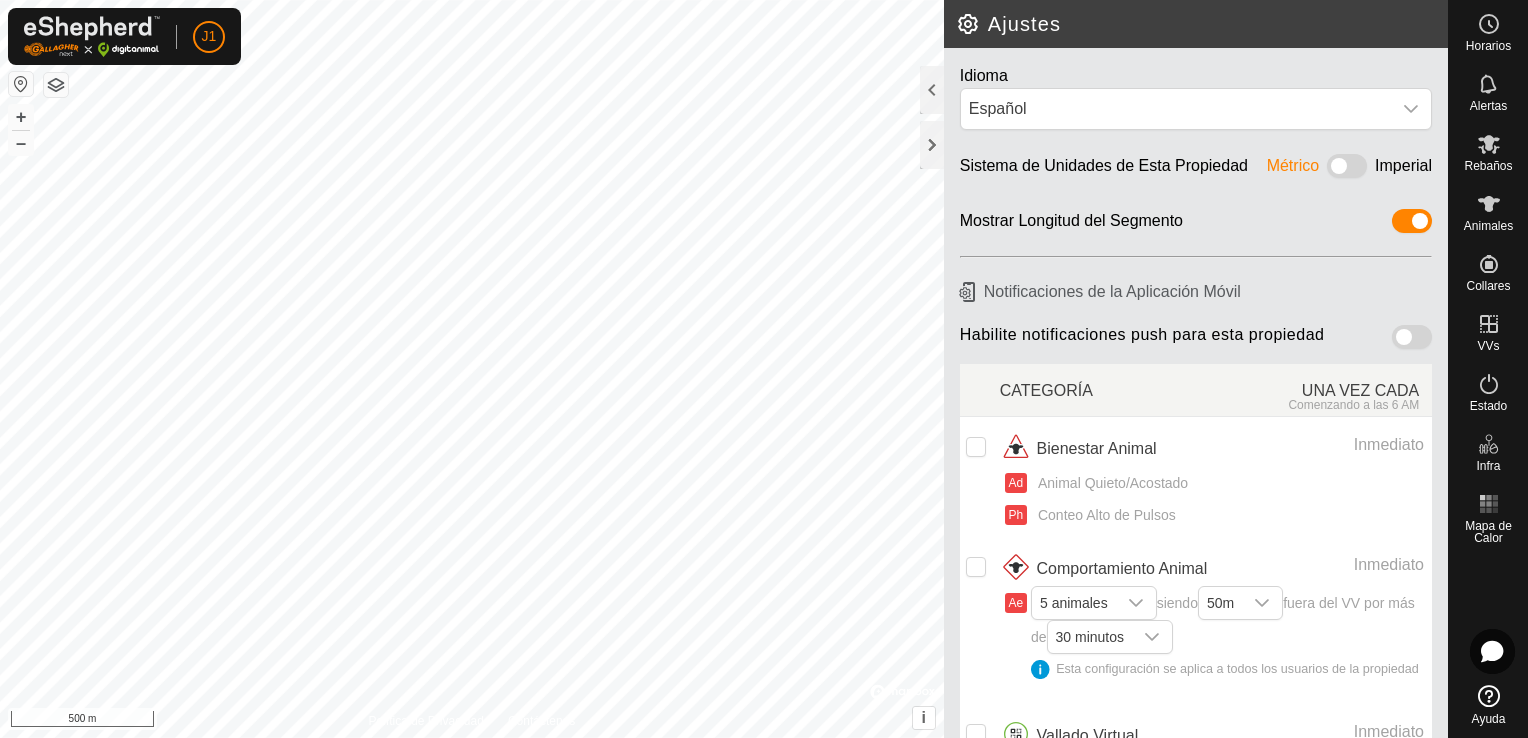 click 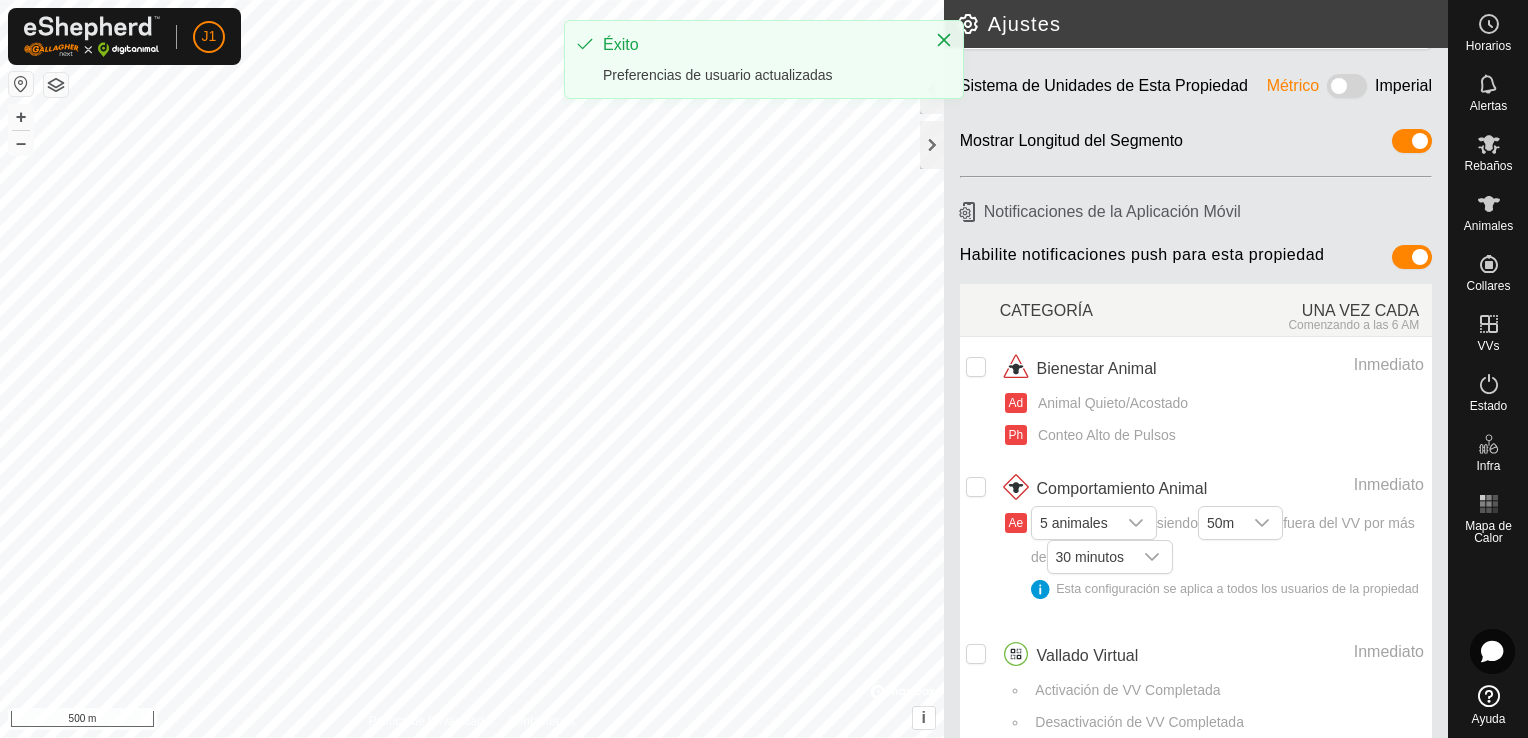 scroll, scrollTop: 116, scrollLeft: 0, axis: vertical 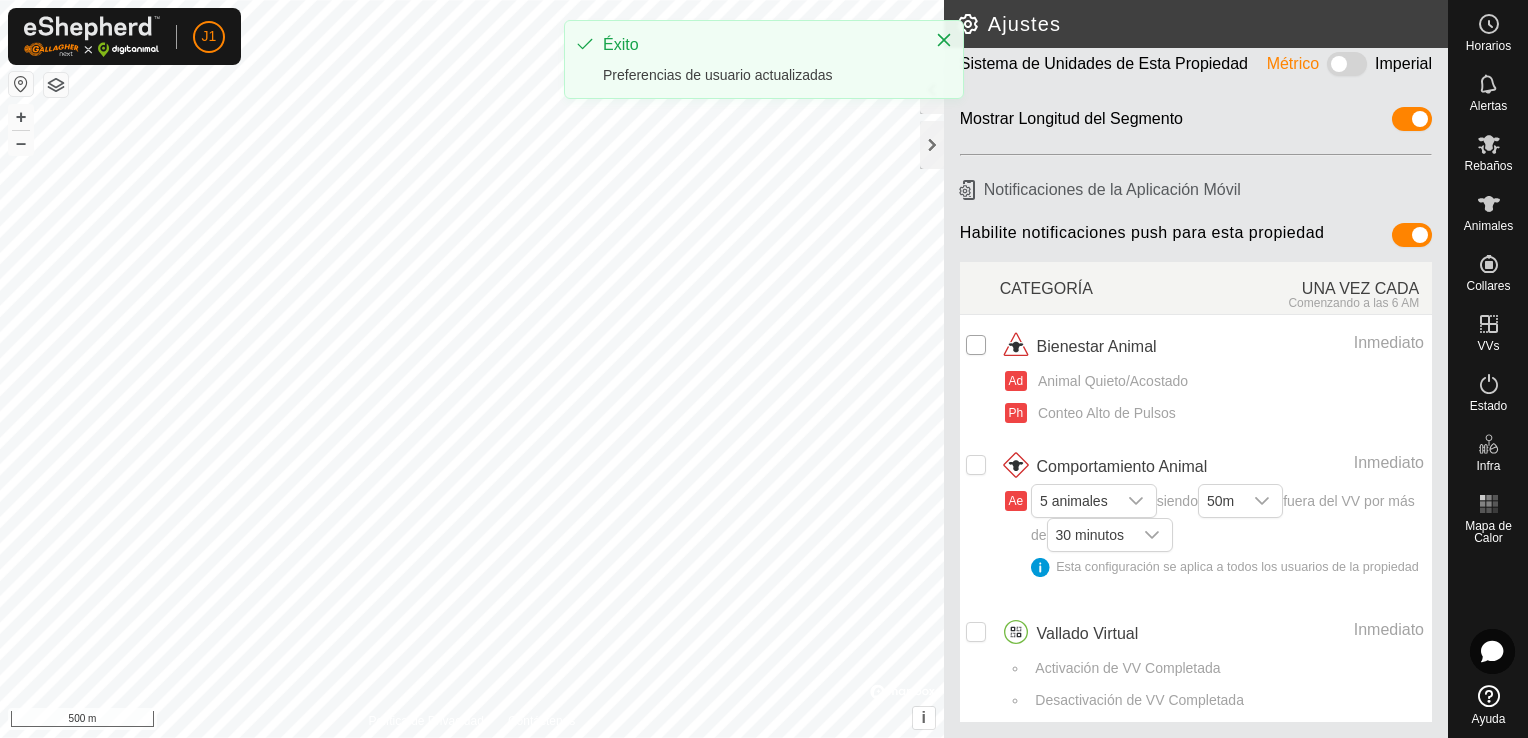 click at bounding box center [976, 345] 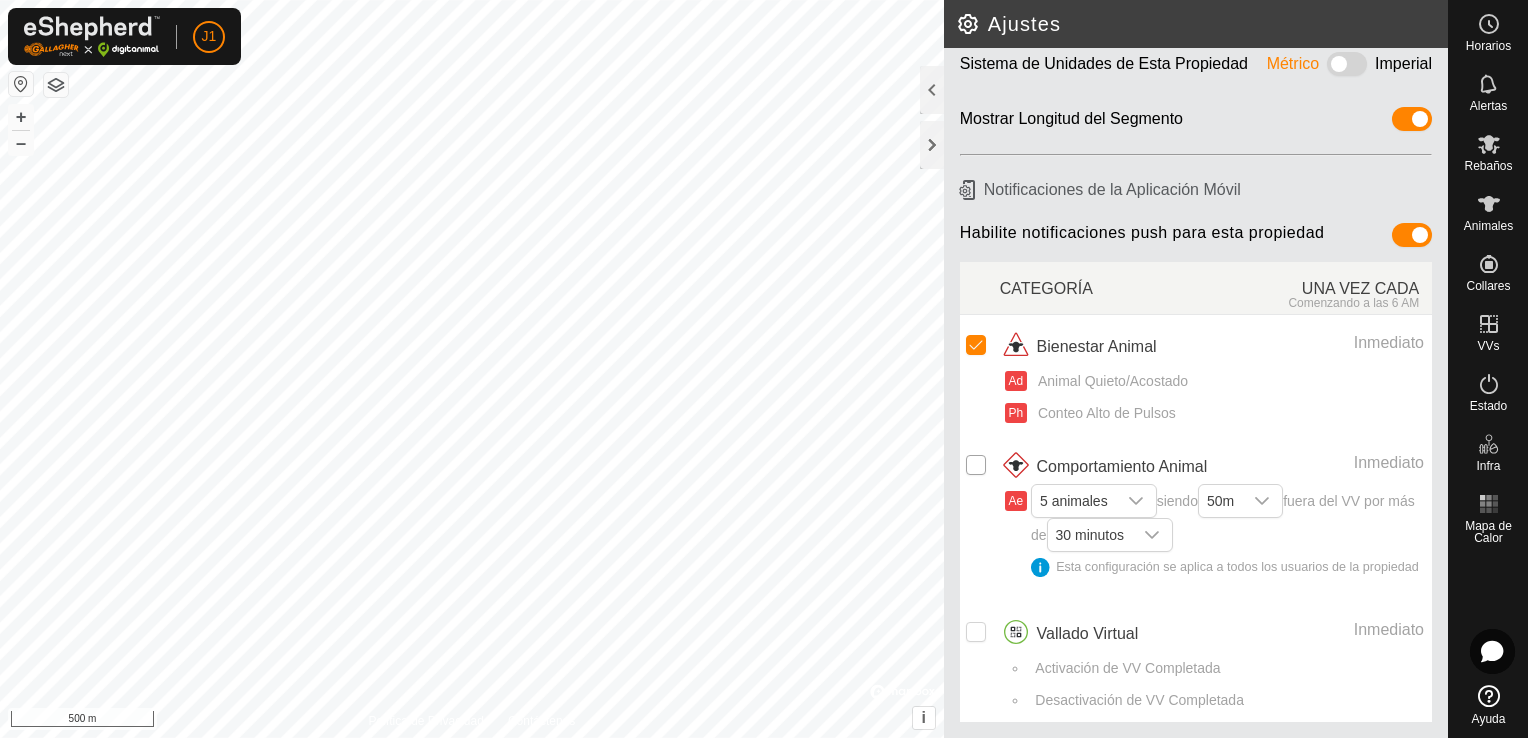 click on "J1 Horarios Alertas Rebaños Animales Collares VVs Estado Infra Mapa de Calor Ayuda Ajustes Idioma Español Sistema de Unidades de Esta Propiedad Métrico Imperial Mostrar Longitud del Segmento Notificaciones de la Aplicación Móvil Habilite notificaciones push para esta propiedad CATEGORÍA  UNA VEZ CADA  Comenzando a las 6 AM Bienestar Animal  Inmediato   Ad   Animal Quieto/Acostado  Ph   Conteo Alto de Pulsos Comportamiento Animal  Inmediato   Ae  5 animales  siendo  50m  fuera del VV por más de  30 minutos Esta configuración se aplica a todos los usuarios de la propiedad Vallado Virtual  Inmediato   Activación de VV Completada  Desactivación de VV Completada Política de Privacidad Contáctenos + – ⇧ i ©  Mapbox , ©  OpenStreetMap ,  Improve this map 500 m" 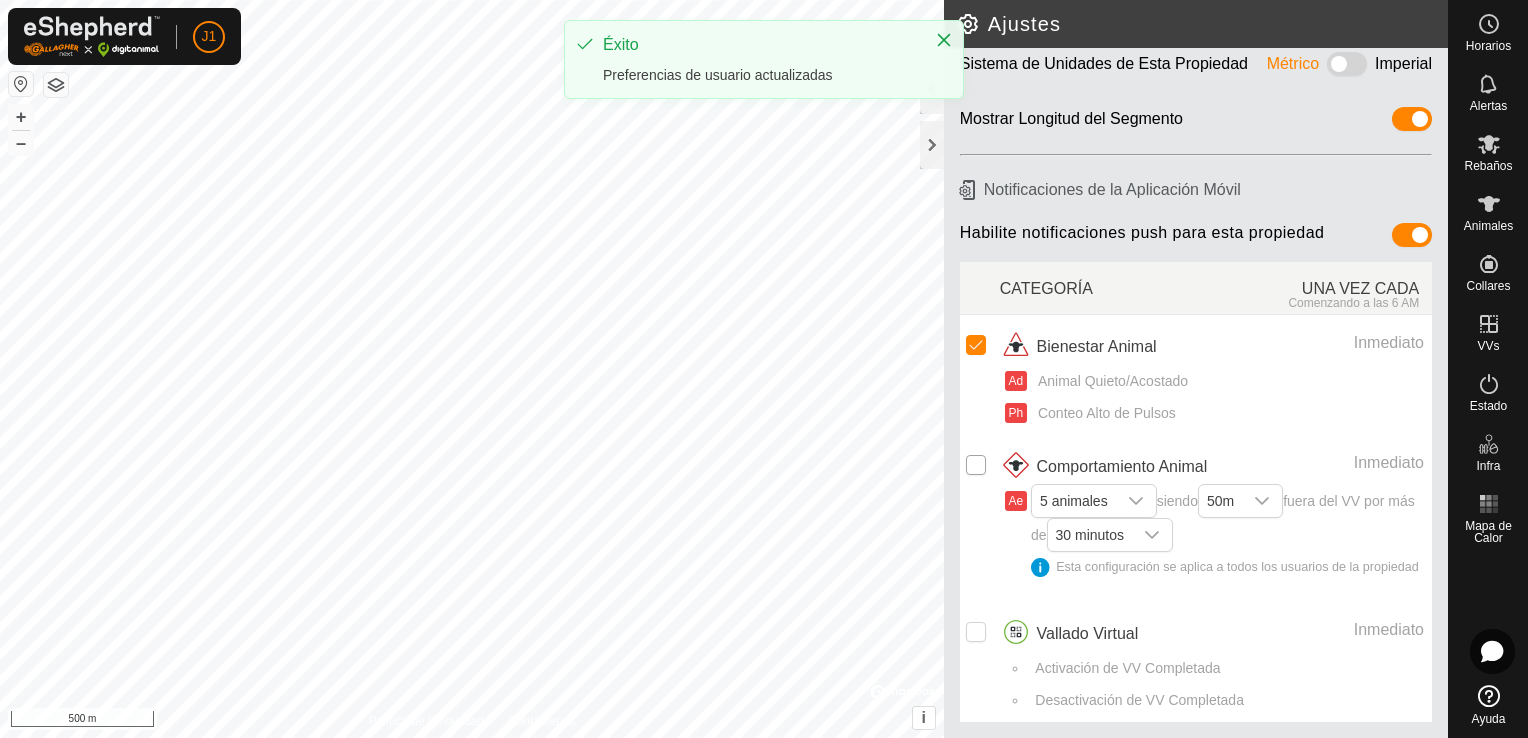 click at bounding box center (976, 465) 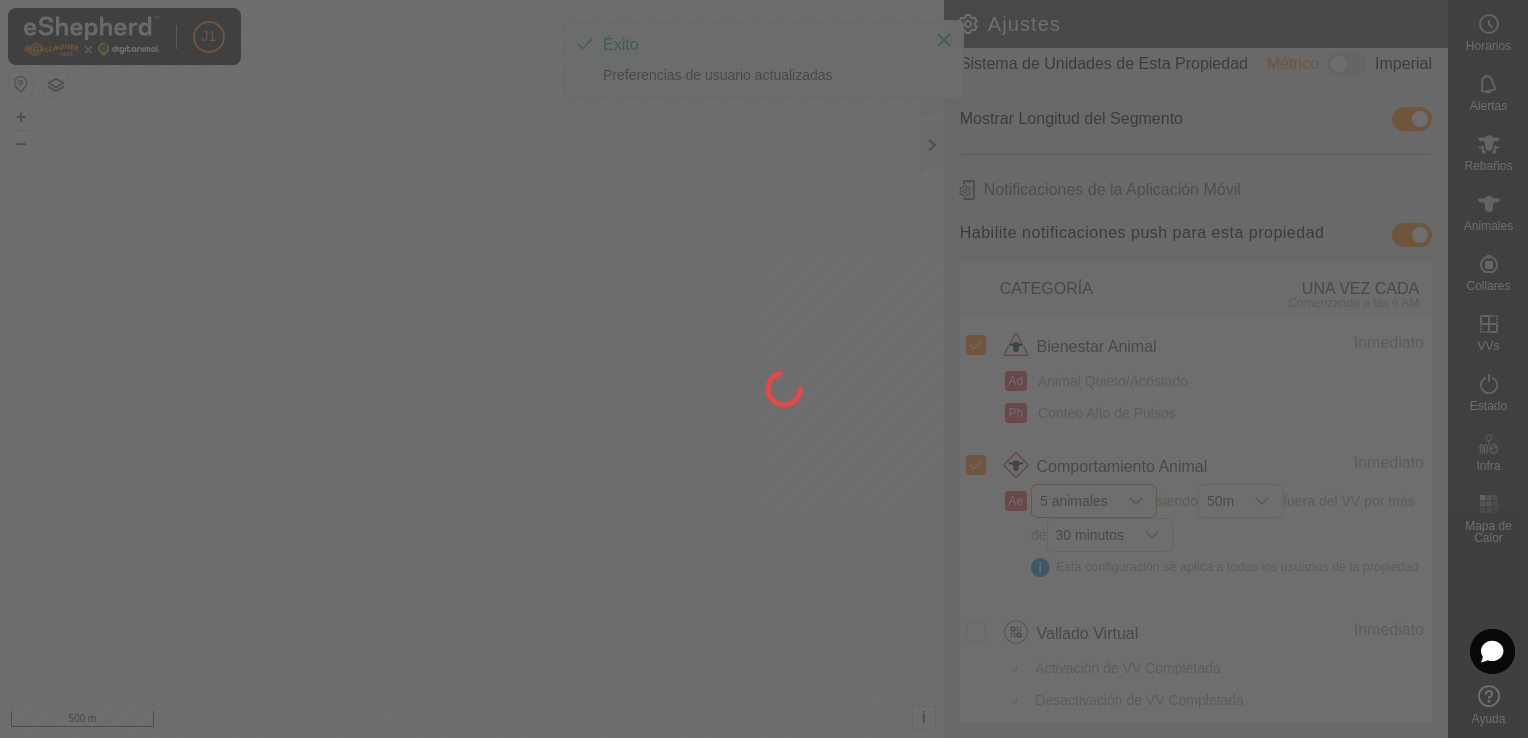 click on "J1 Horarios Alertas Rebaños Animales Collares VVs Estado Infra Mapa de Calor Ayuda Ajustes Idioma Español Sistema de Unidades de Esta Propiedad Métrico Imperial Mostrar Longitud del Segmento Notificaciones de la Aplicación Móvil Habilite notificaciones push para esta propiedad CATEGORÍA  UNA VEZ CADA  Comenzando a las 6 AM Bienestar Animal  Inmediato   Ad   Animal Quieto/Acostado  Ph   Conteo Alto de Pulsos Comportamiento Animal  Inmediato   Ae  5 animales  siendo  50m  fuera del VV por más de  30 minutos Esta configuración se aplica a todos los usuarios de la propiedad Vallado Virtual  Inmediato   Activación de VV Completada  Desactivación de VV Completada Política de Privacidad Contáctenos + – ⇧ i ©  Mapbox , ©  OpenStreetMap ,  Improve this map 500 m  Éxito  Preferencias de usuario actualizadas" 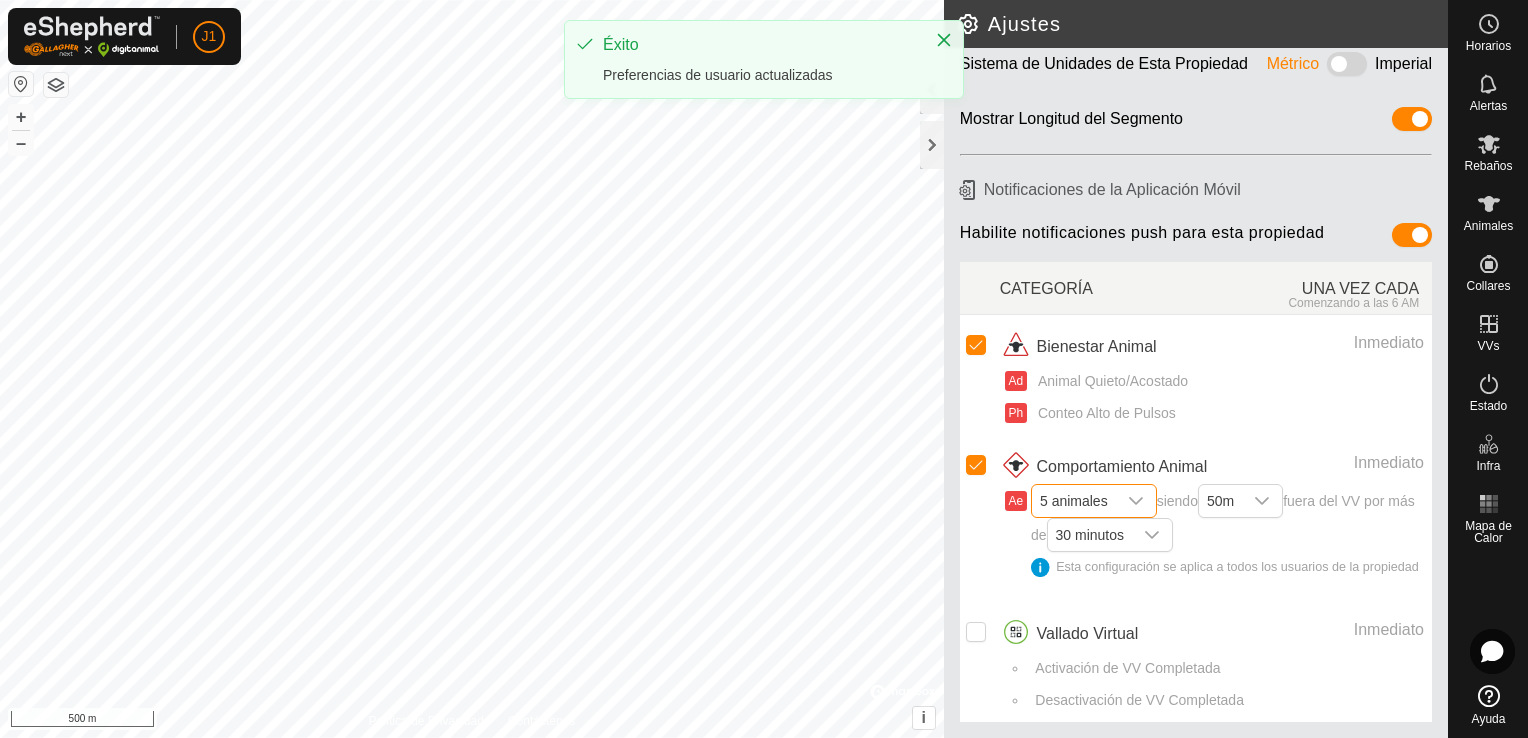 click on "5 animales" at bounding box center (1074, 501) 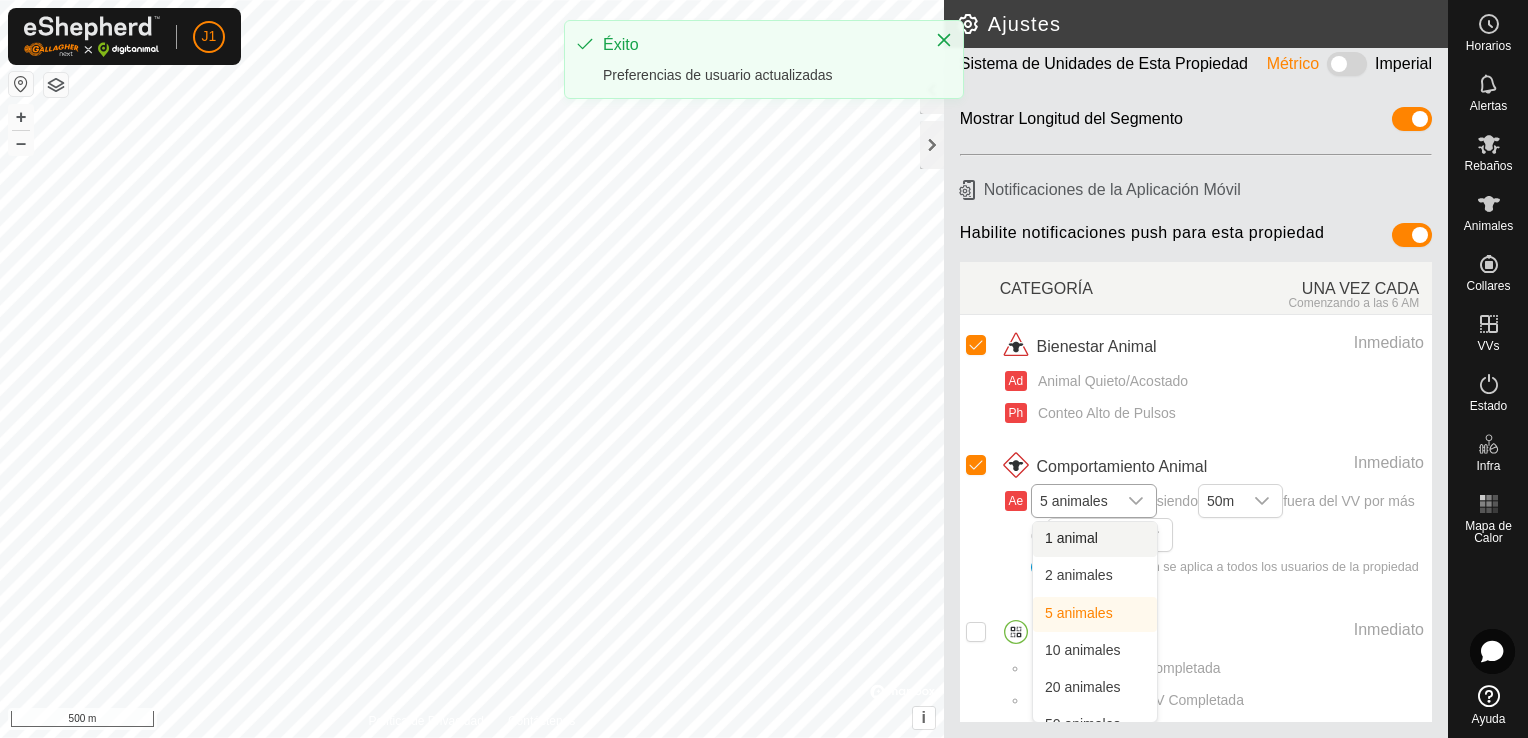 click on "1 animal" at bounding box center [1095, 539] 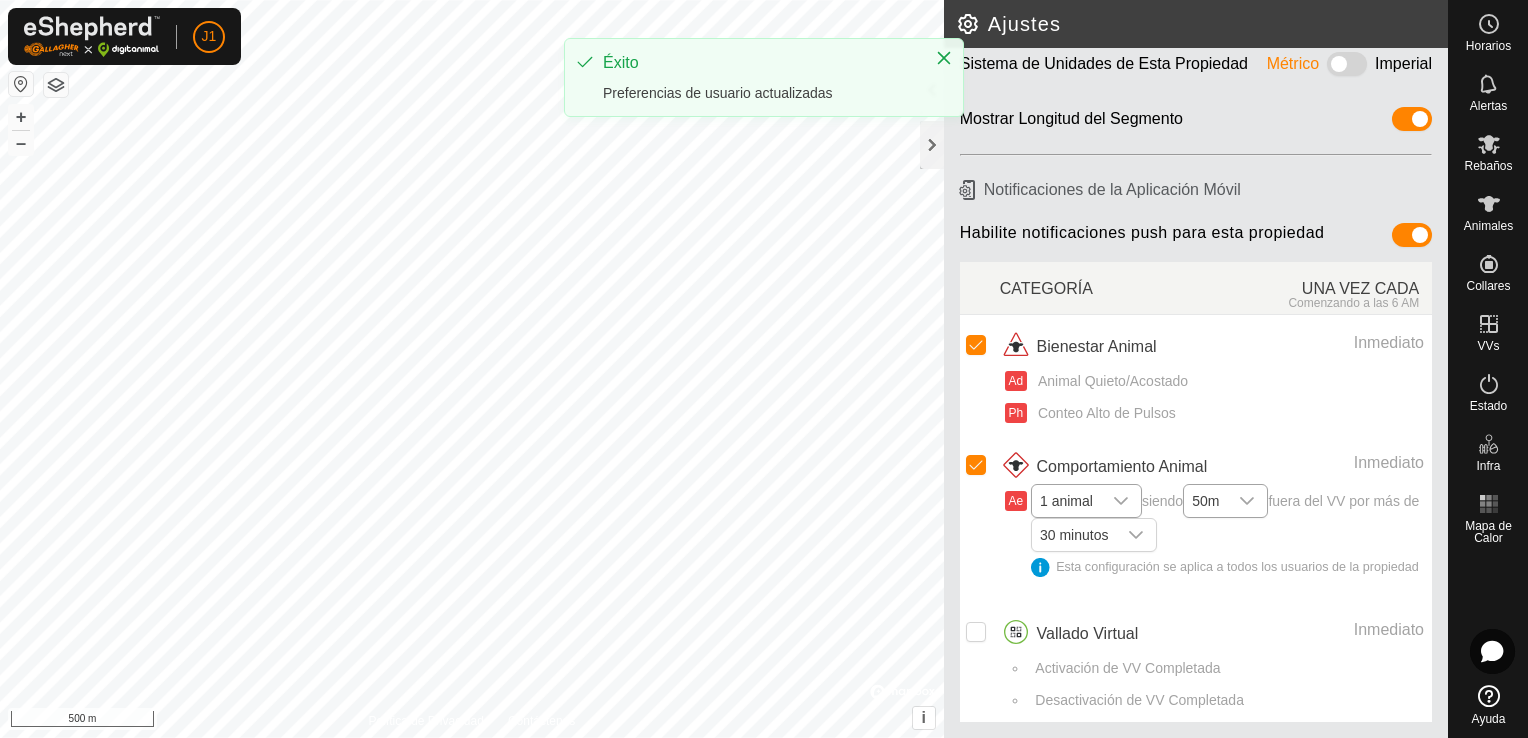 click at bounding box center [1247, 501] 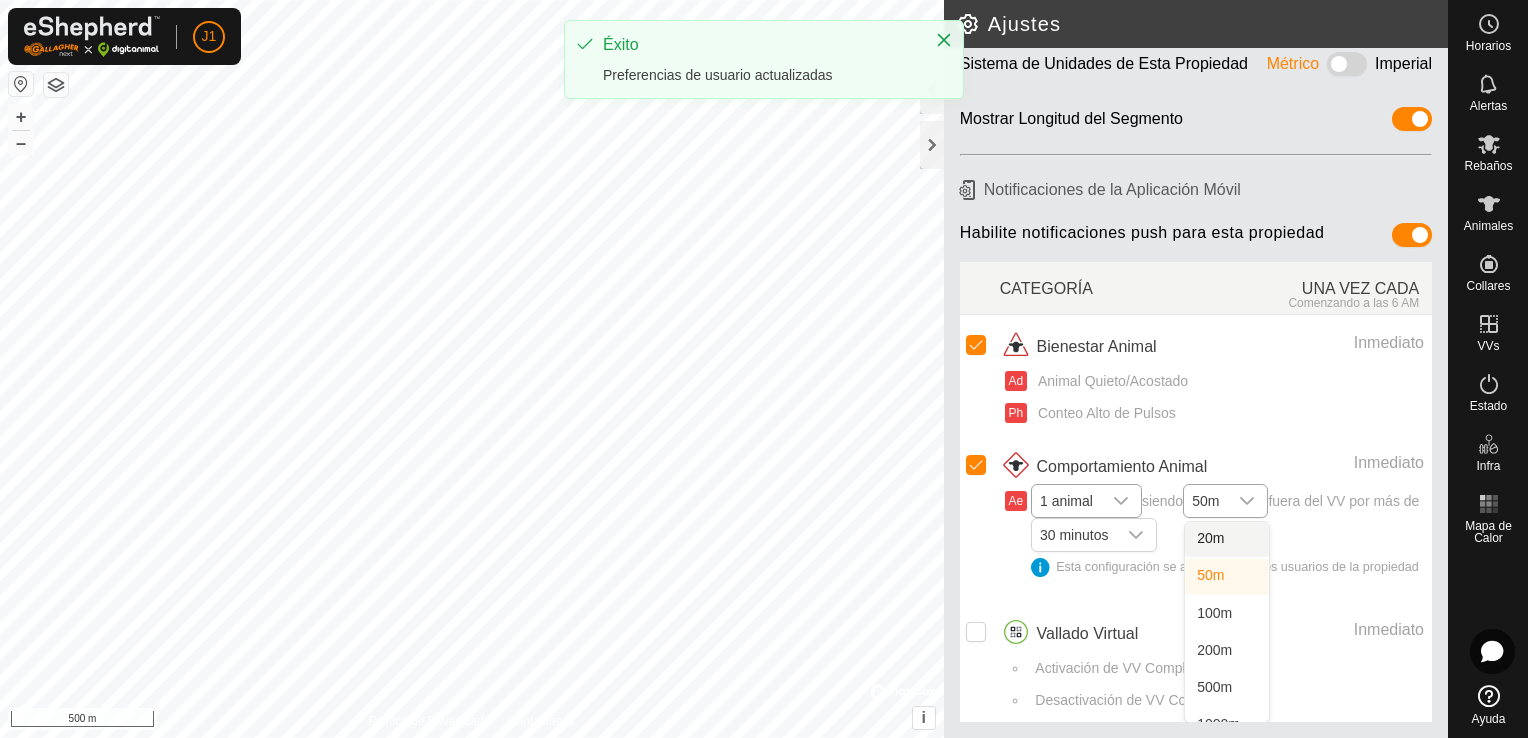 click on "20m" at bounding box center [1227, 539] 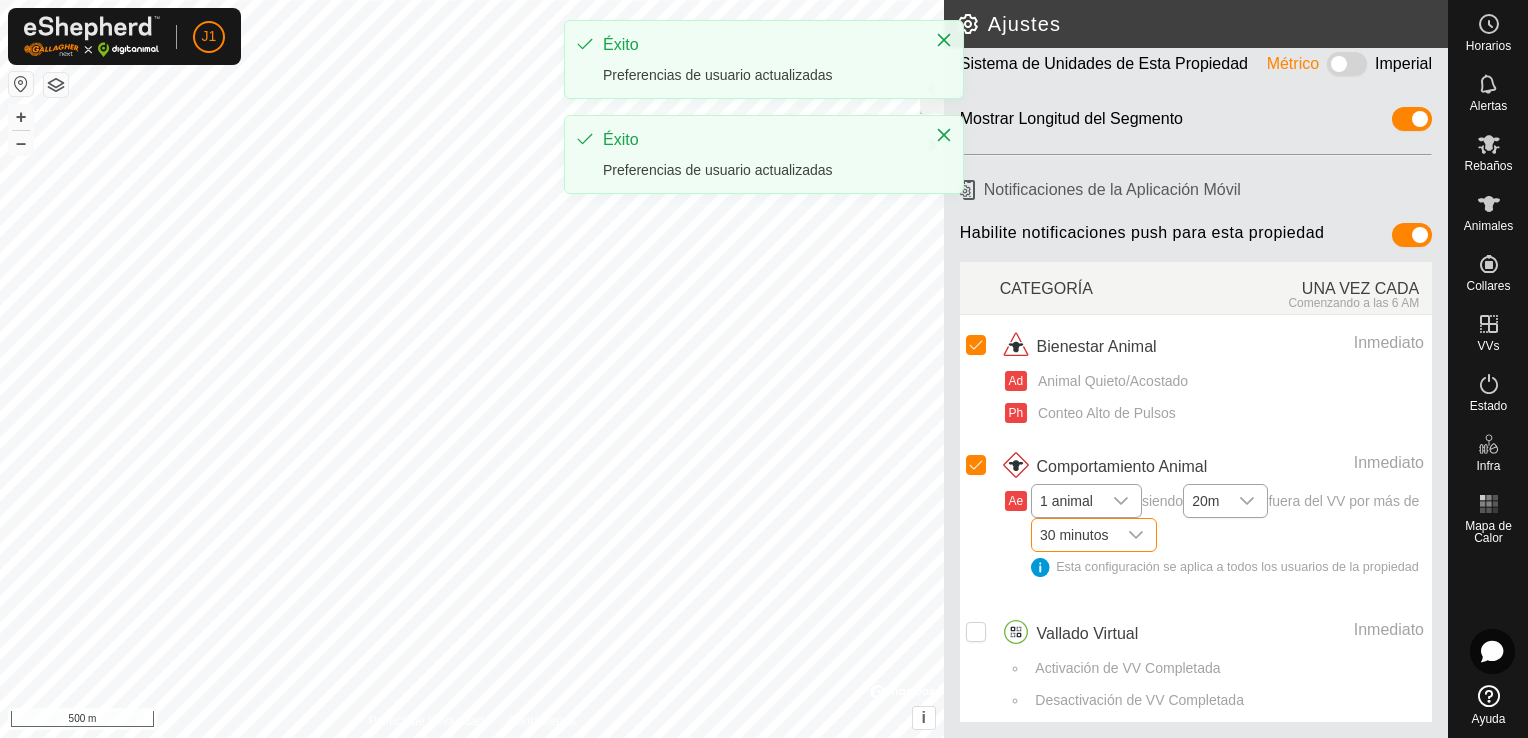 click on "30 minutos" at bounding box center (1074, 535) 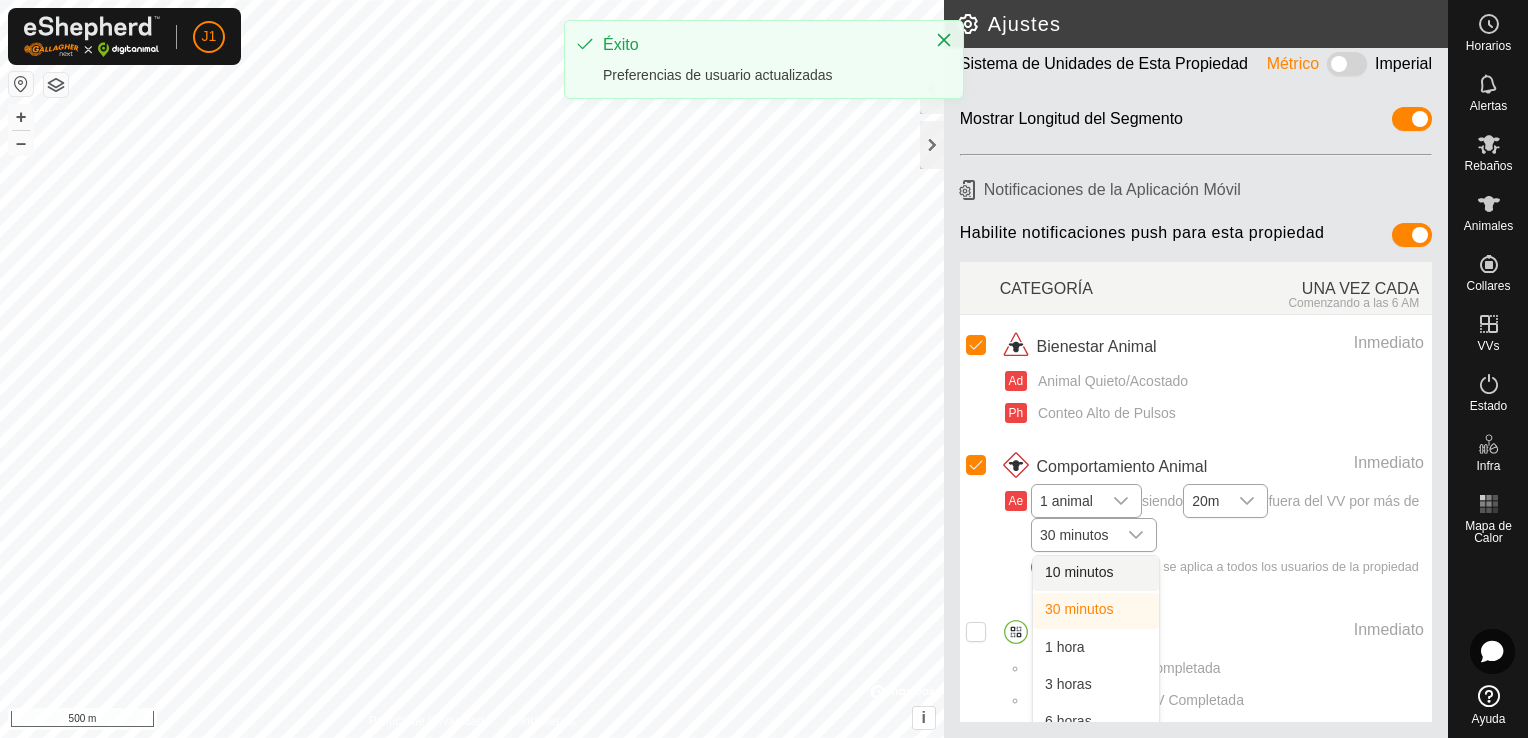 click on "10 minutos" at bounding box center (1096, 573) 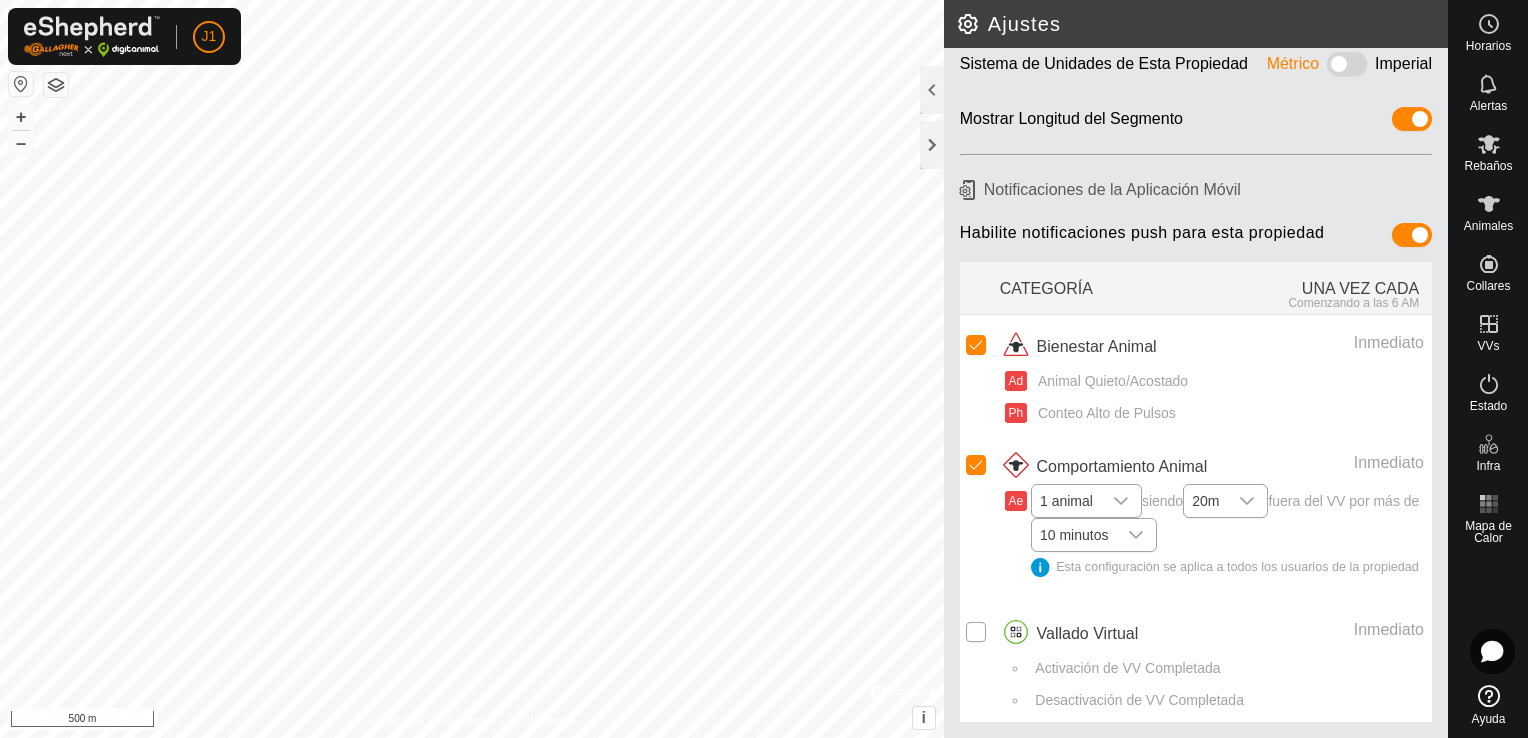 click at bounding box center [976, 632] 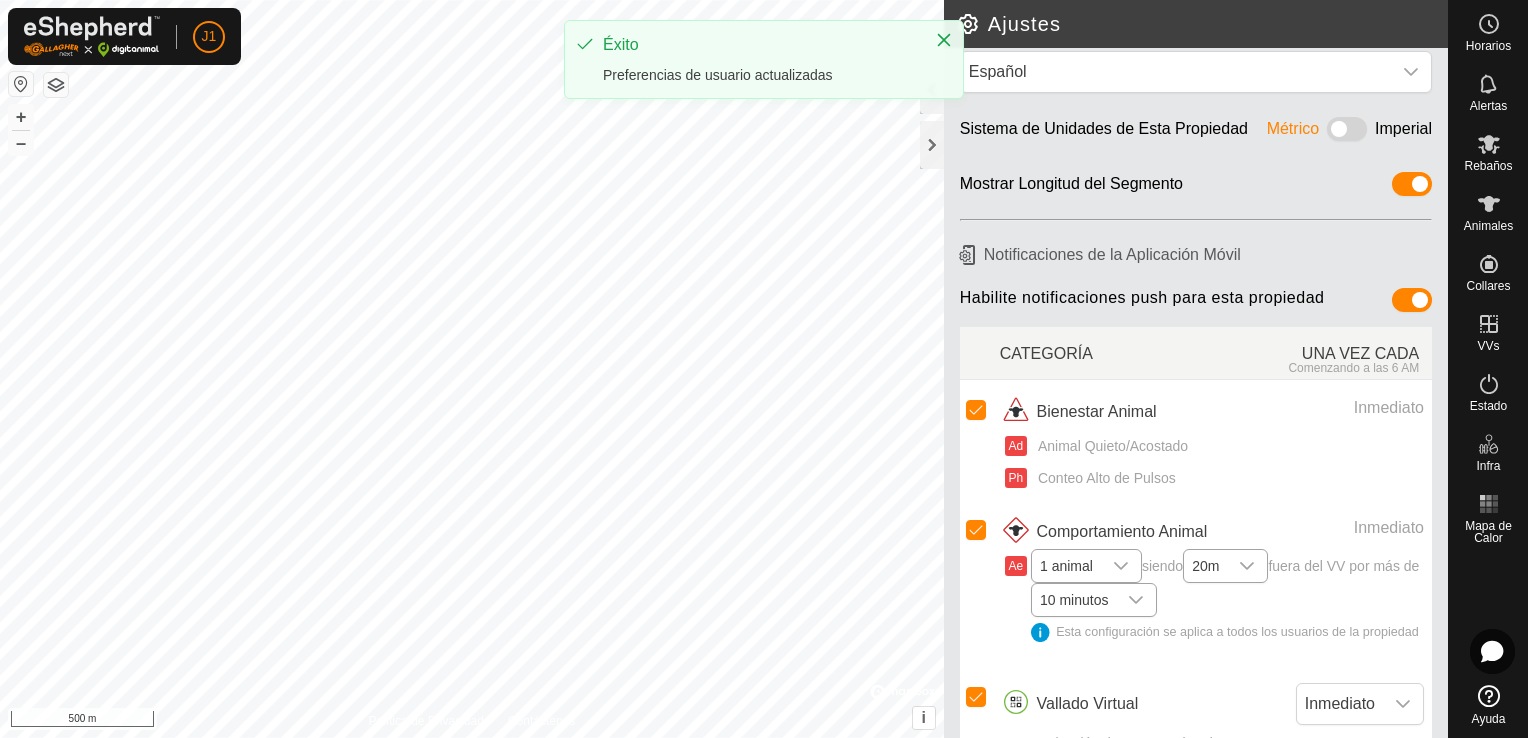 scroll, scrollTop: 30, scrollLeft: 0, axis: vertical 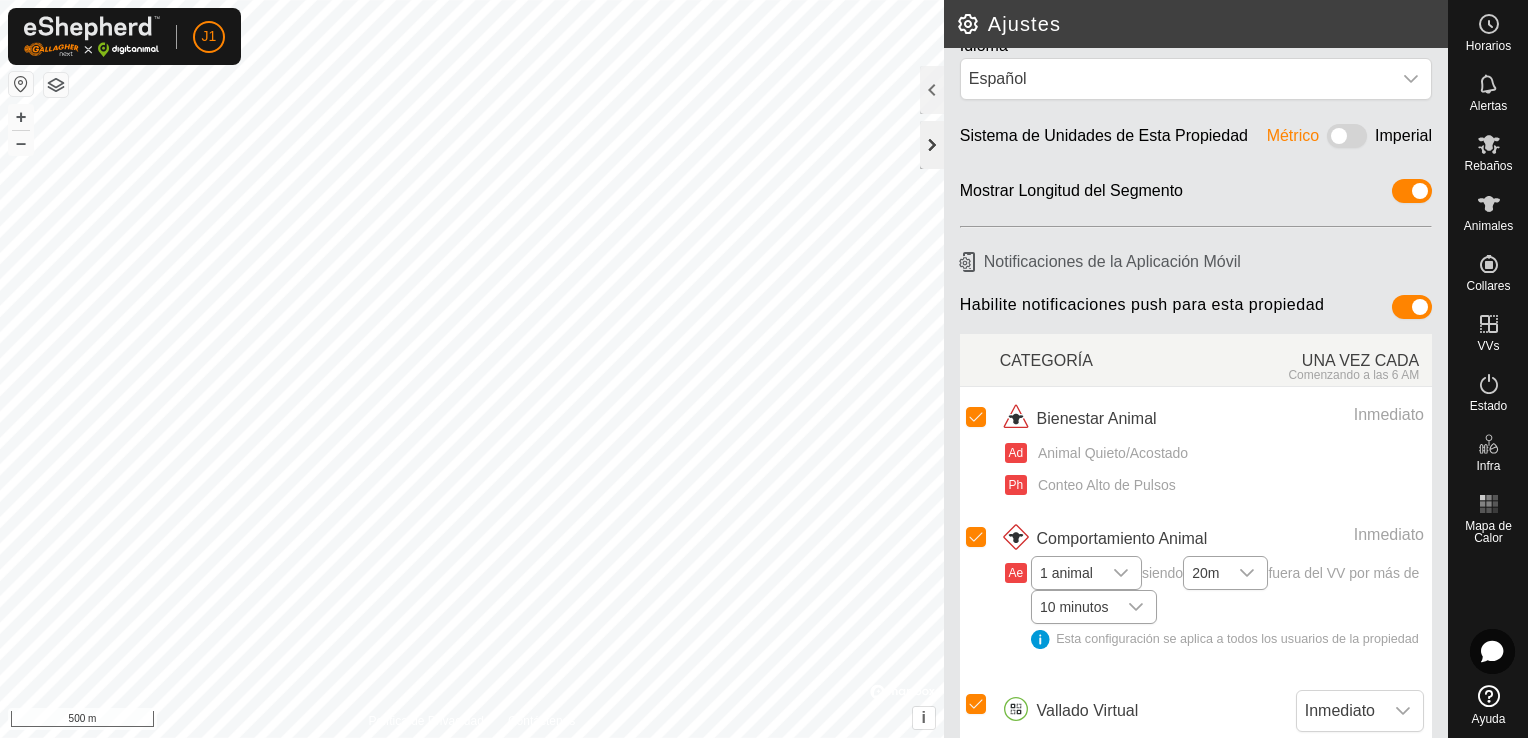 click 